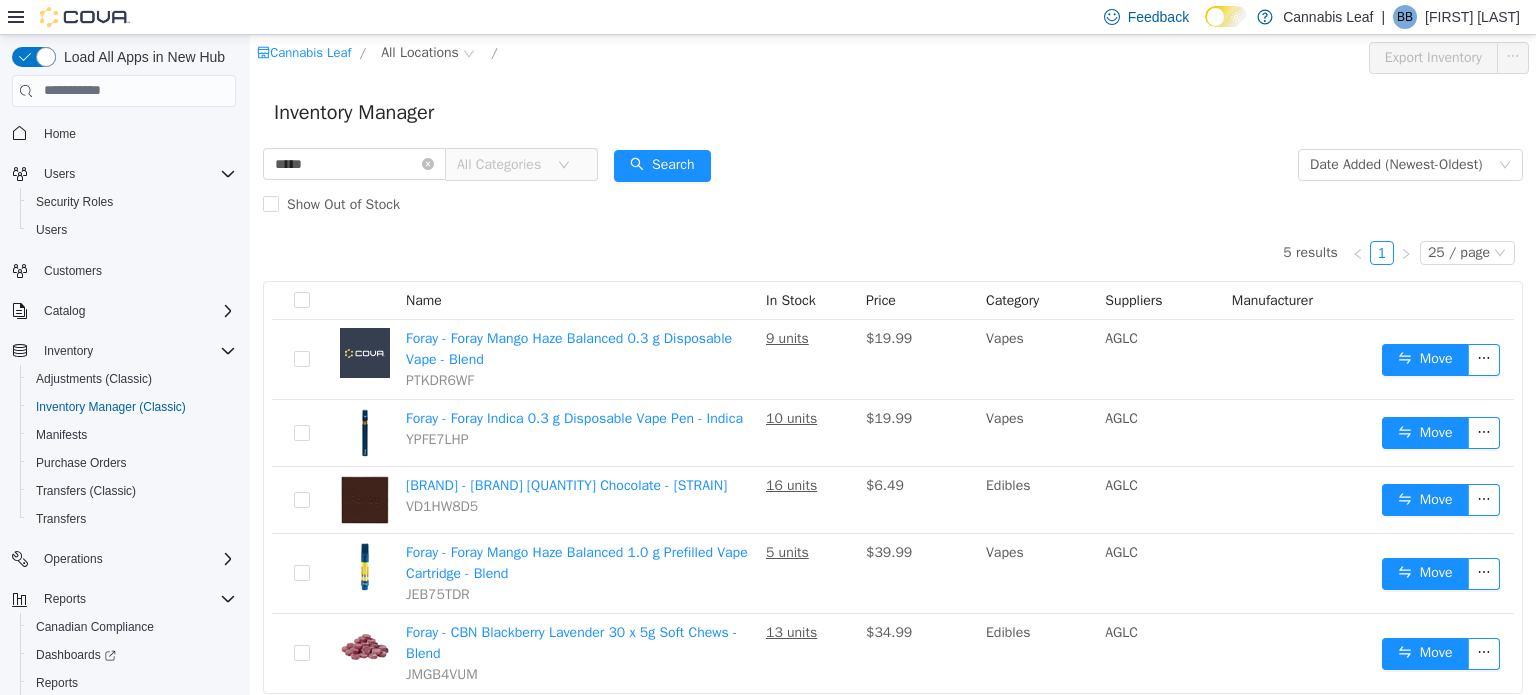 scroll, scrollTop: 0, scrollLeft: 0, axis: both 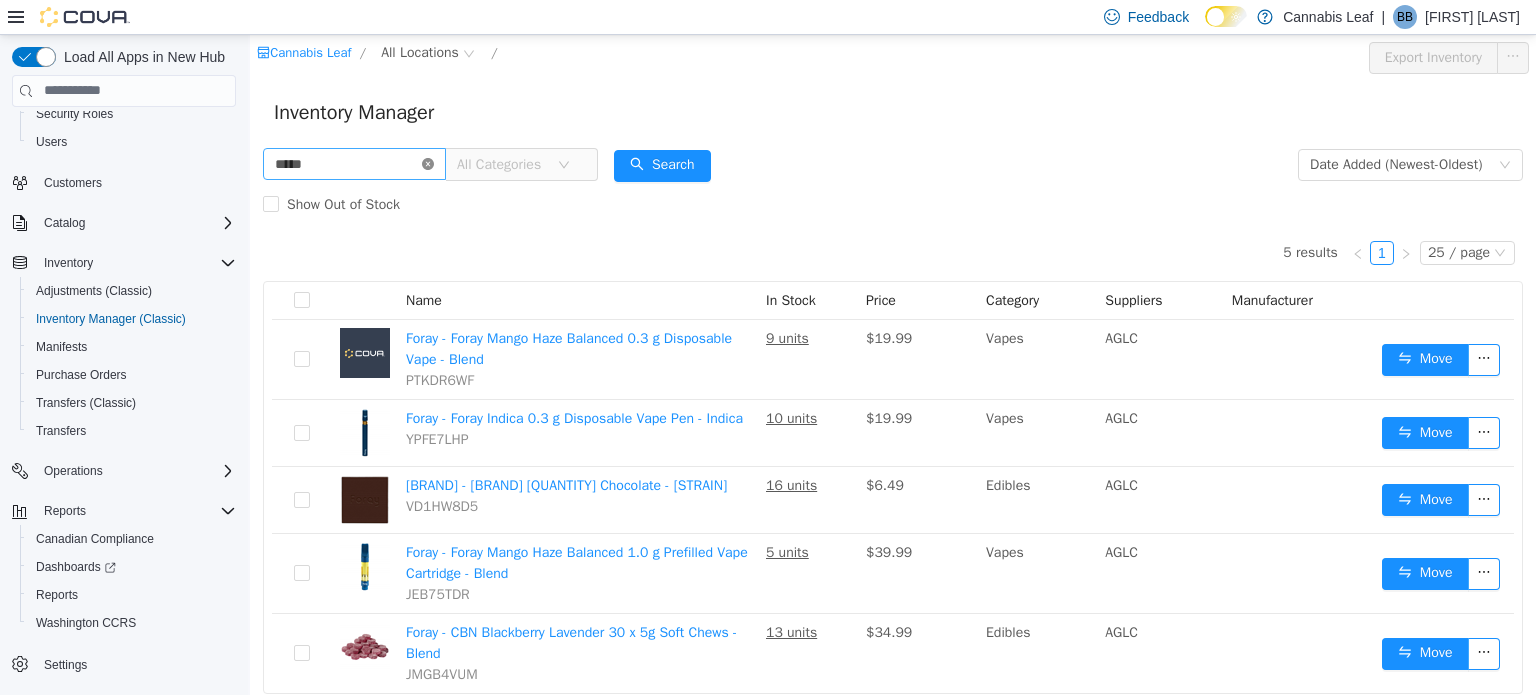click 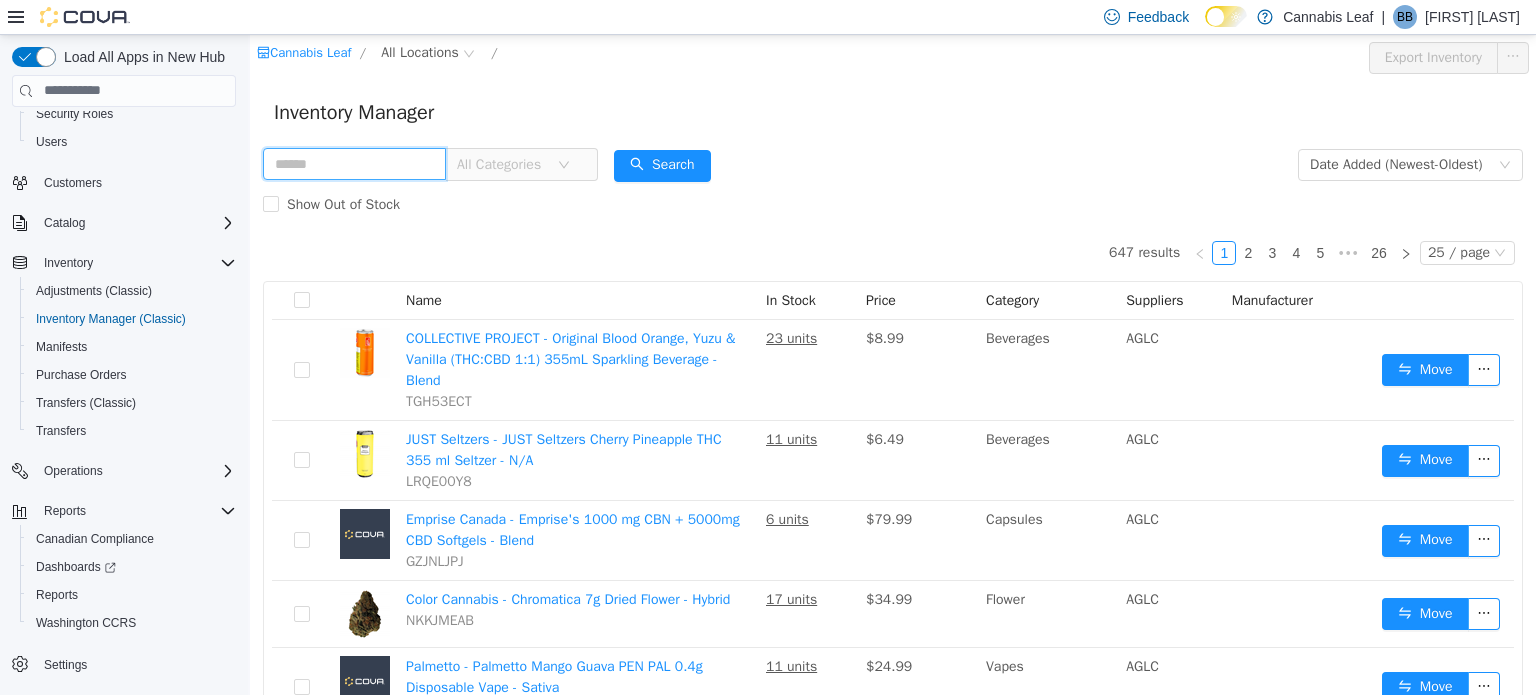 click at bounding box center (354, 163) 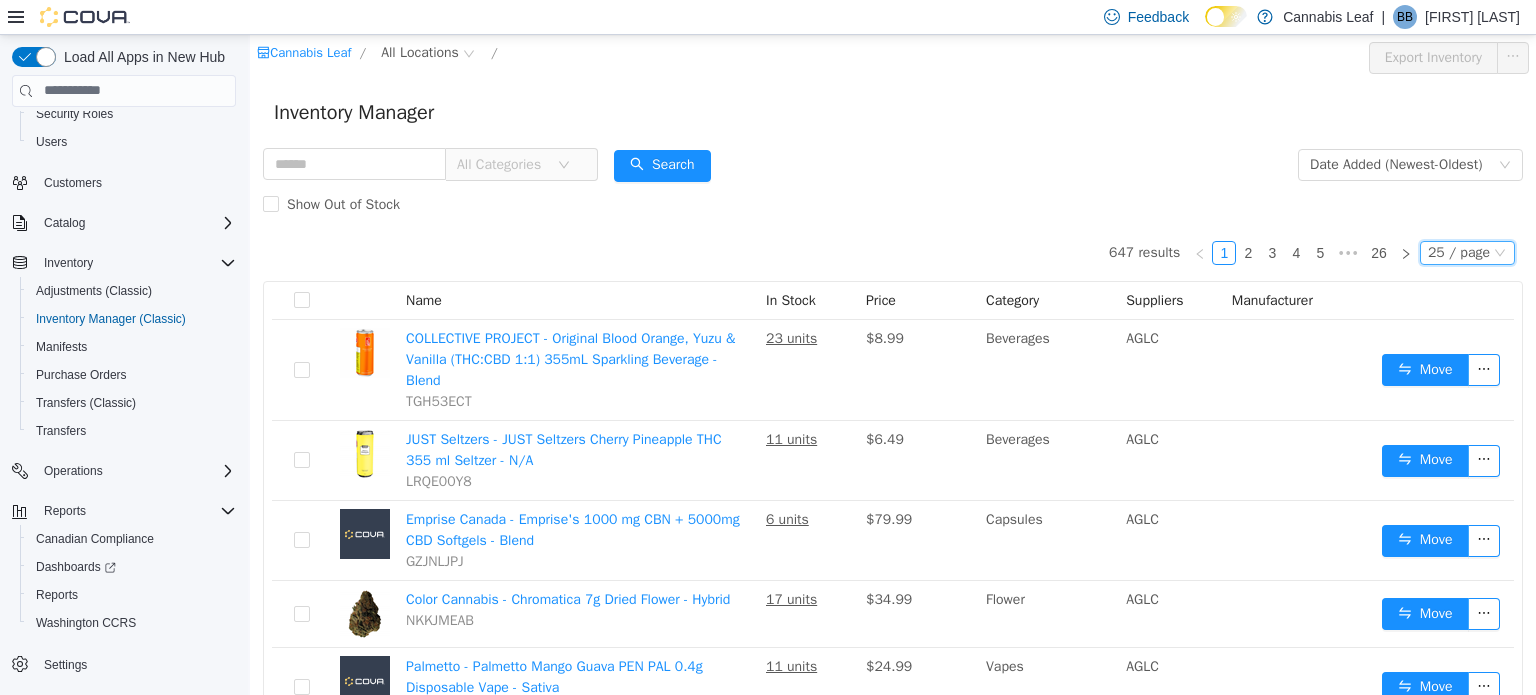 click on "25 / page" at bounding box center (1459, 252) 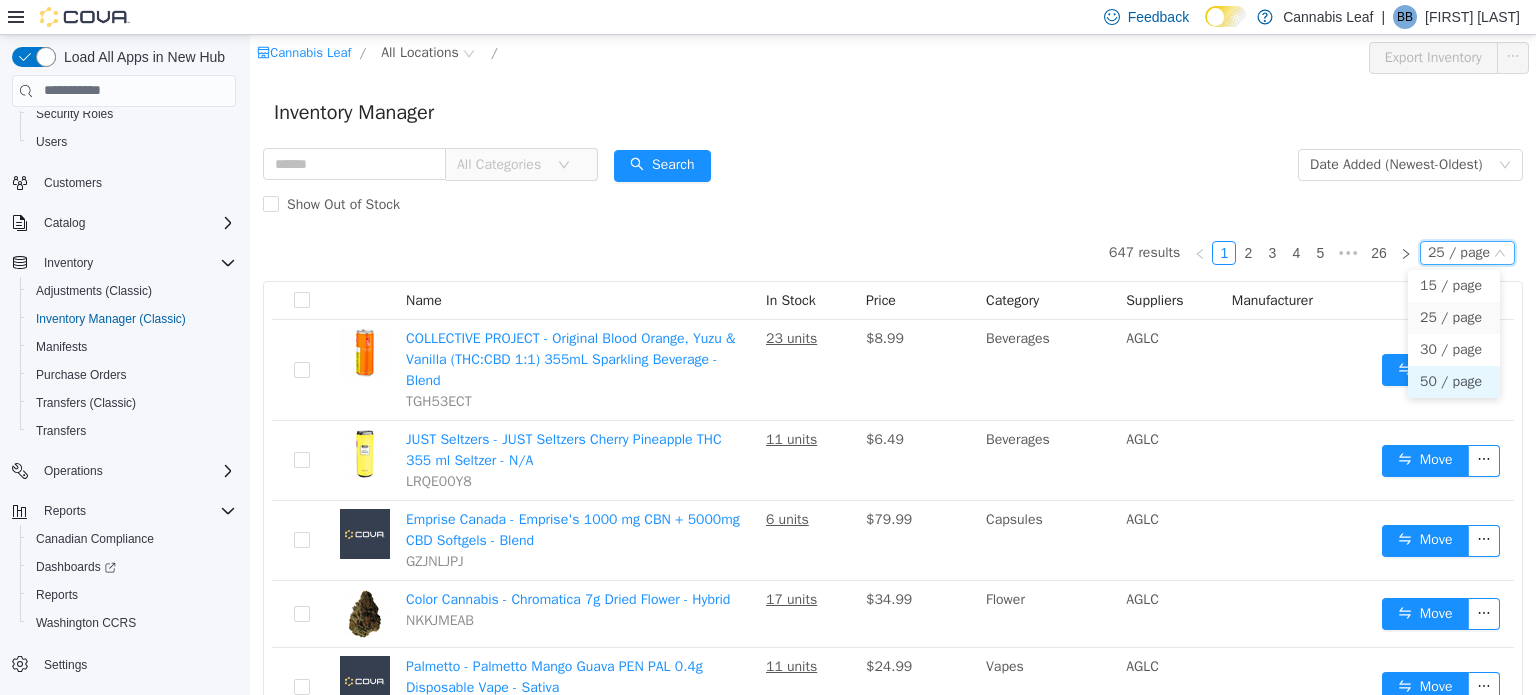 click on "50 / page" at bounding box center [1454, 381] 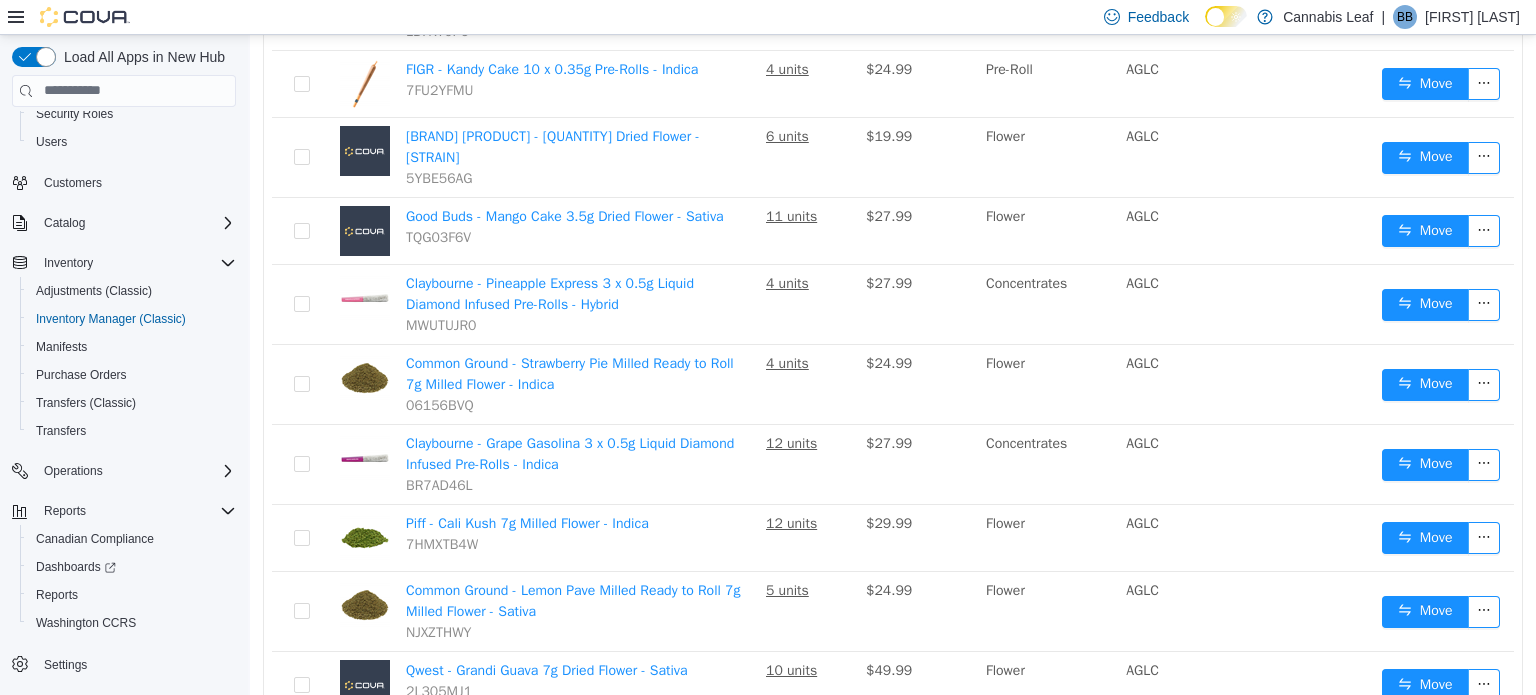 scroll, scrollTop: 3300, scrollLeft: 0, axis: vertical 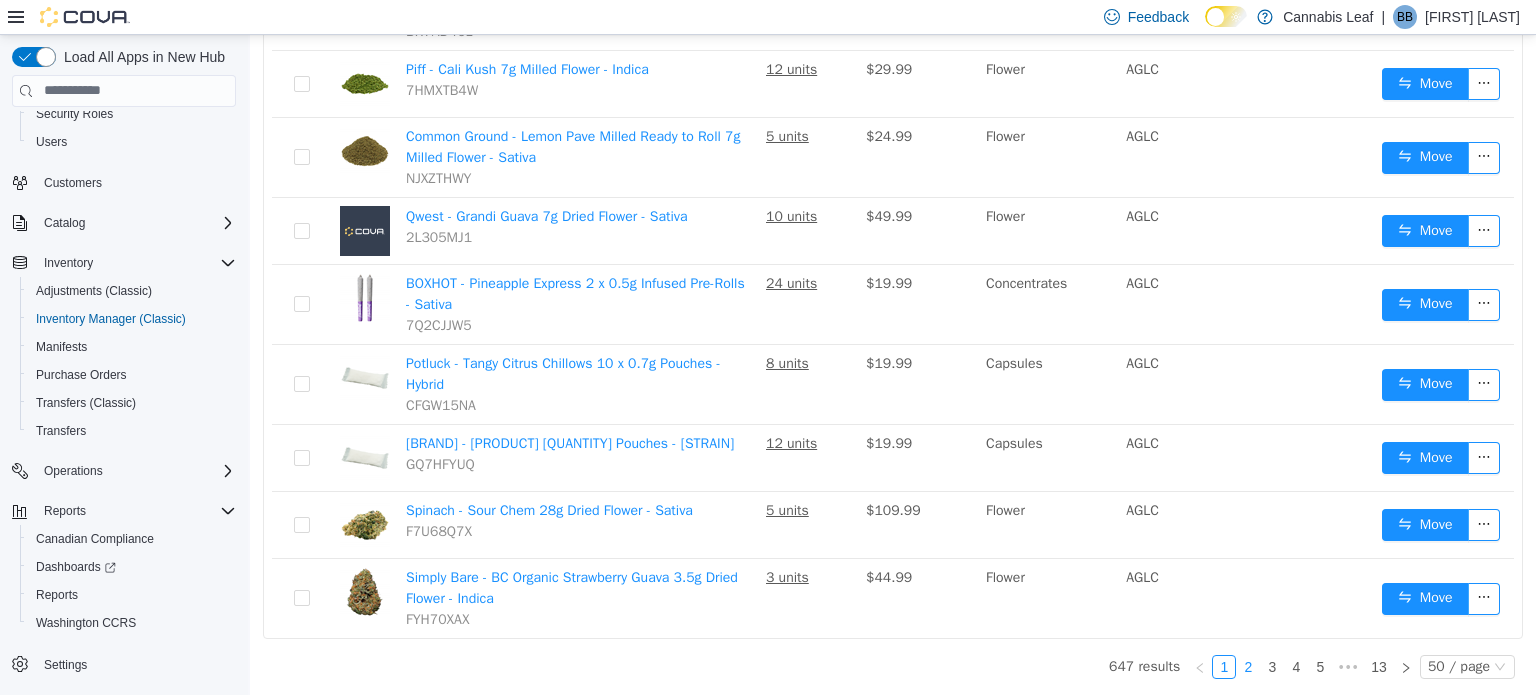 click on "2" at bounding box center (1248, 666) 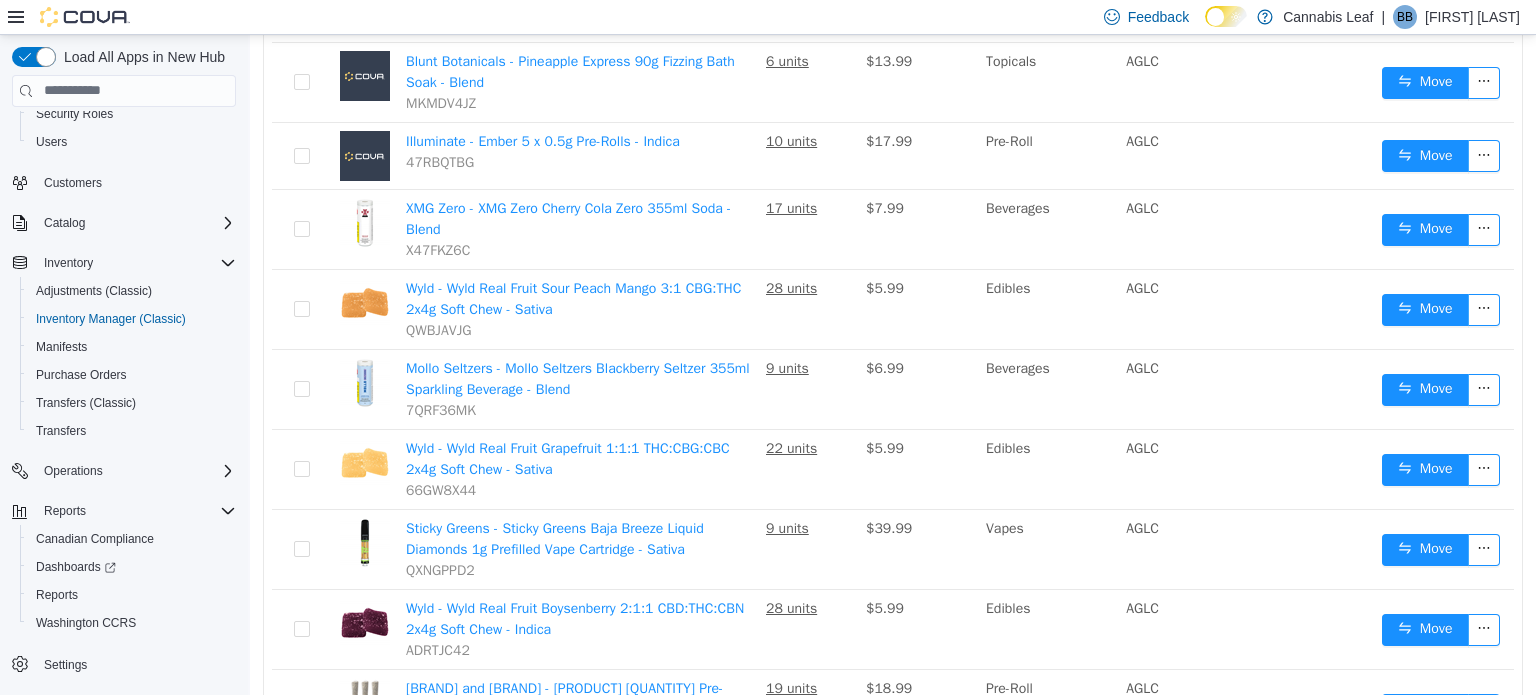 scroll, scrollTop: 2114, scrollLeft: 0, axis: vertical 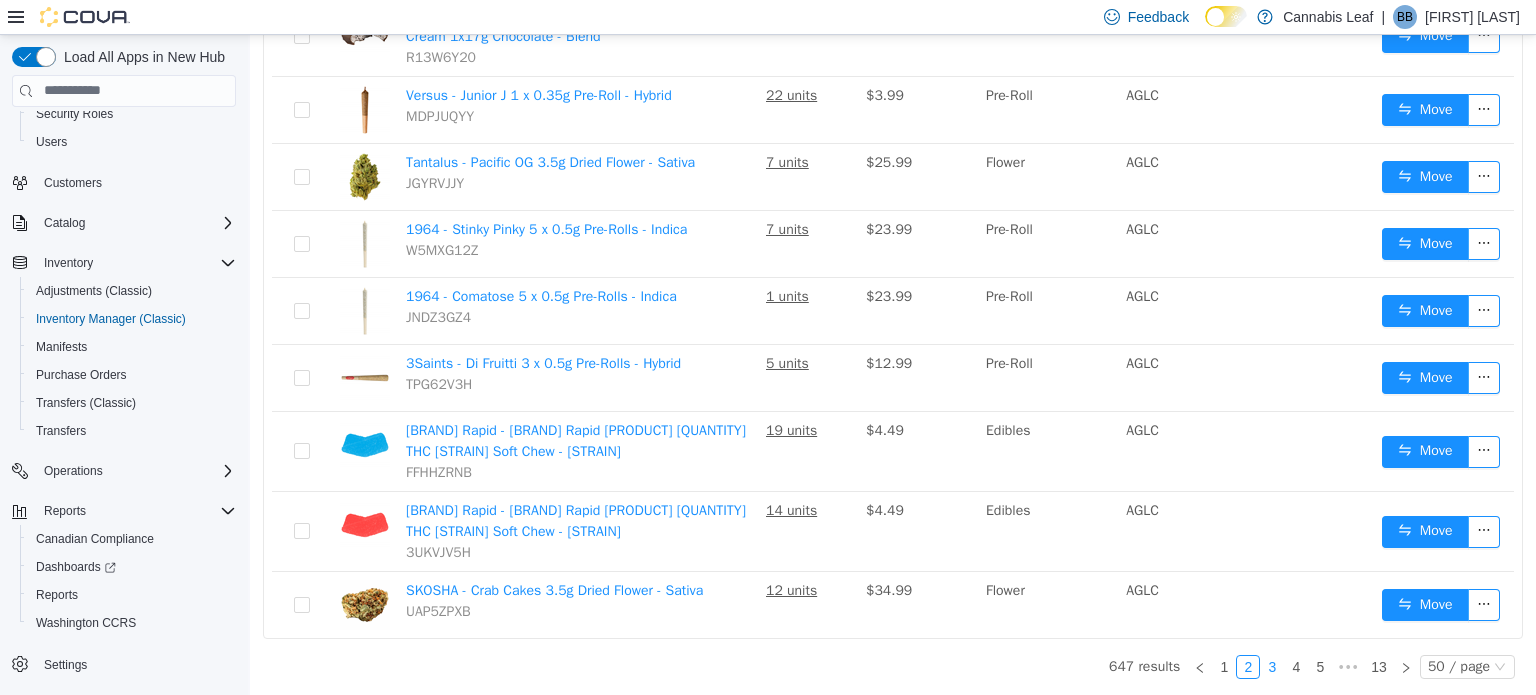 click on "3" at bounding box center (1272, 666) 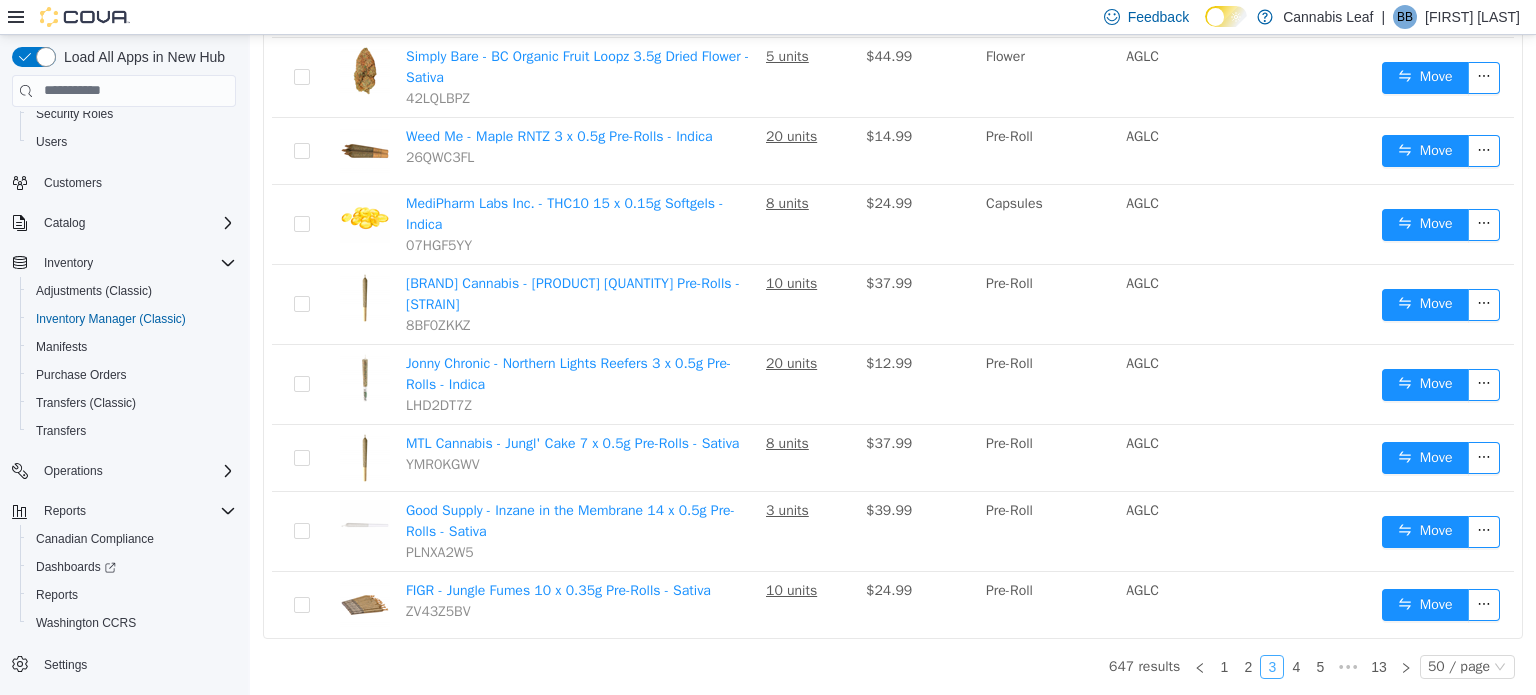 scroll, scrollTop: 1656, scrollLeft: 0, axis: vertical 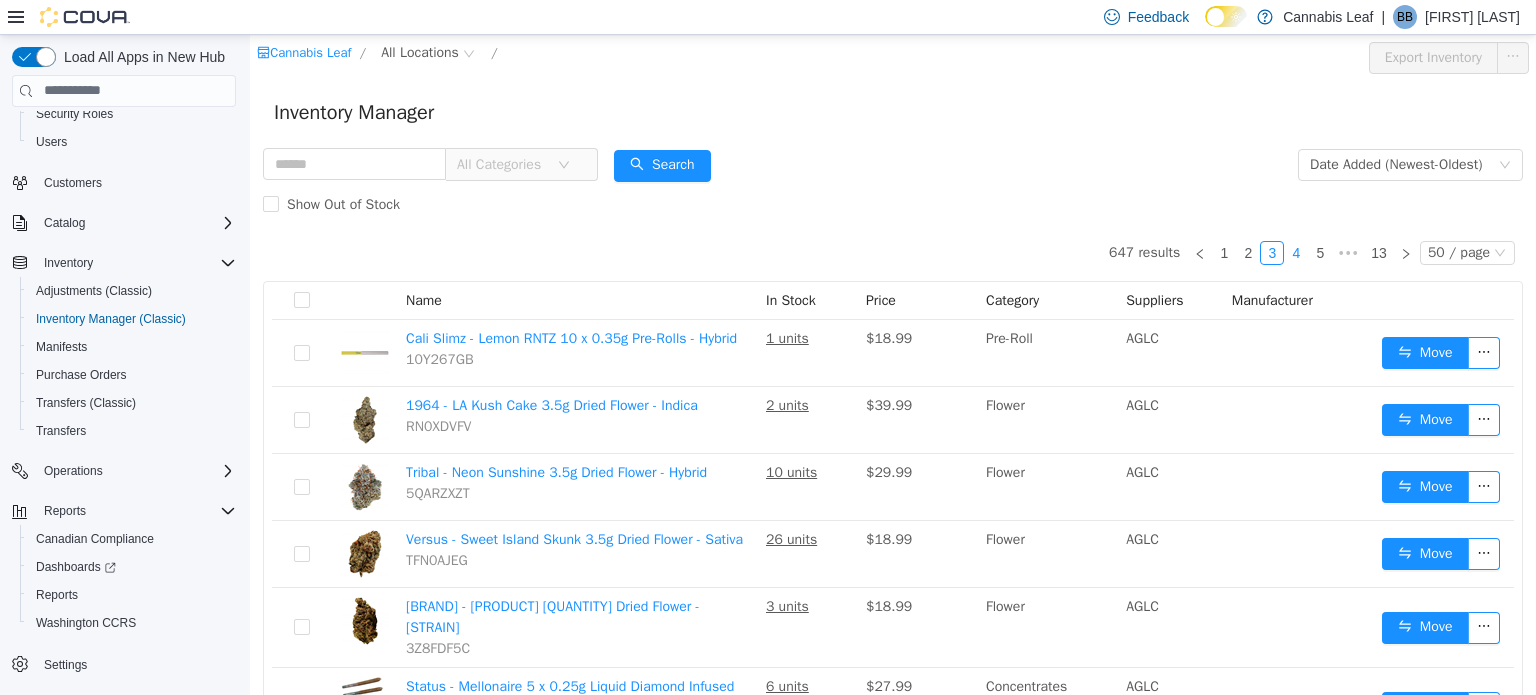 click on "4" at bounding box center (1296, 252) 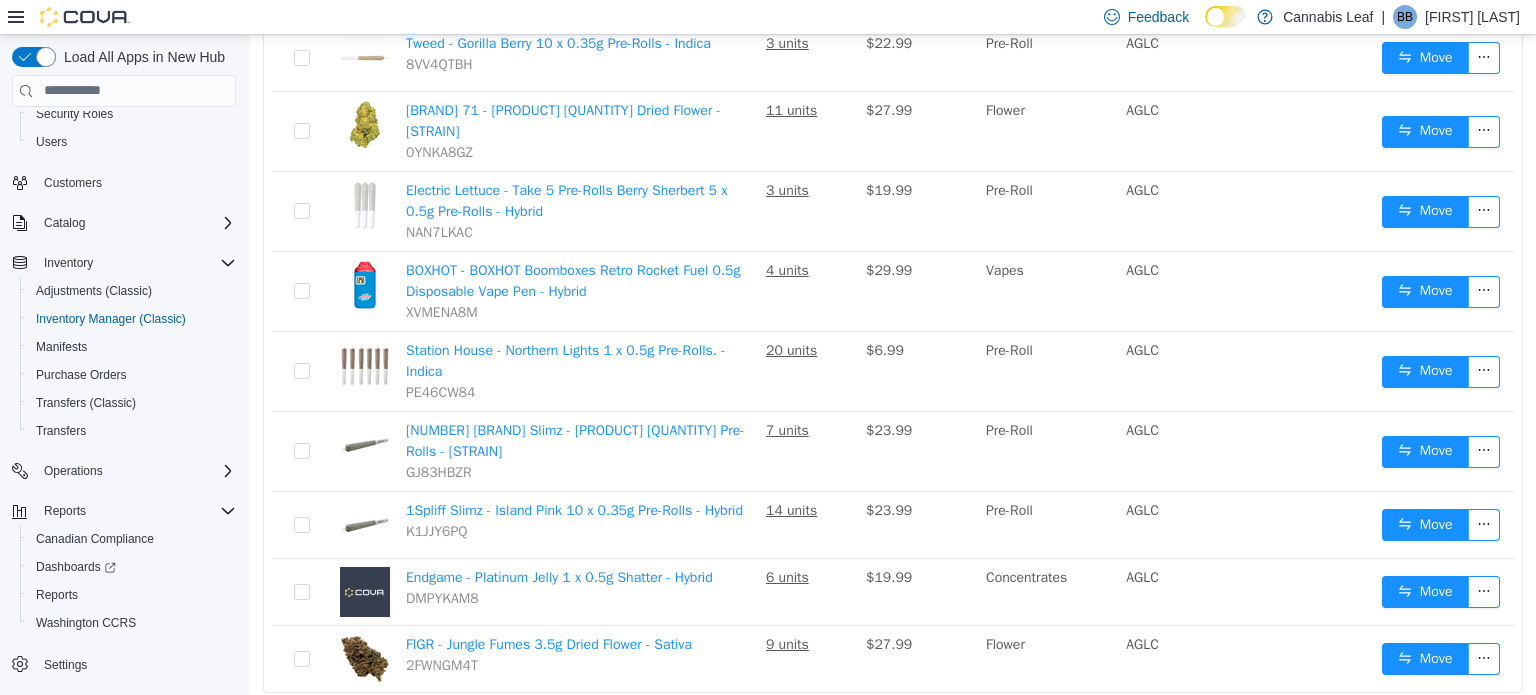 scroll, scrollTop: 0, scrollLeft: 0, axis: both 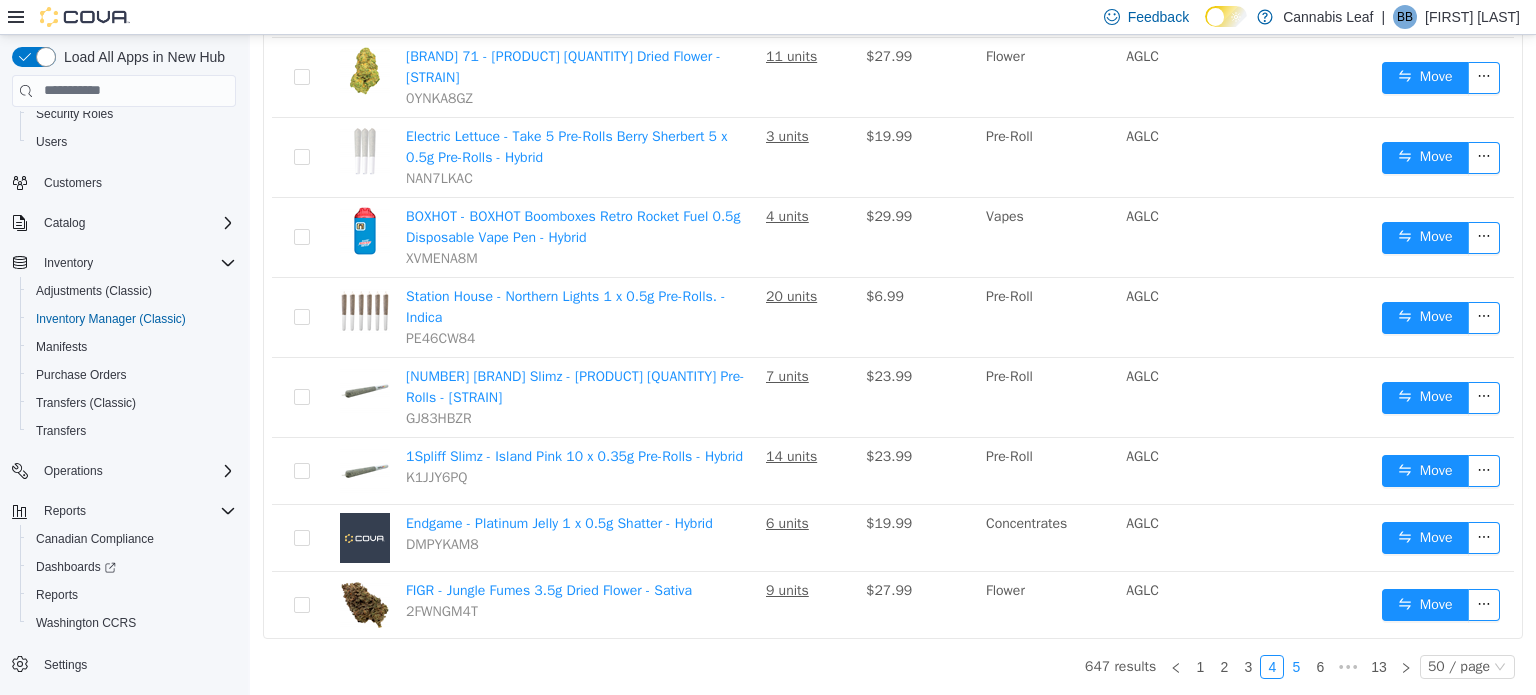 click on "5" at bounding box center [1296, 666] 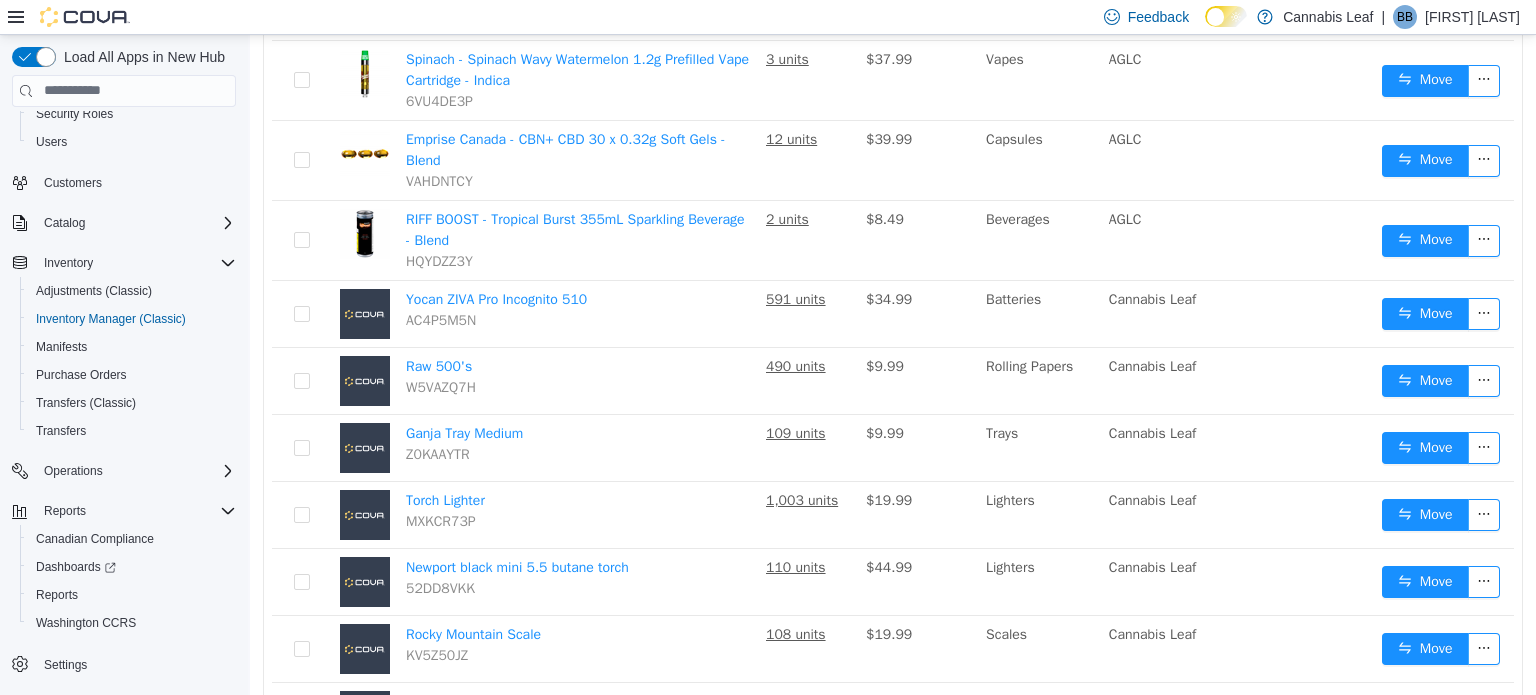 scroll, scrollTop: 0, scrollLeft: 0, axis: both 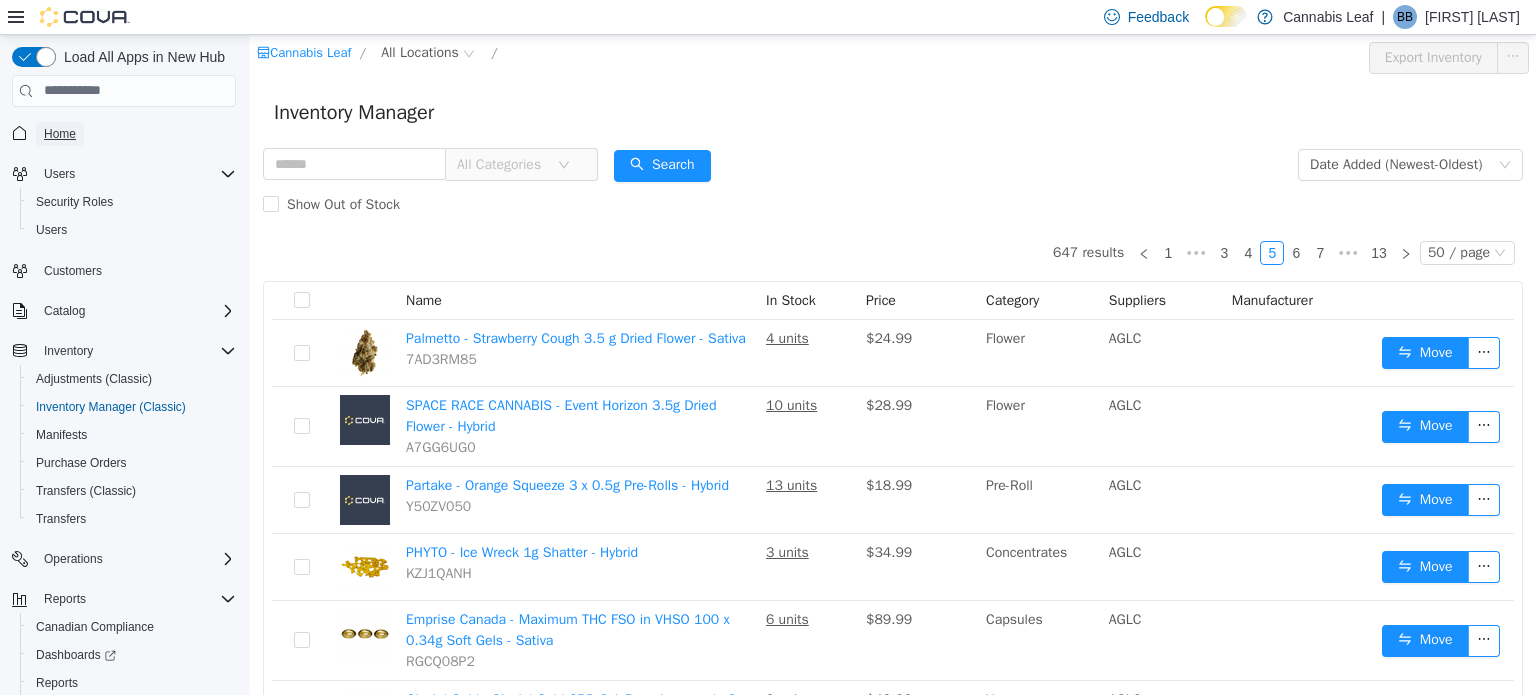 click on "Home" at bounding box center [60, 134] 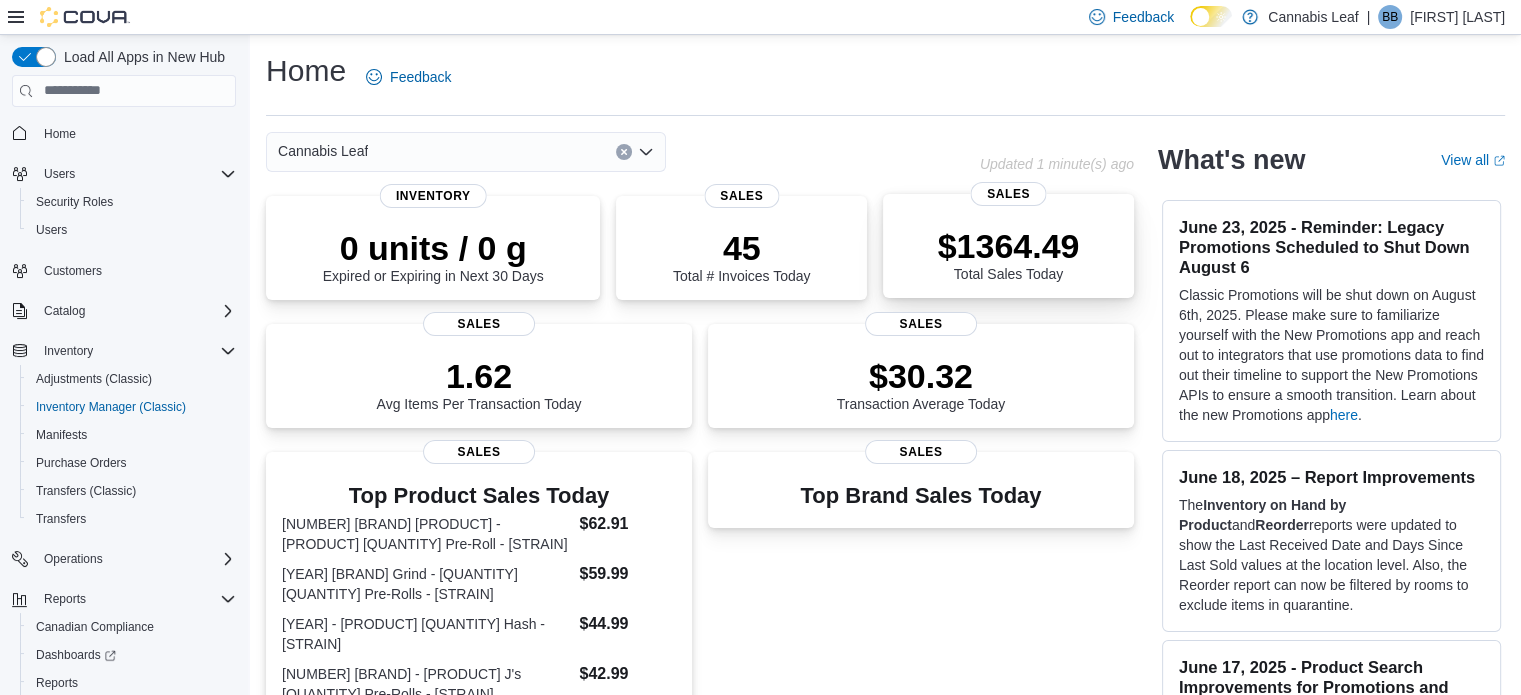 click on "$1364.49" at bounding box center [1009, 246] 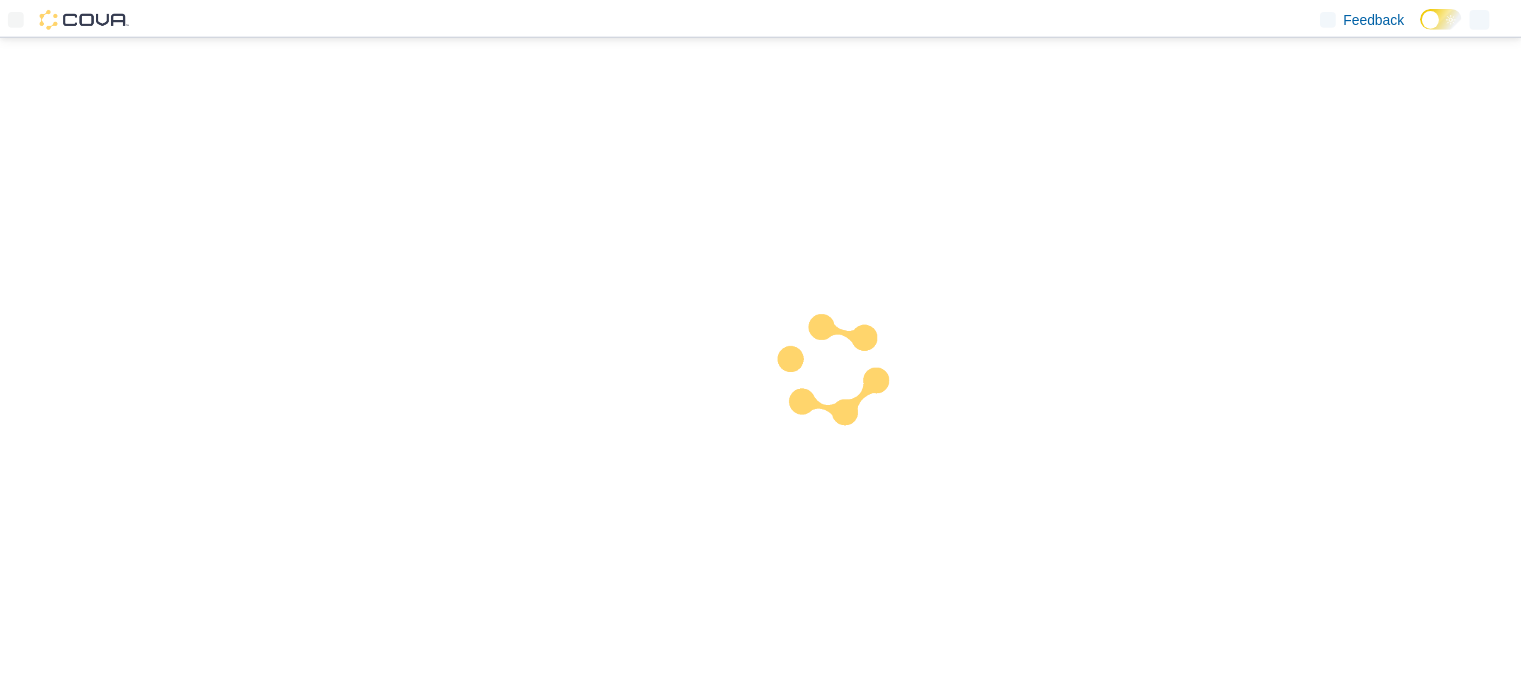 scroll, scrollTop: 0, scrollLeft: 0, axis: both 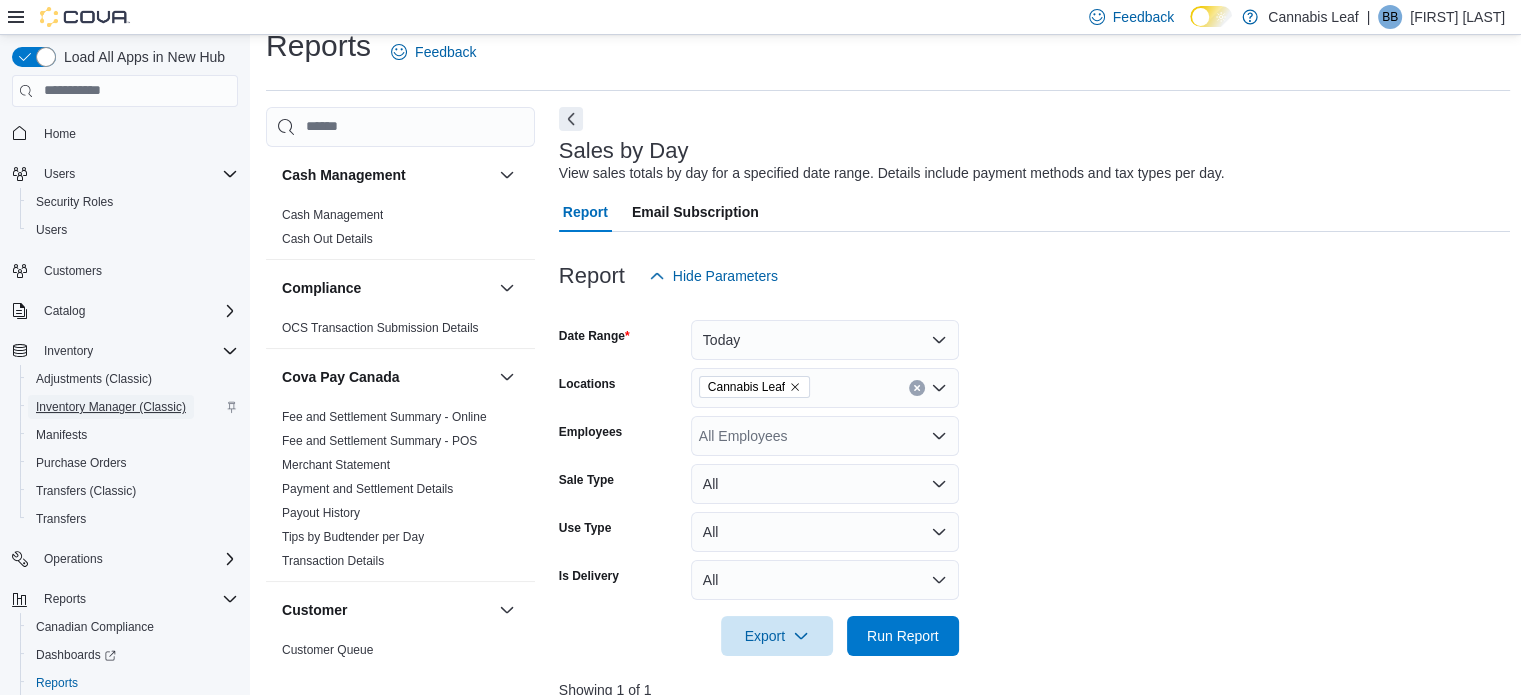 click on "Inventory Manager (Classic)" at bounding box center (111, 407) 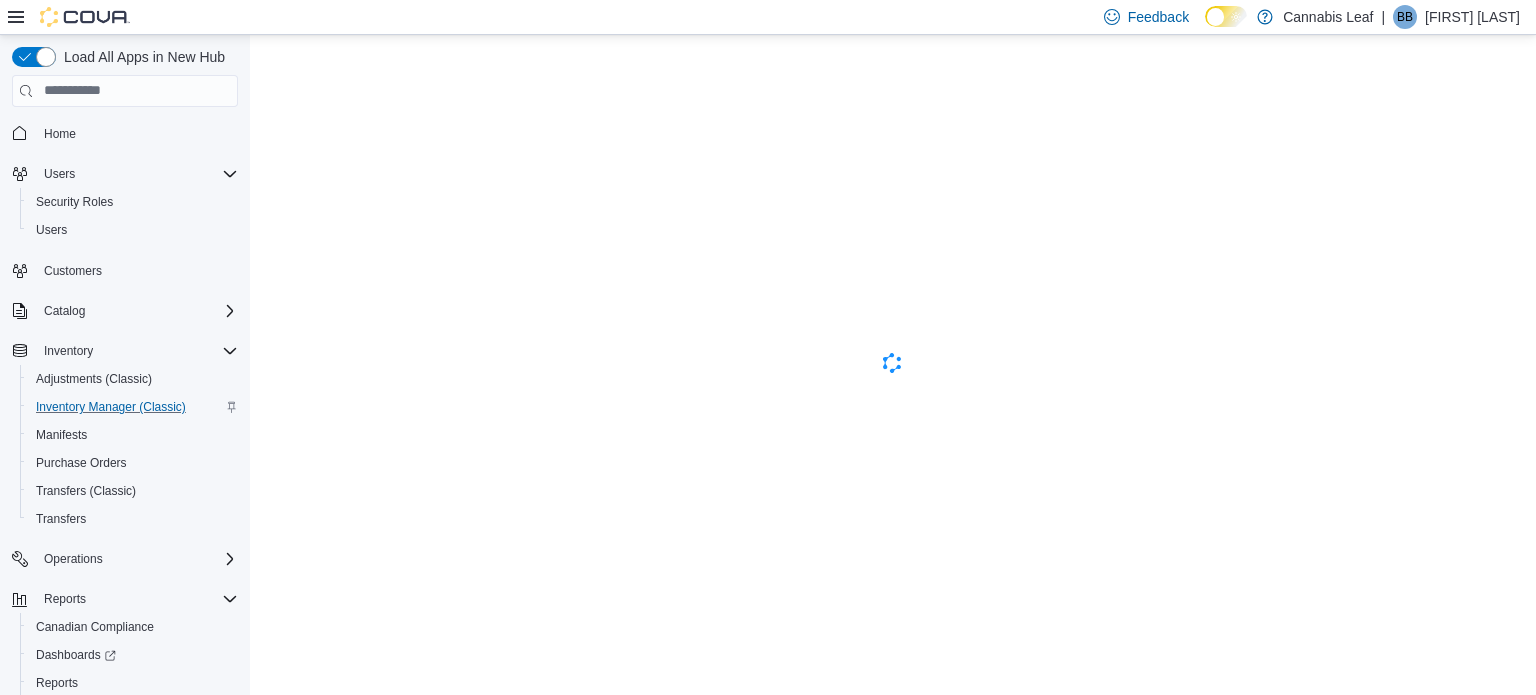 scroll, scrollTop: 0, scrollLeft: 0, axis: both 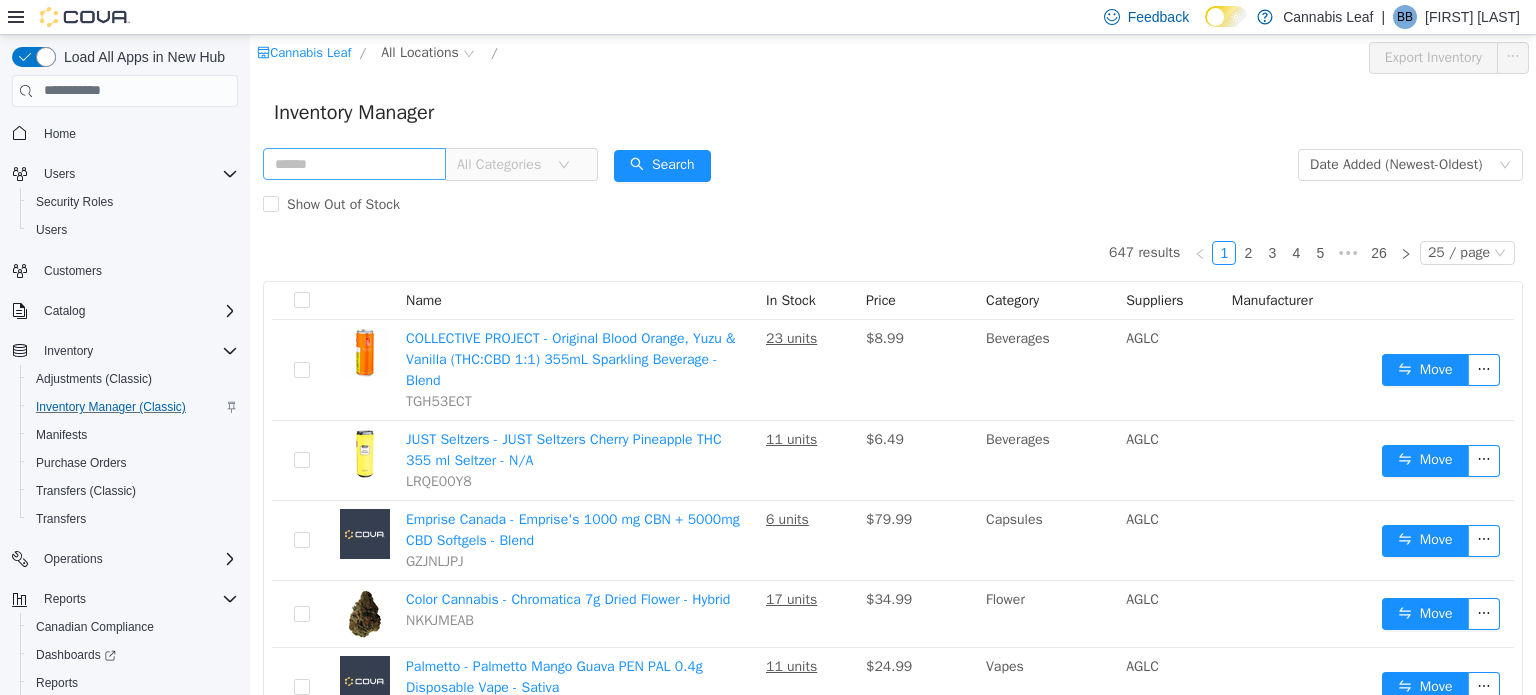 type on "*" 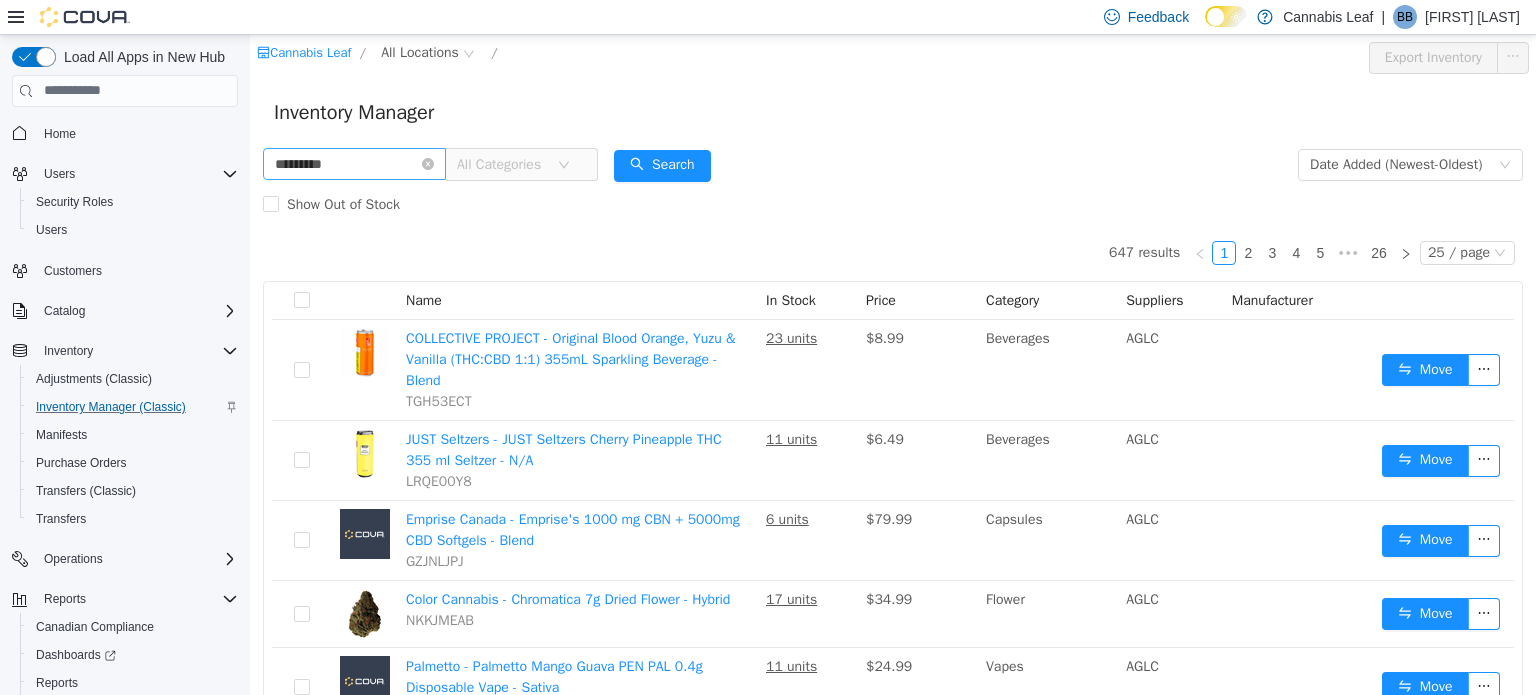 type on "*********" 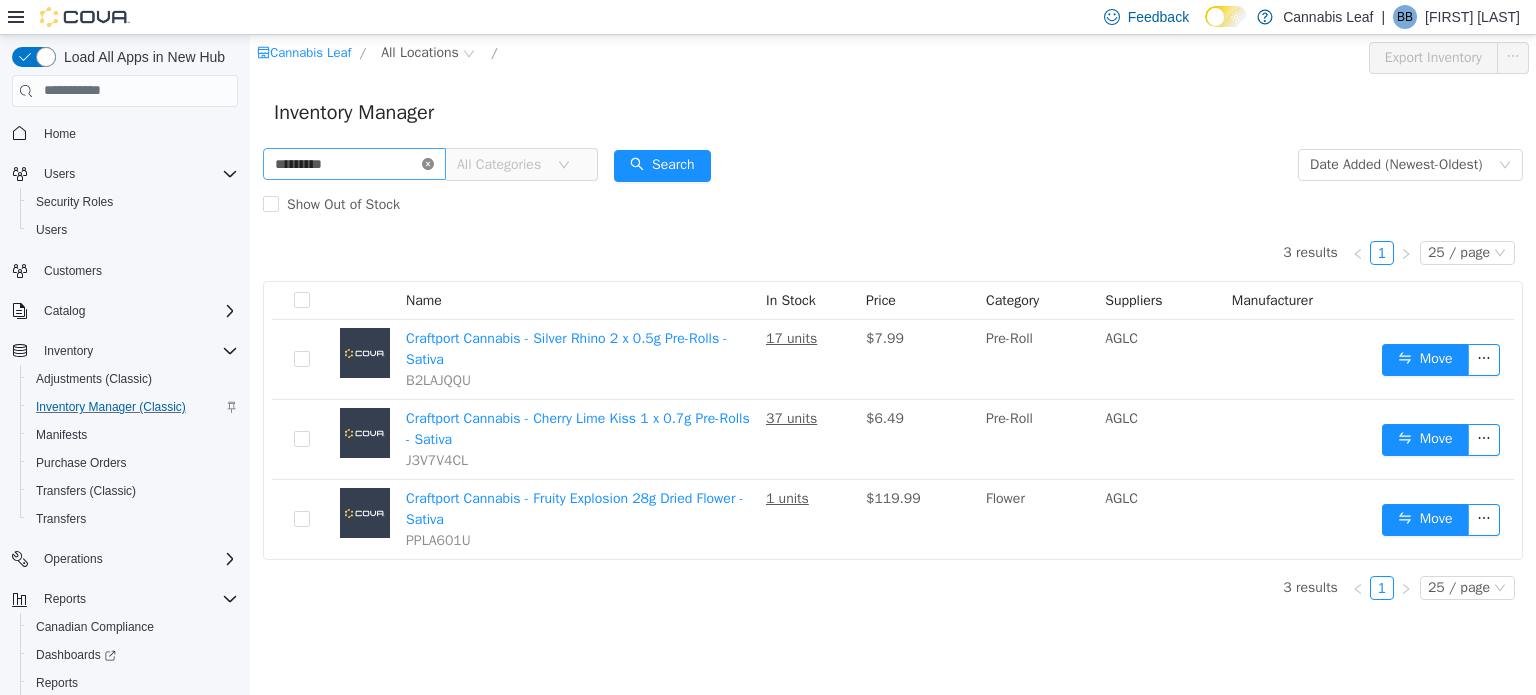 click 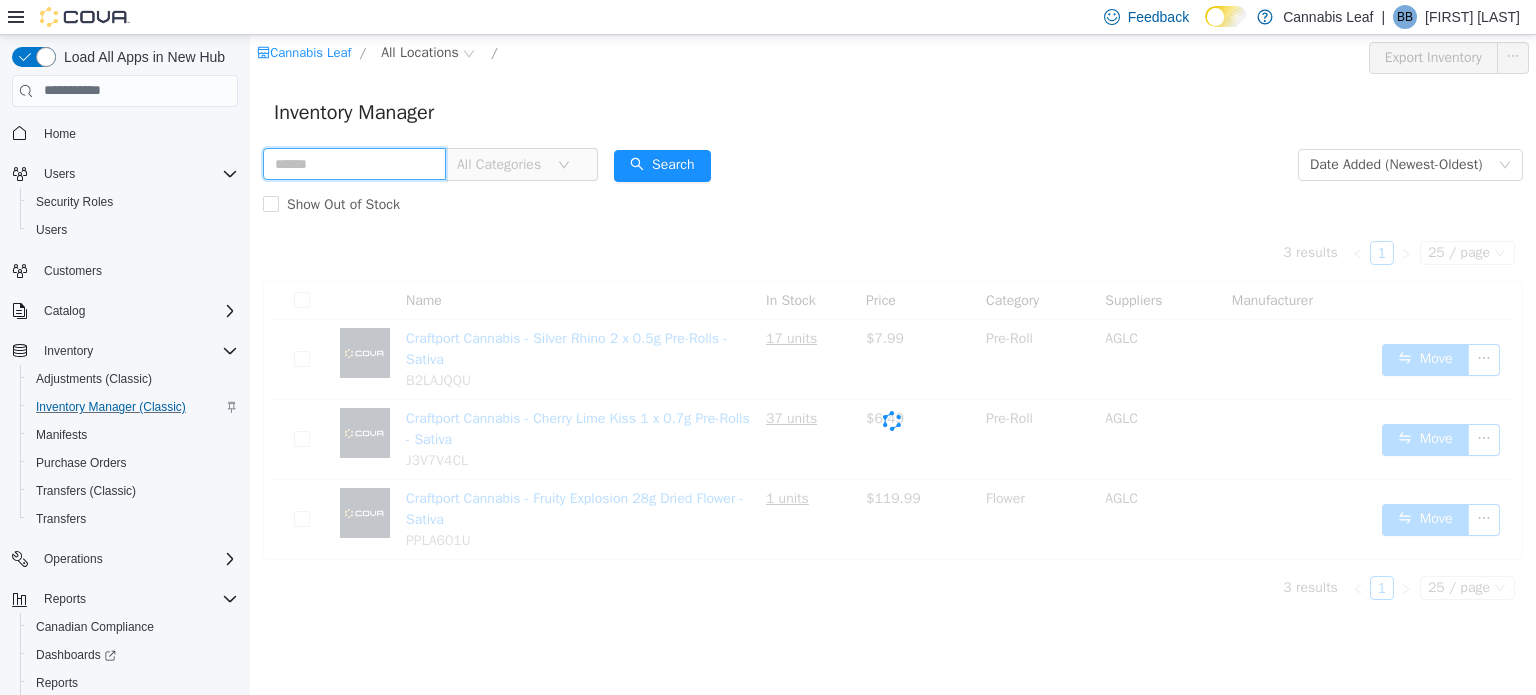 click at bounding box center (354, 163) 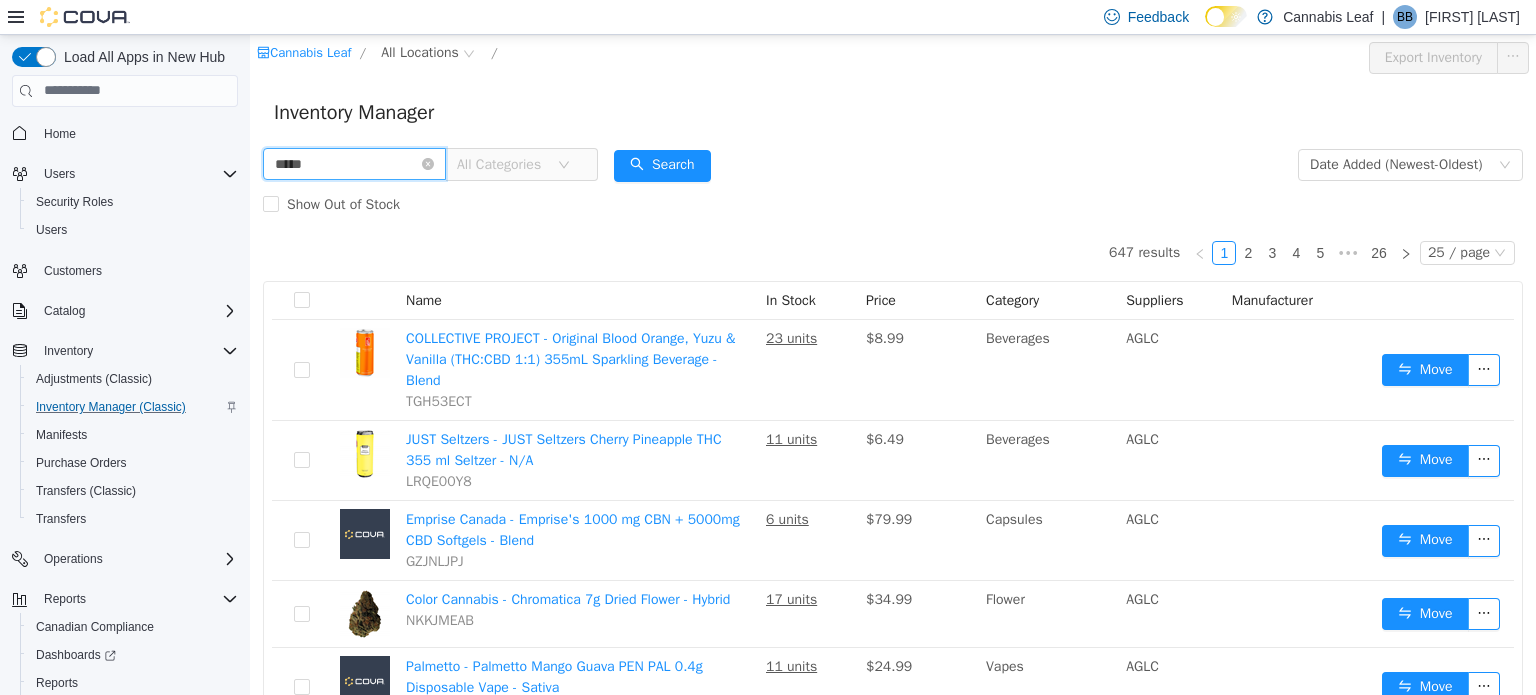 type on "*****" 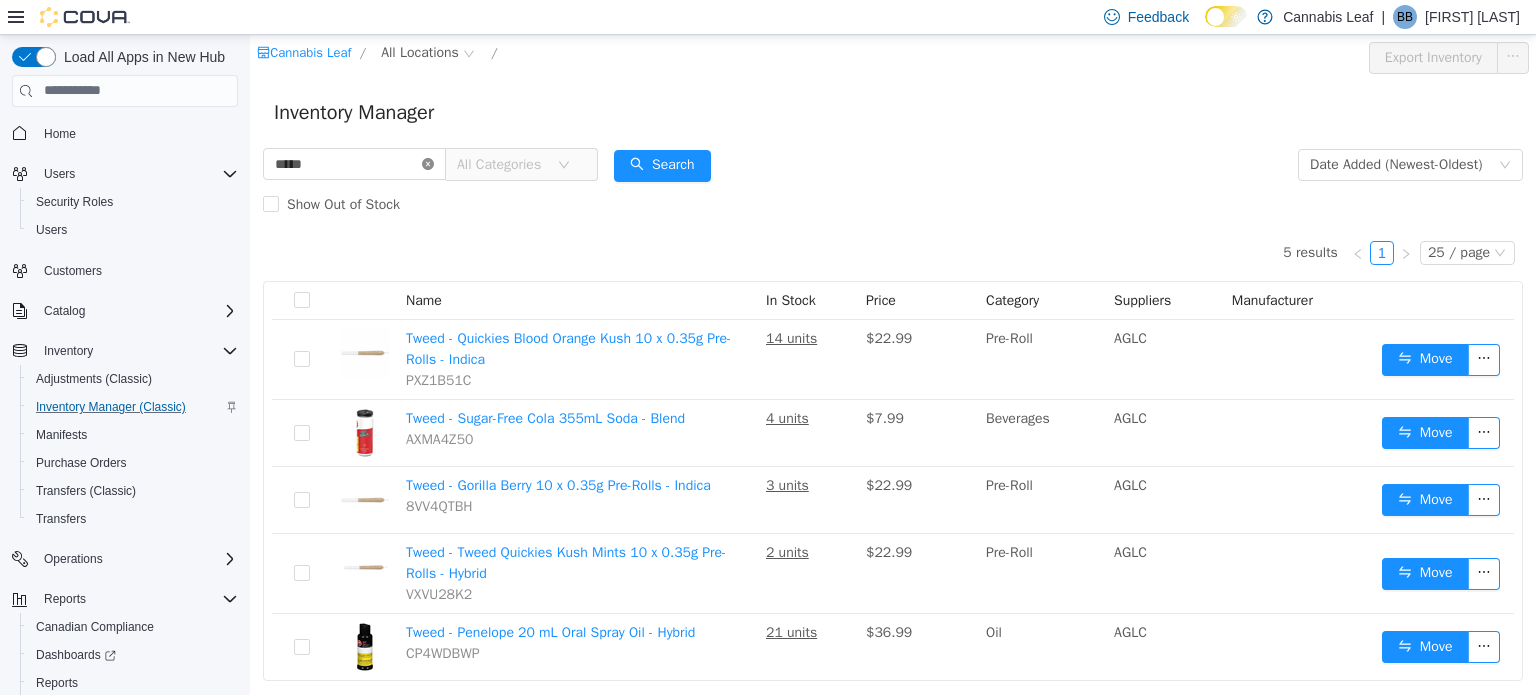 click 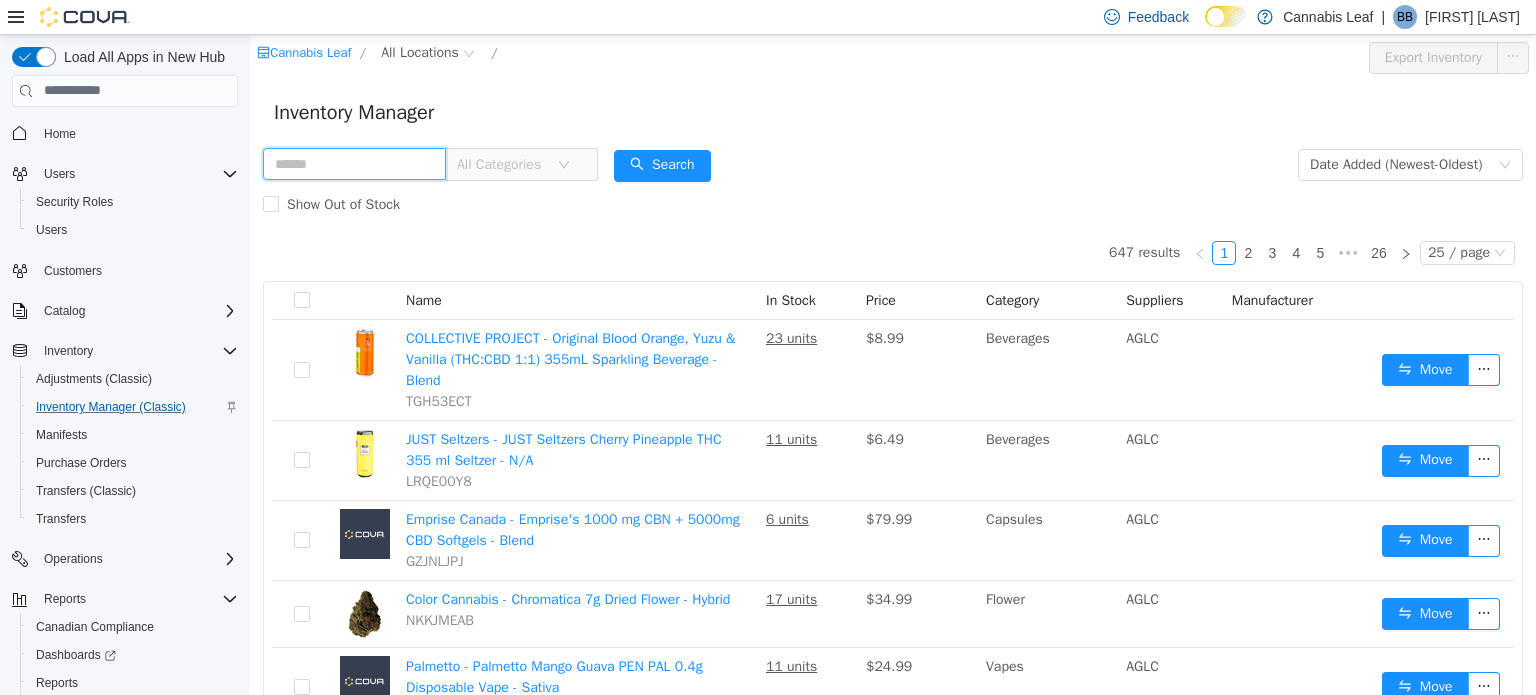 click at bounding box center [354, 163] 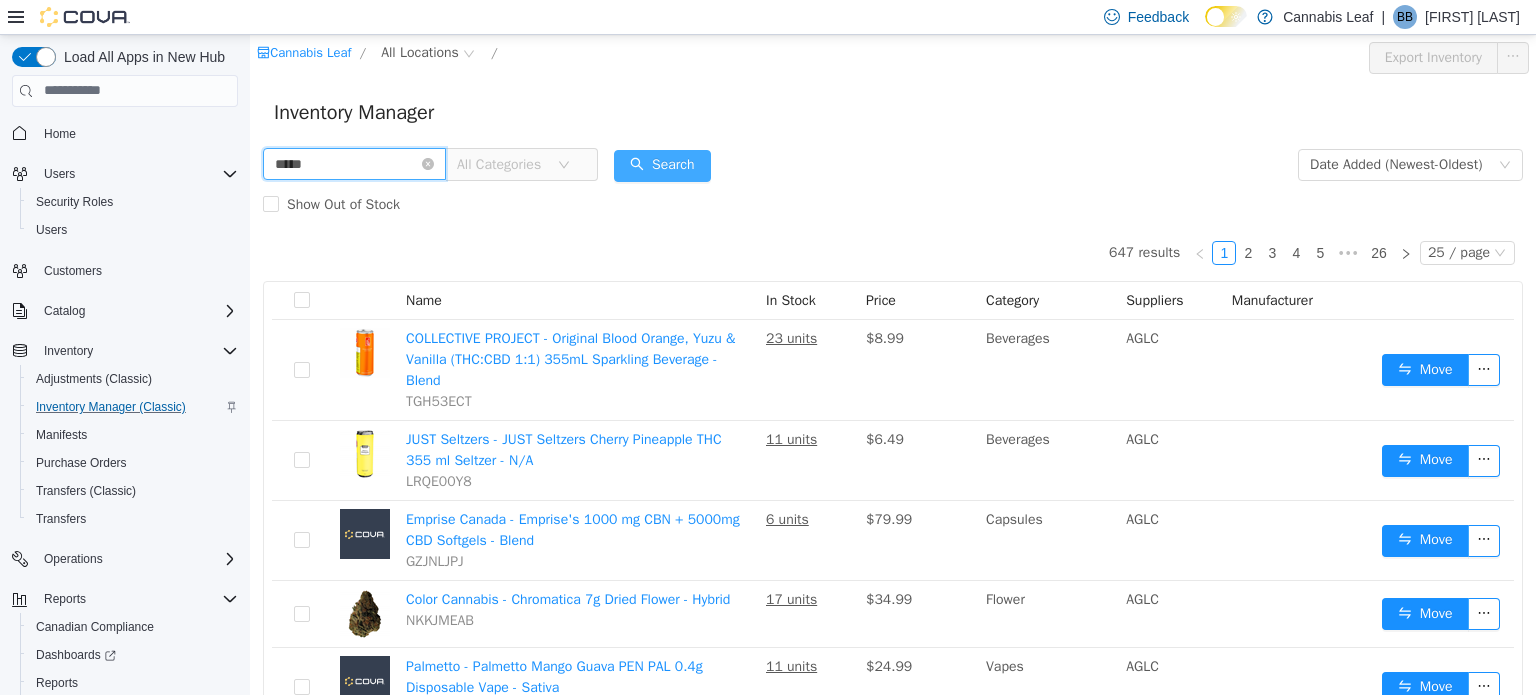 type on "*****" 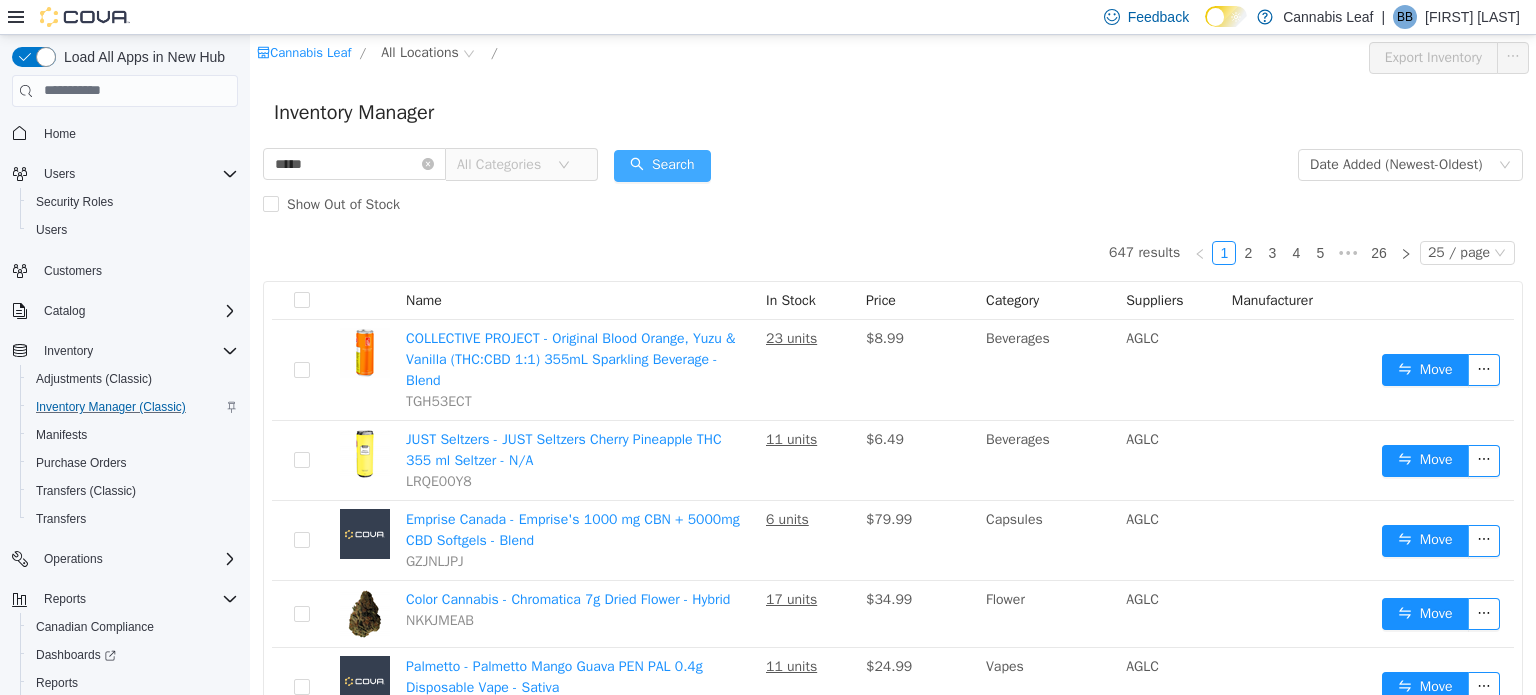 click on "Search" at bounding box center [662, 165] 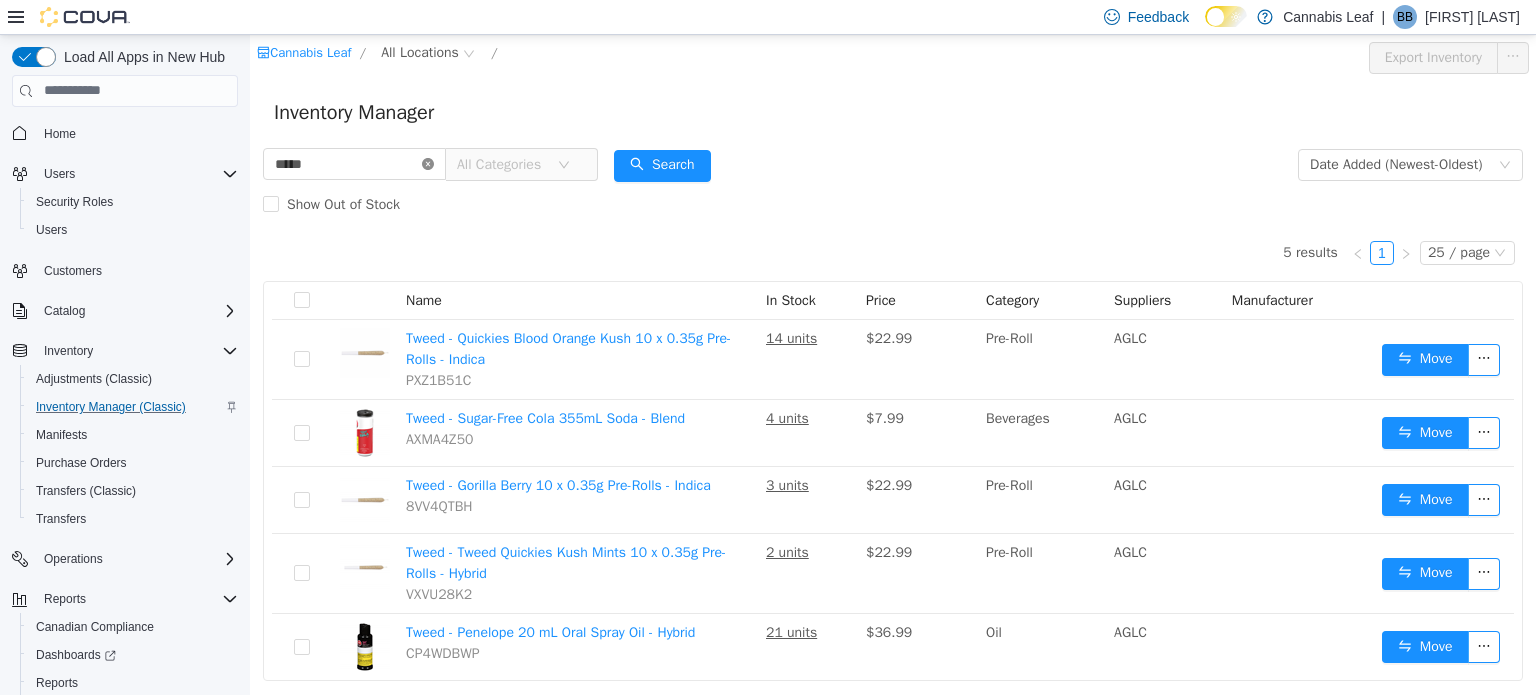 click 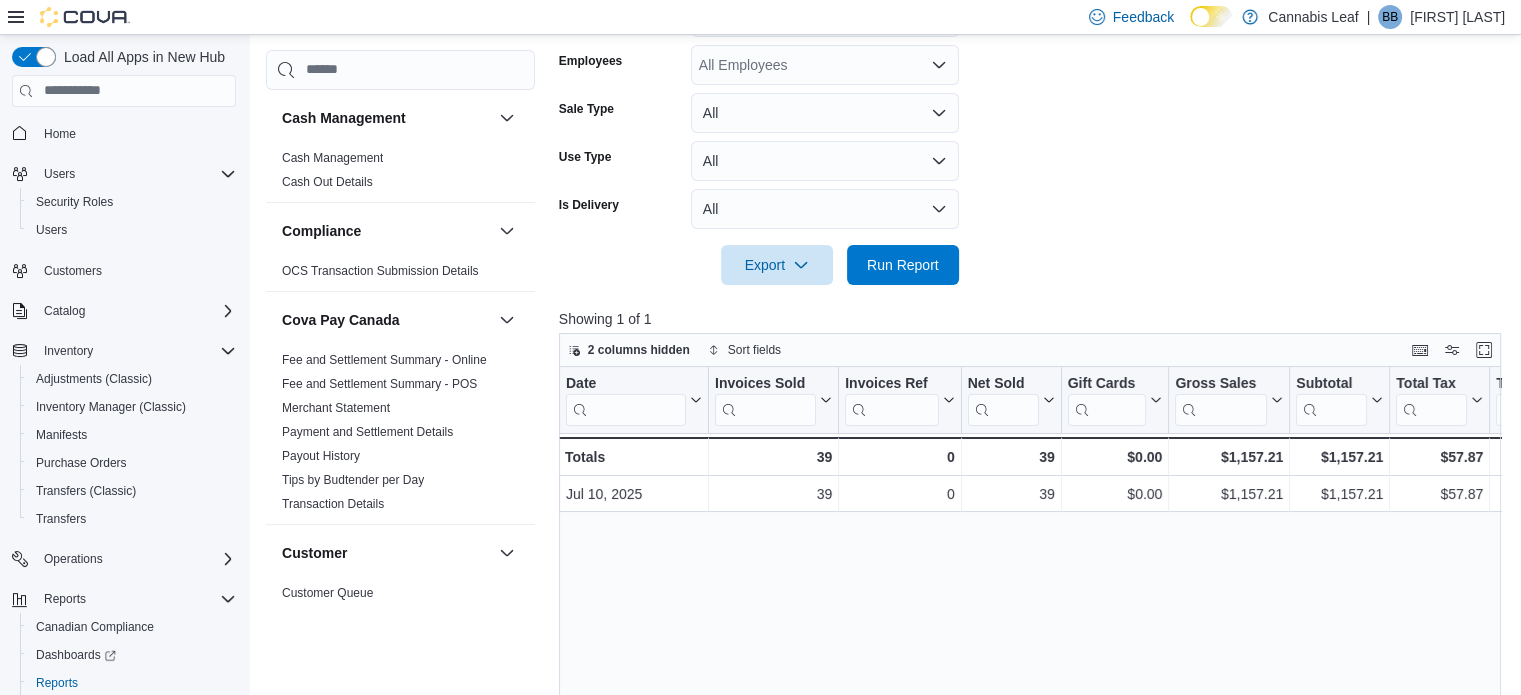 scroll, scrollTop: 605, scrollLeft: 0, axis: vertical 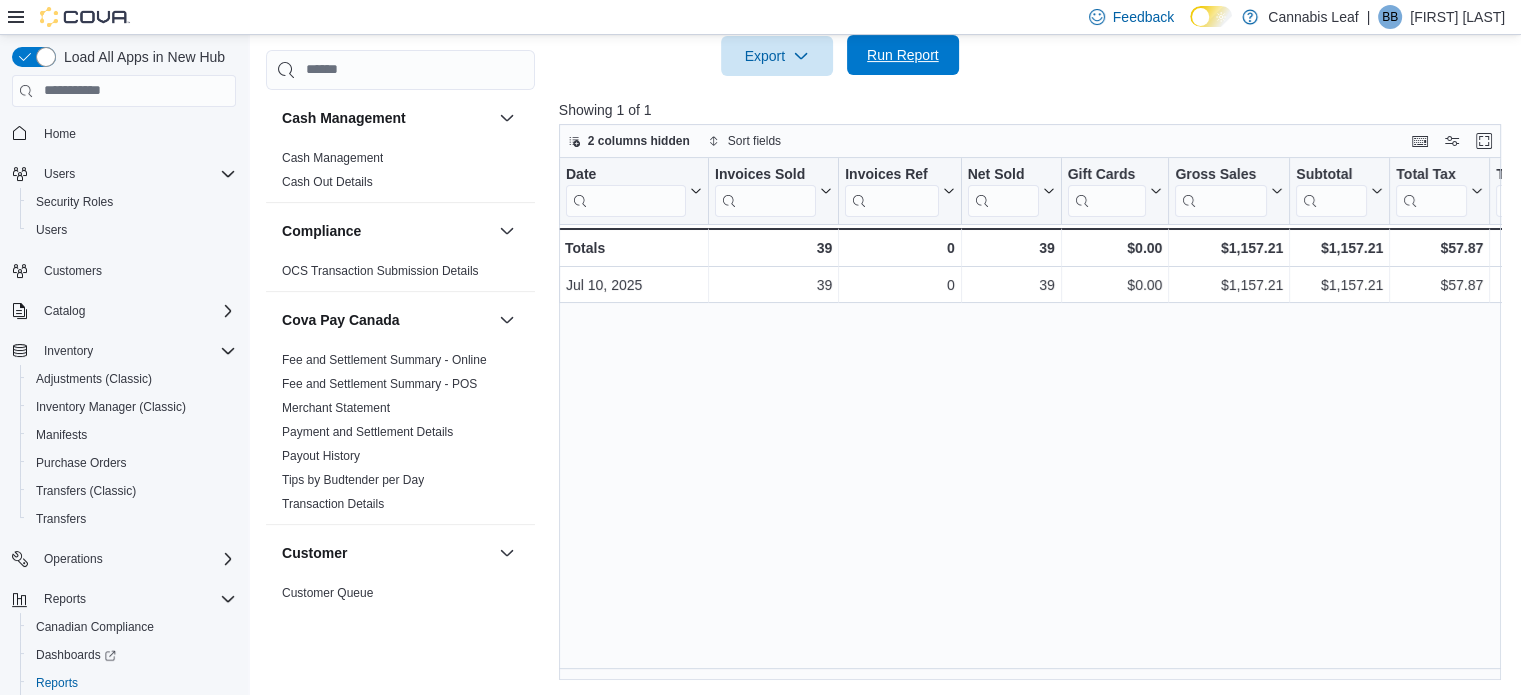 click on "Run Report" at bounding box center [903, 55] 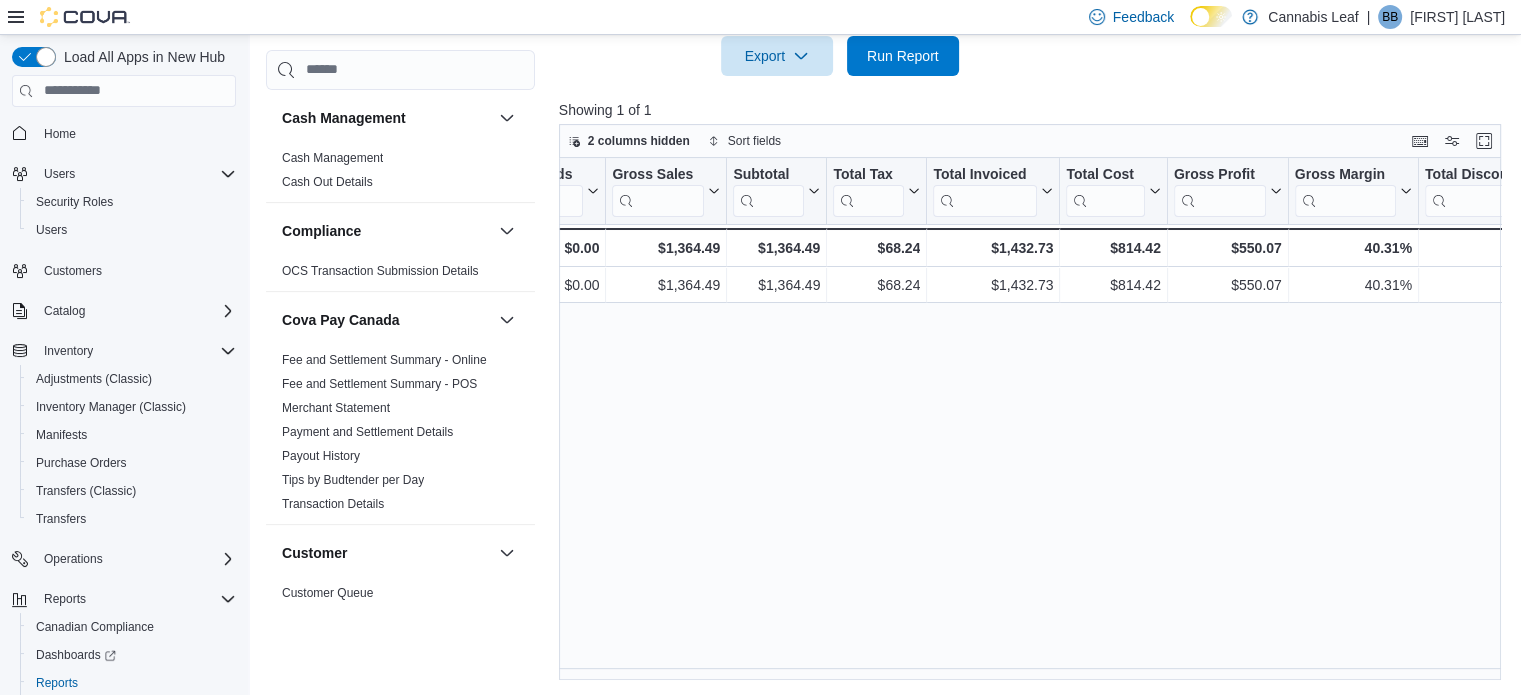 scroll, scrollTop: 0, scrollLeft: 1548, axis: horizontal 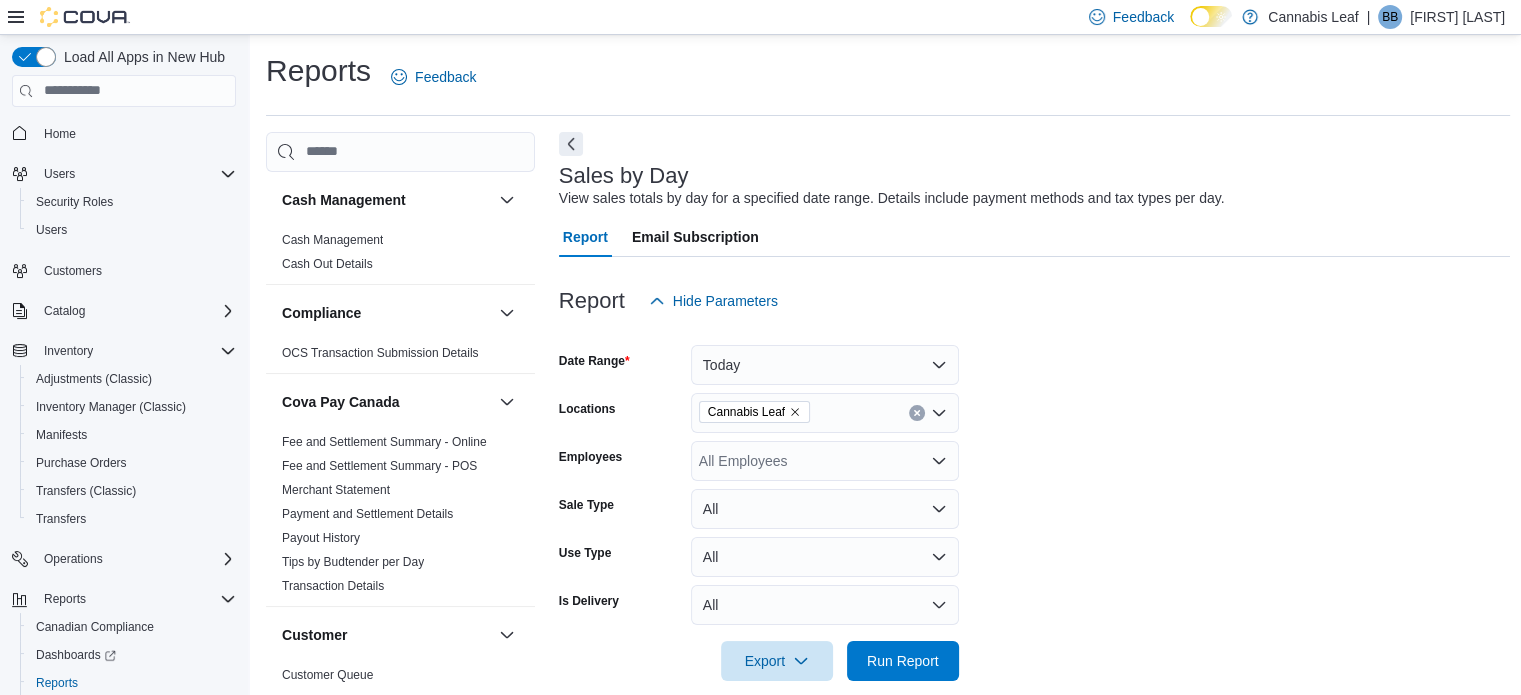 click at bounding box center (400, 152) 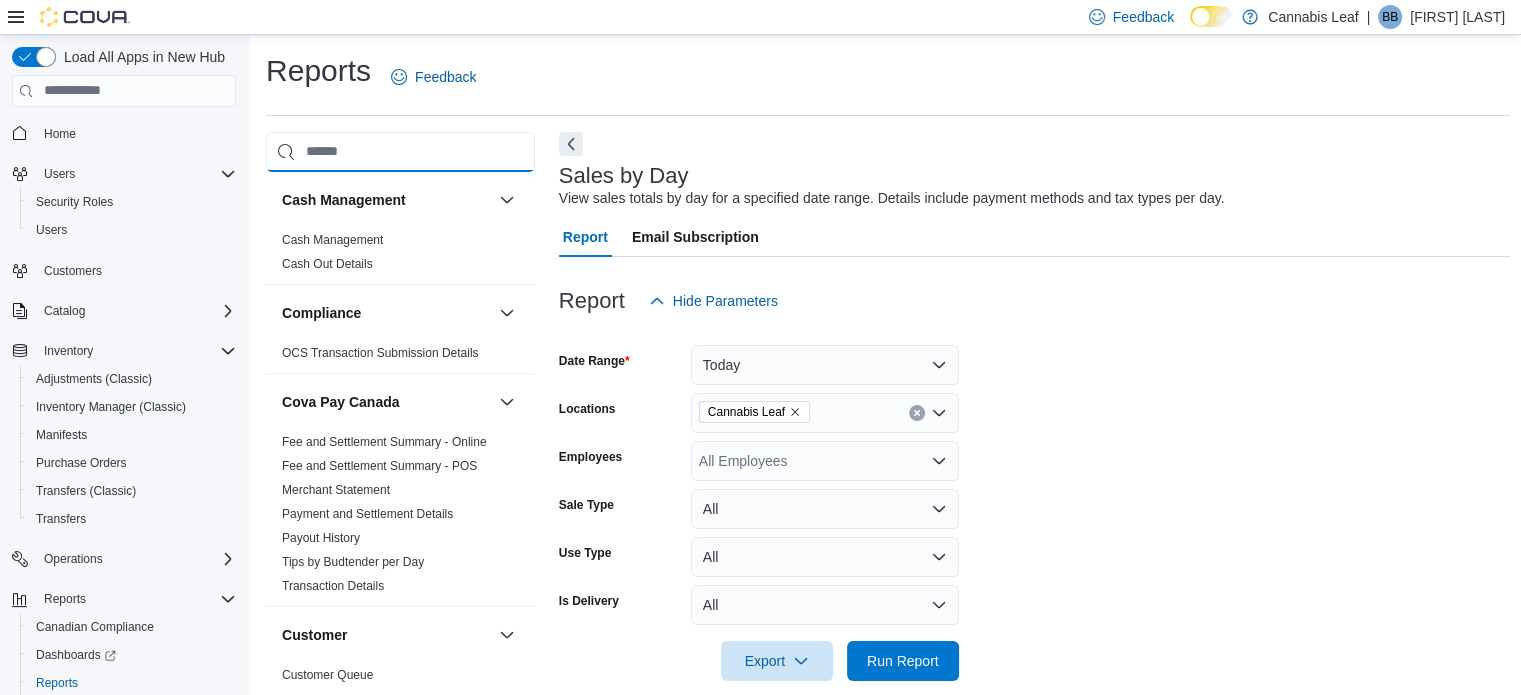 click at bounding box center [400, 152] 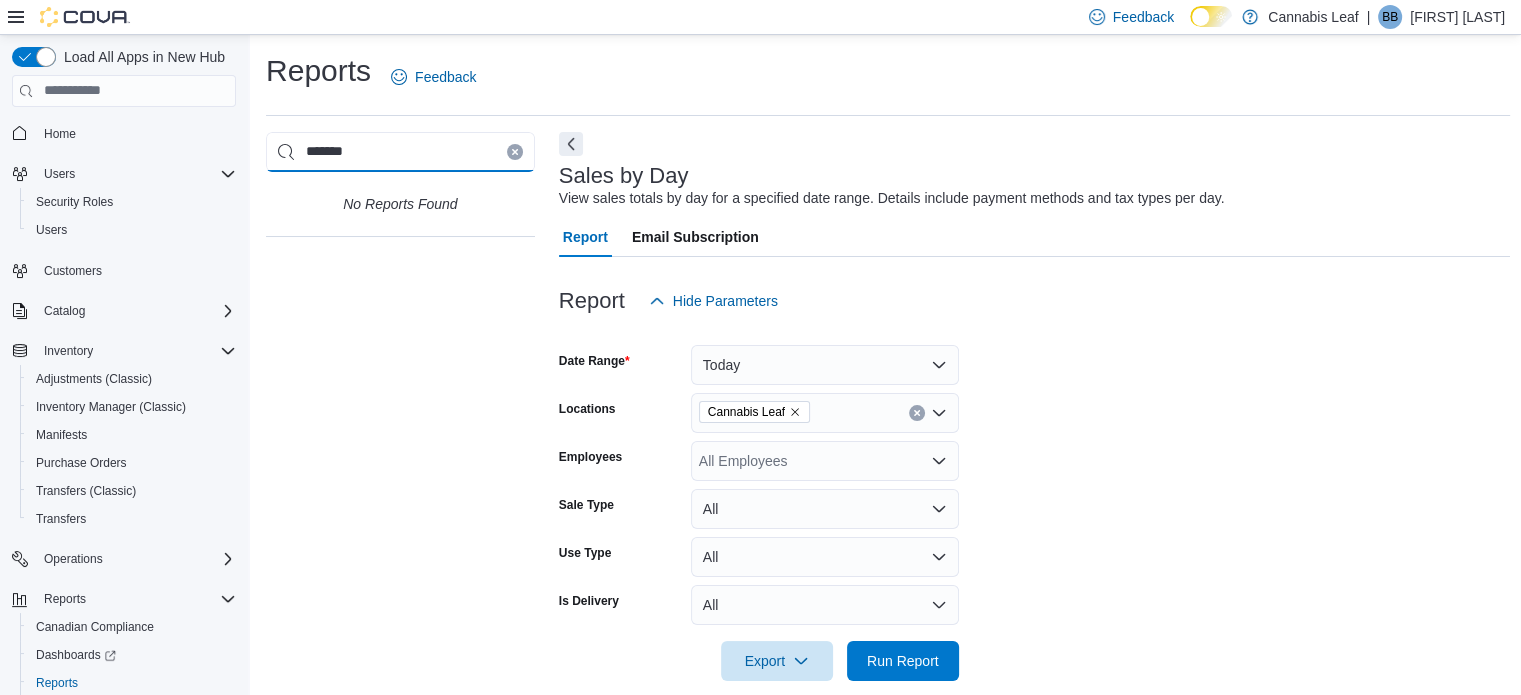 click on "*******" at bounding box center [400, 152] 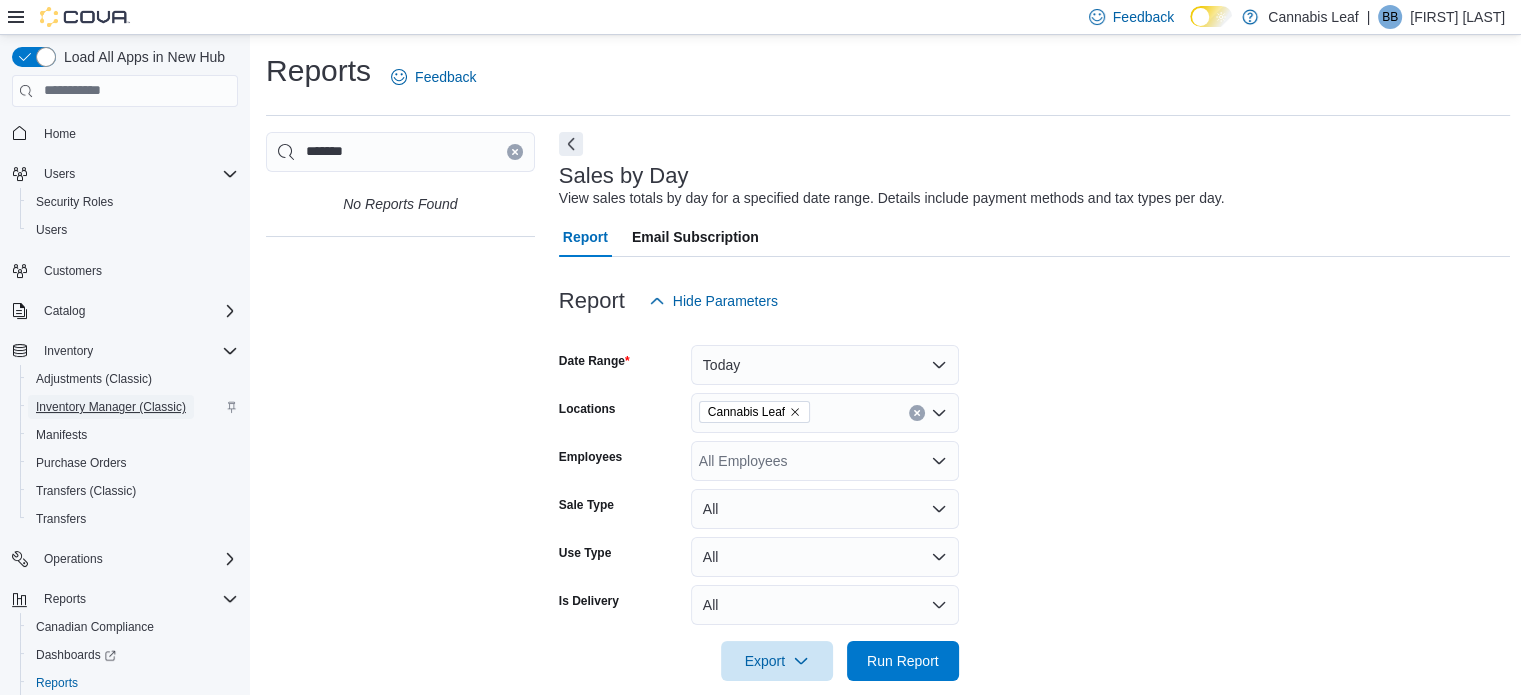 click on "Inventory Manager (Classic)" at bounding box center (111, 407) 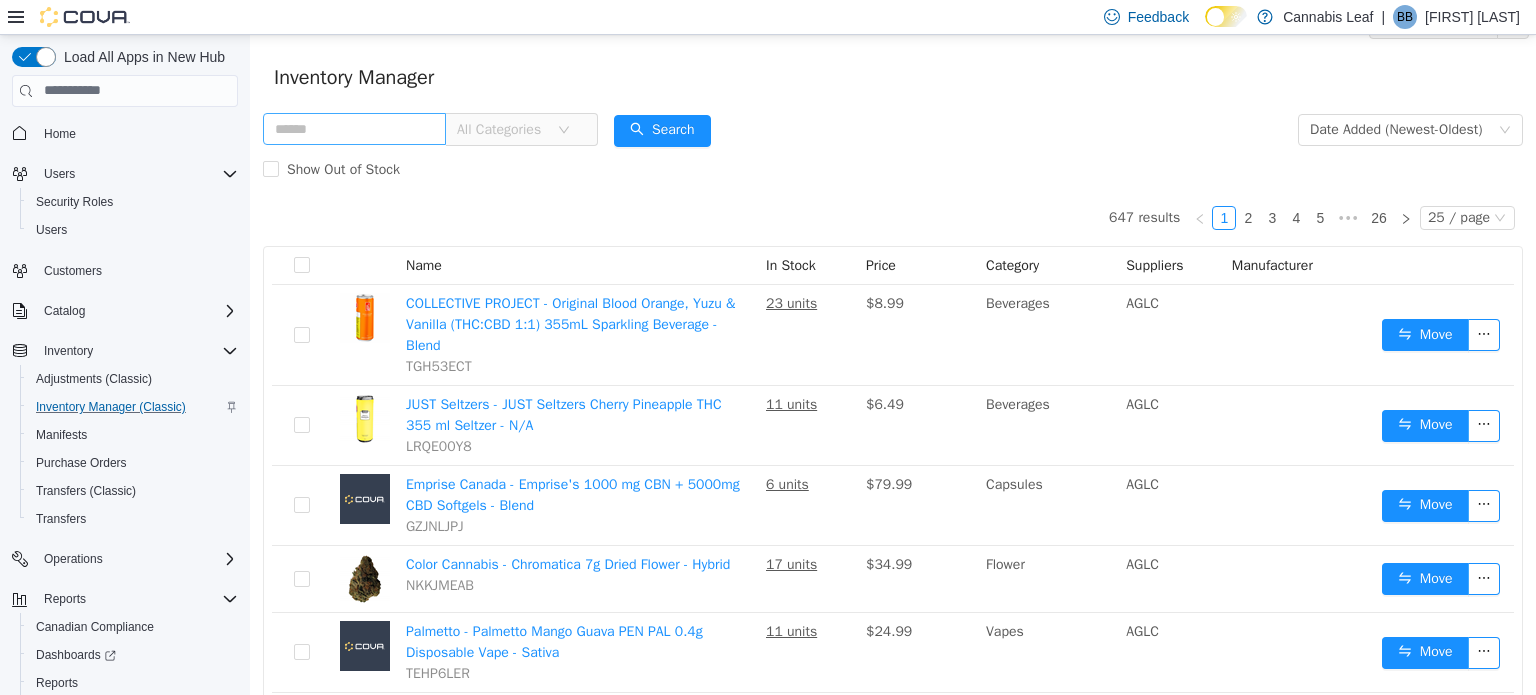 scroll, scrollTop: 0, scrollLeft: 0, axis: both 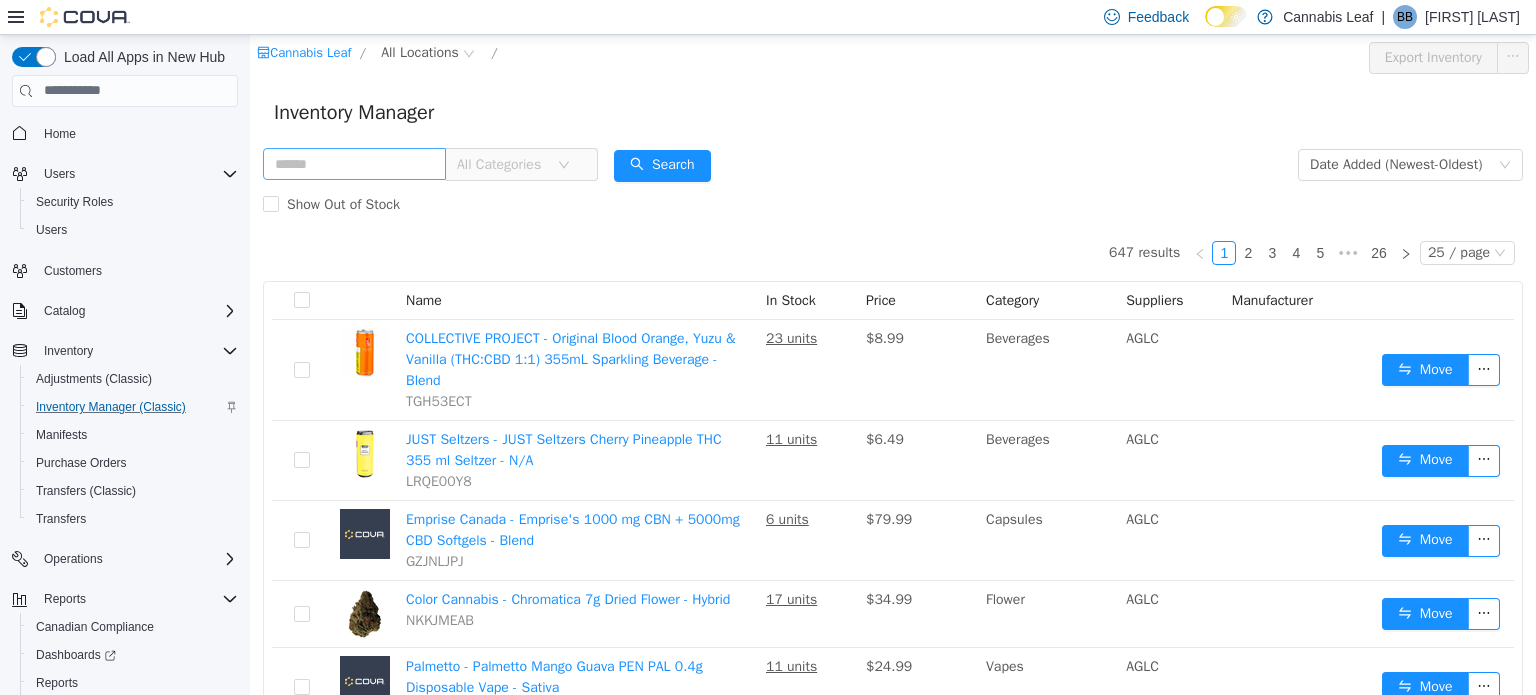 click at bounding box center [354, 163] 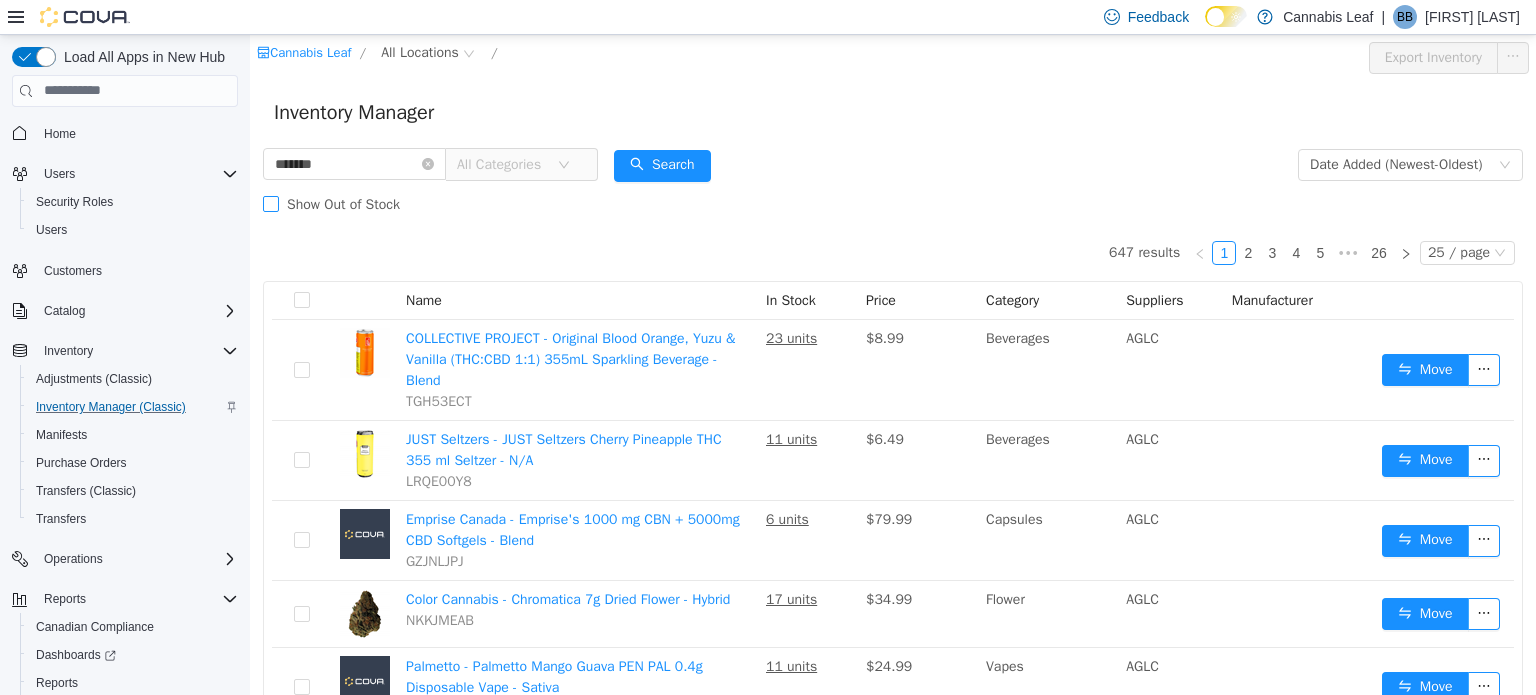 type on "*******" 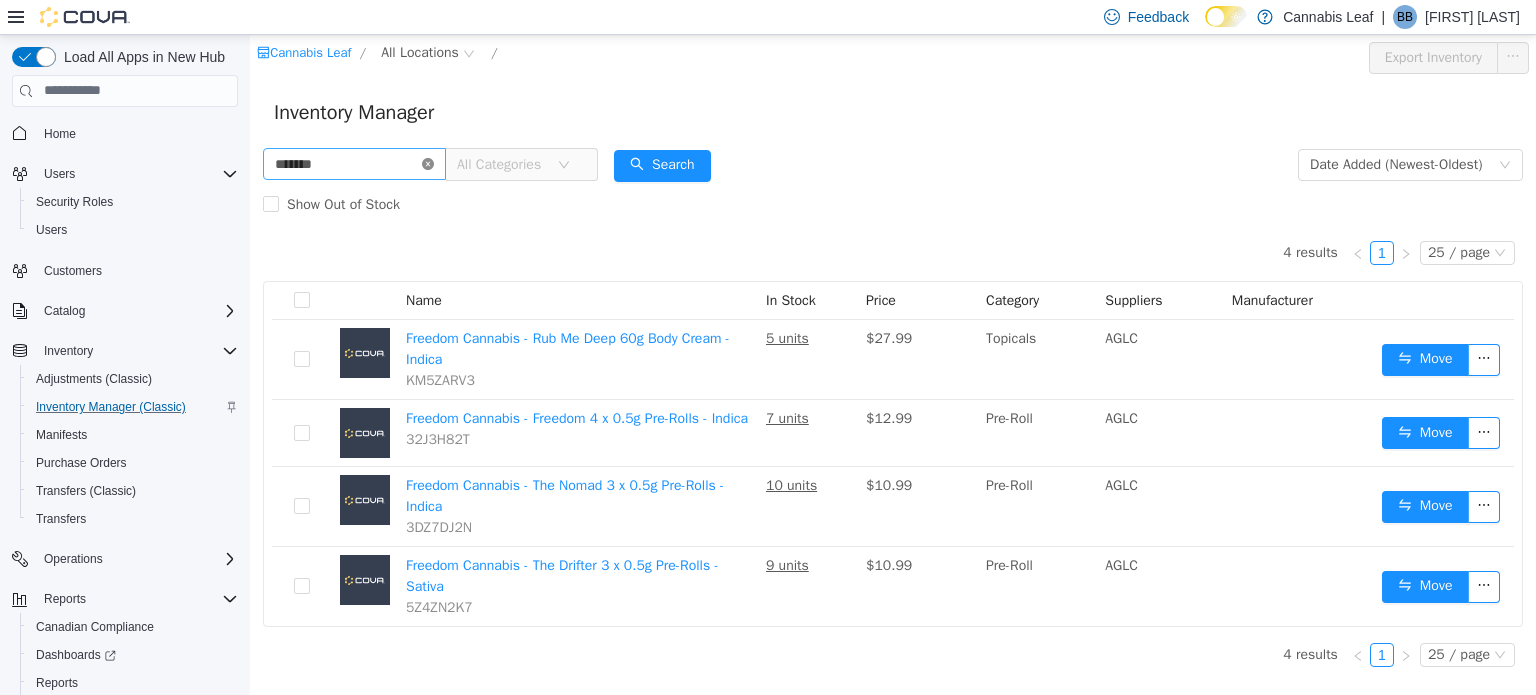 click 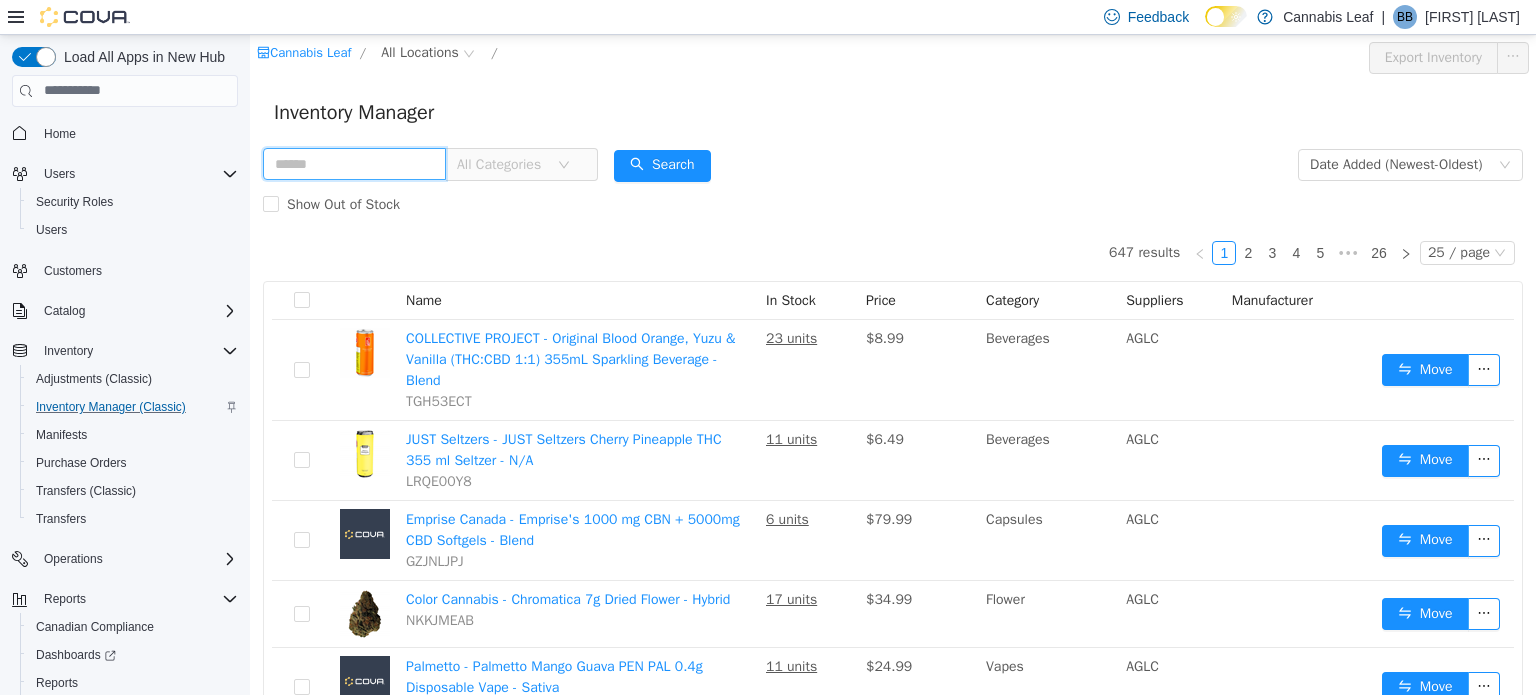 click at bounding box center (354, 163) 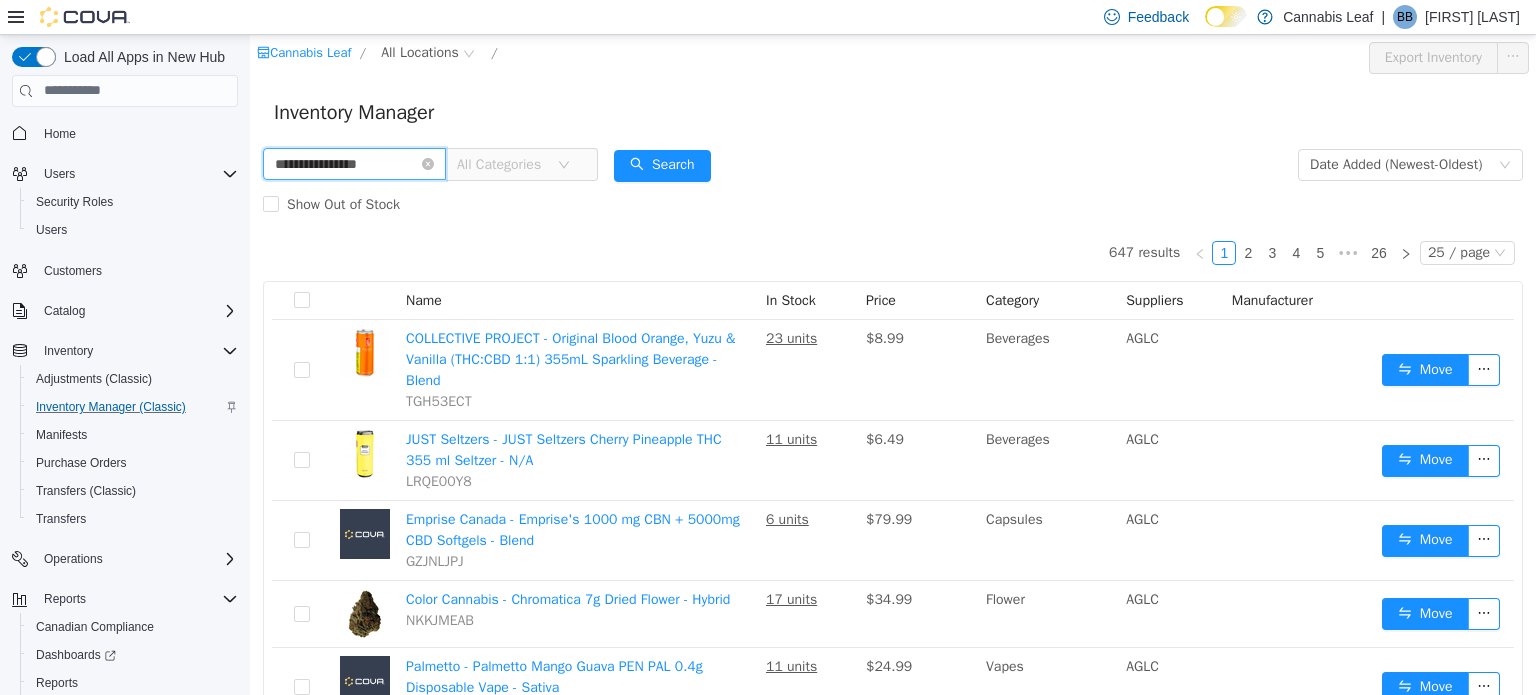 type on "**********" 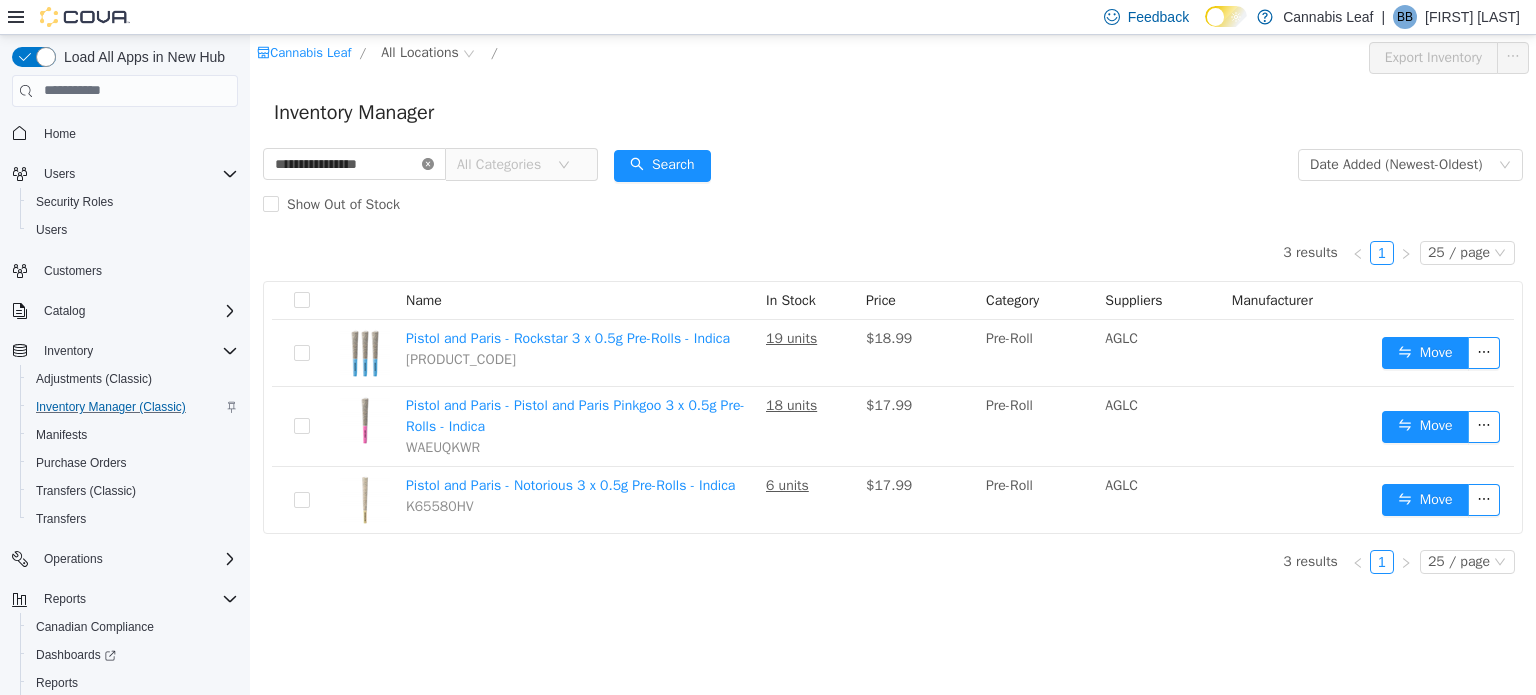 click 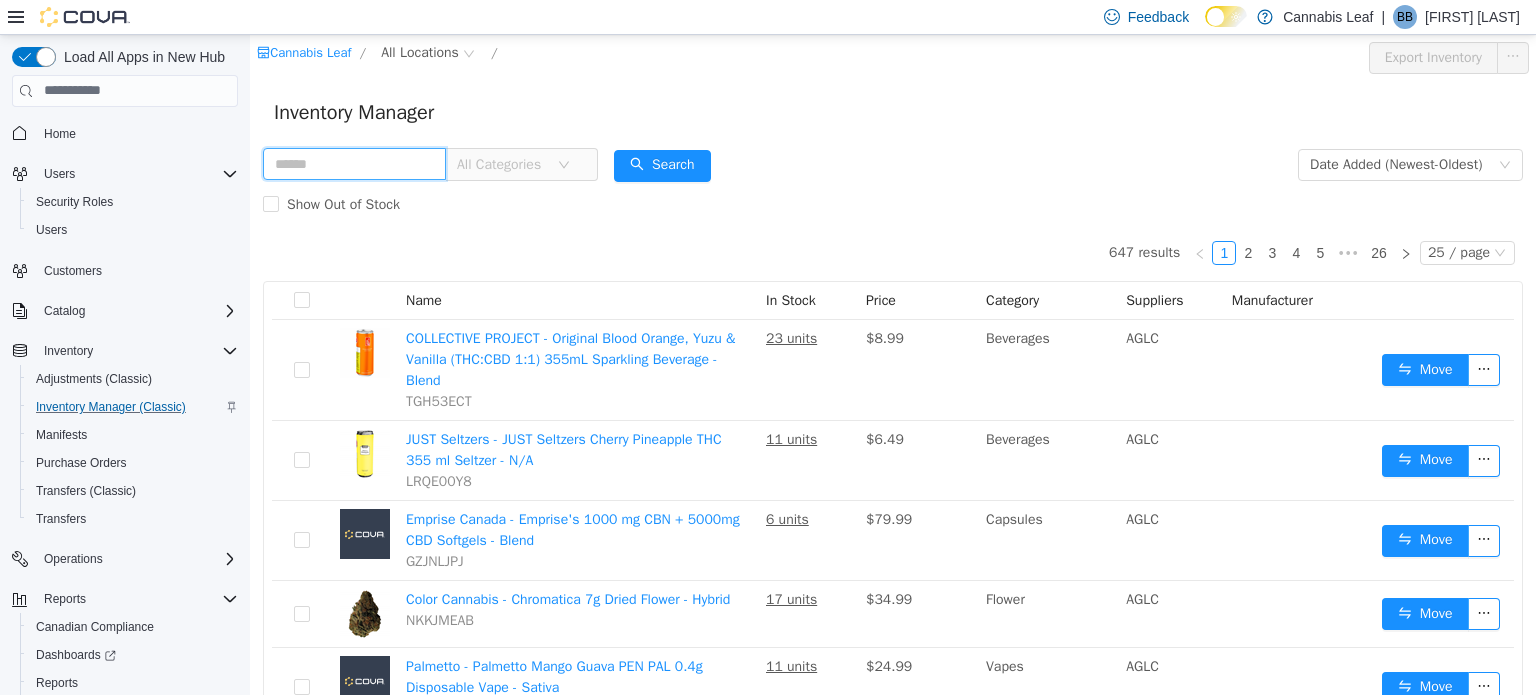 click at bounding box center [354, 163] 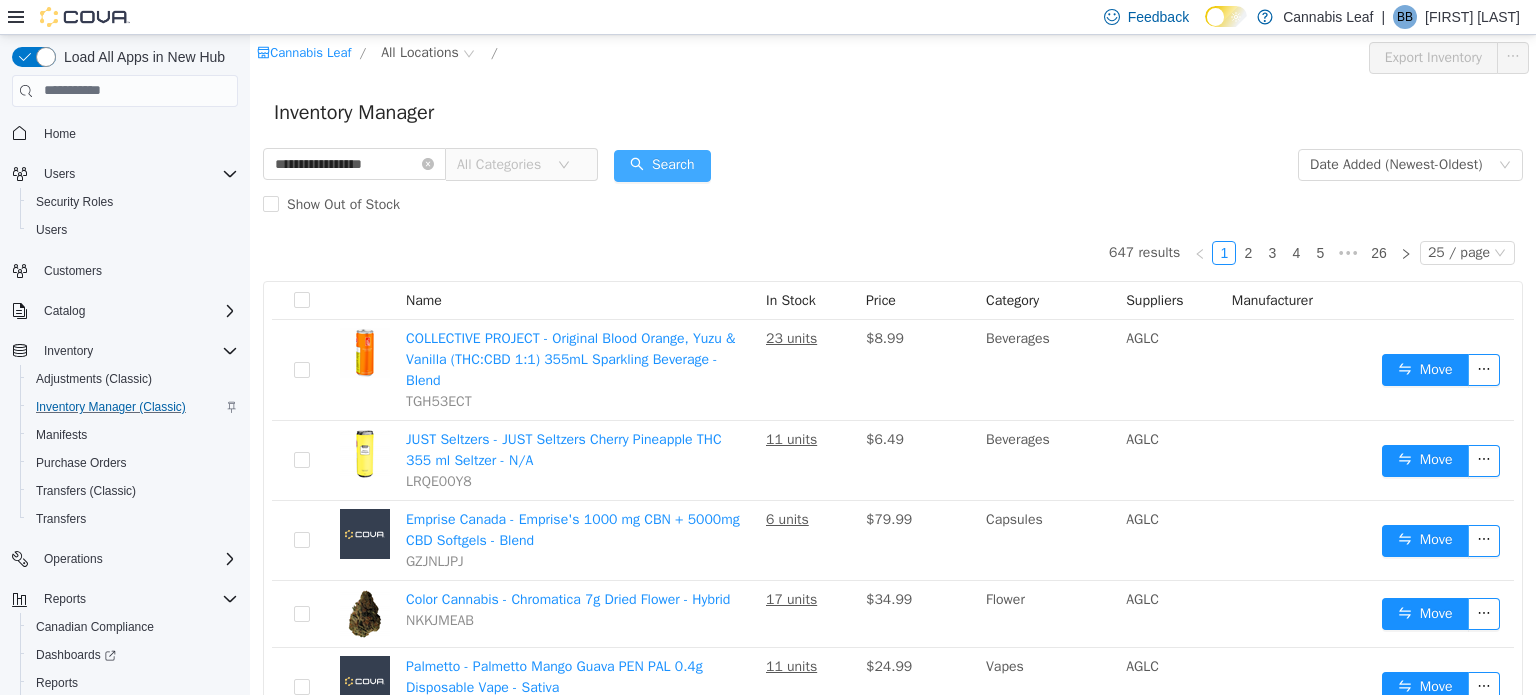 click on "Search" at bounding box center [662, 165] 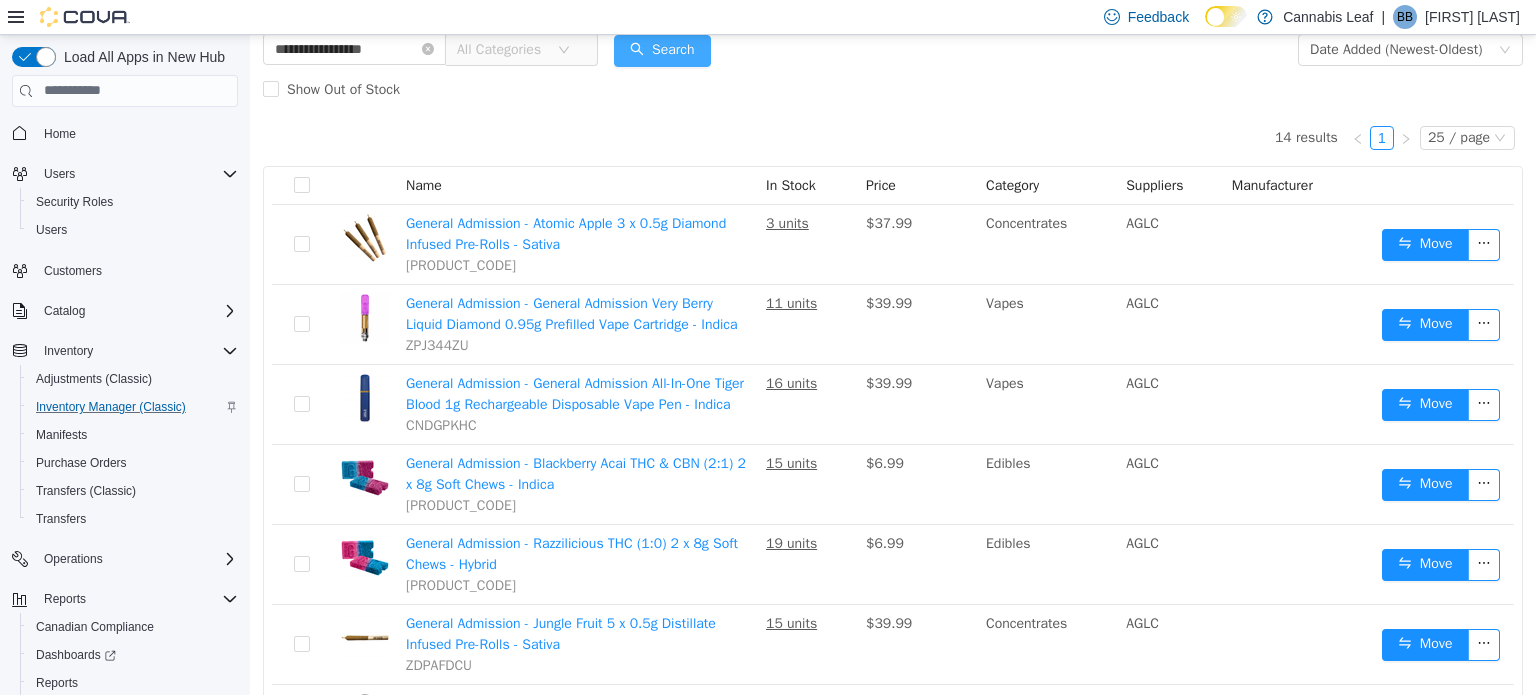 scroll, scrollTop: 0, scrollLeft: 0, axis: both 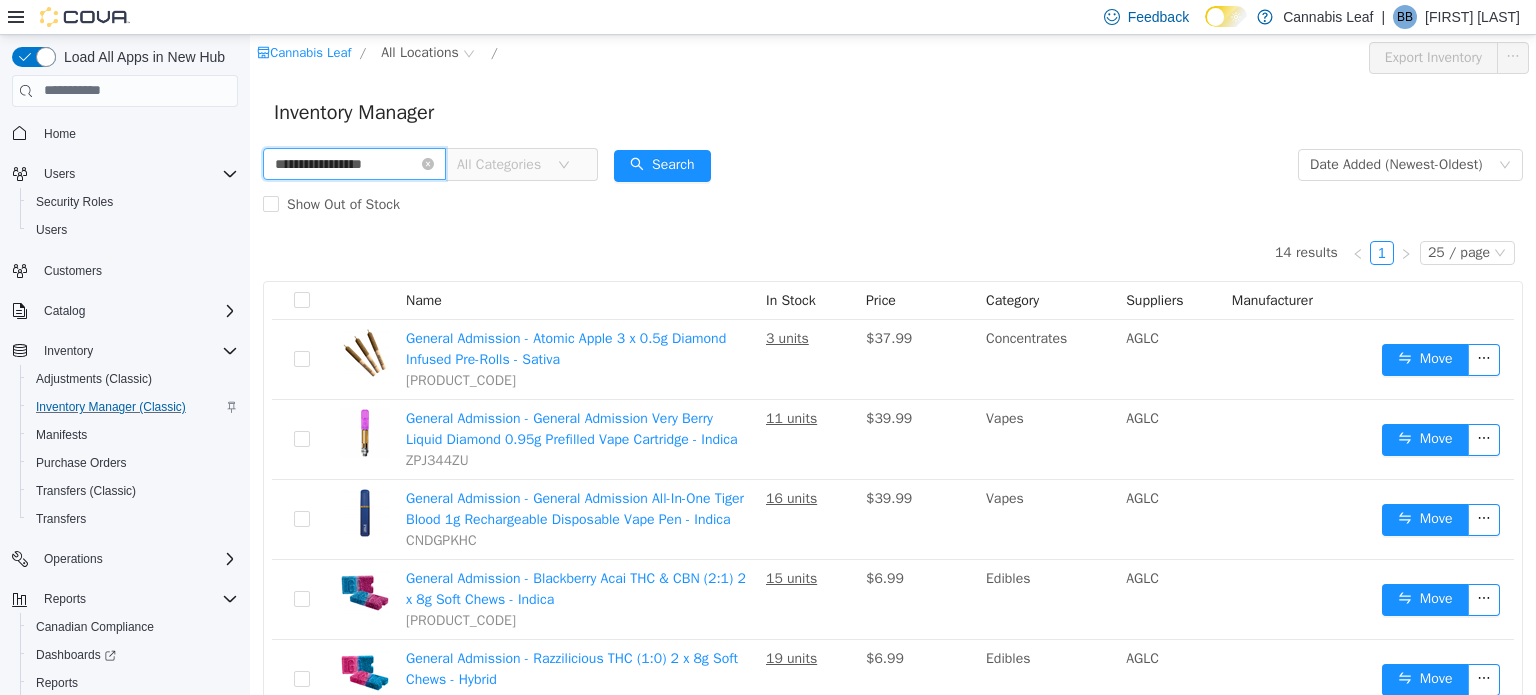 drag, startPoint x: 386, startPoint y: 164, endPoint x: 217, endPoint y: 143, distance: 170.29973 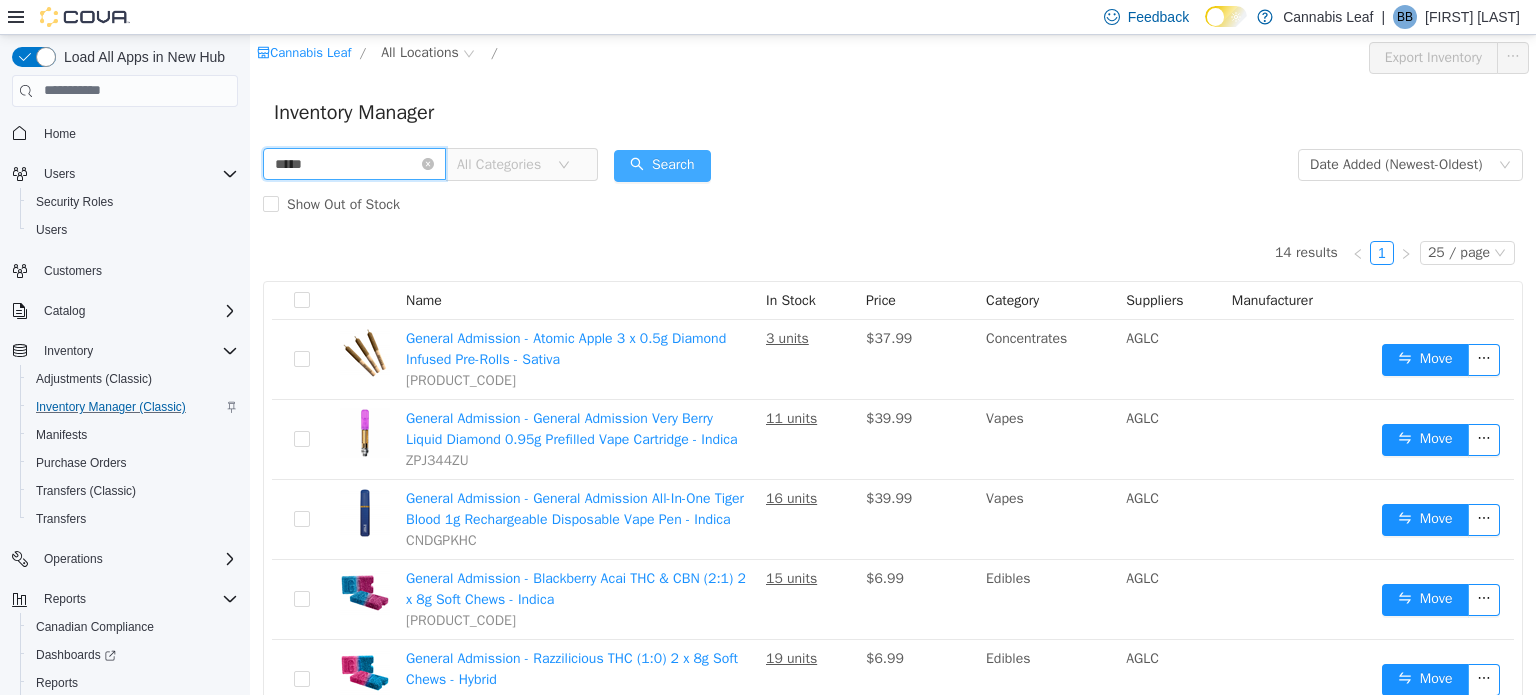 type on "*****" 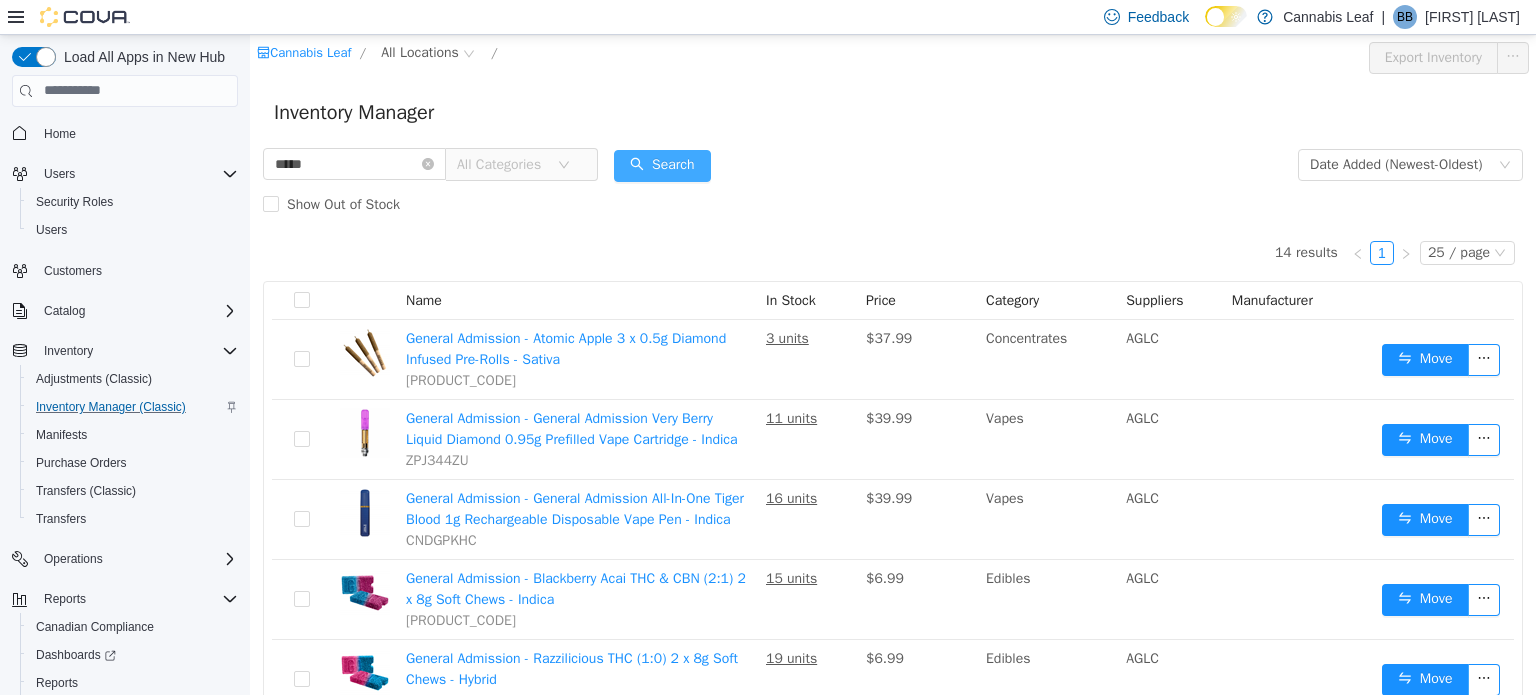 click on "Search" at bounding box center (662, 165) 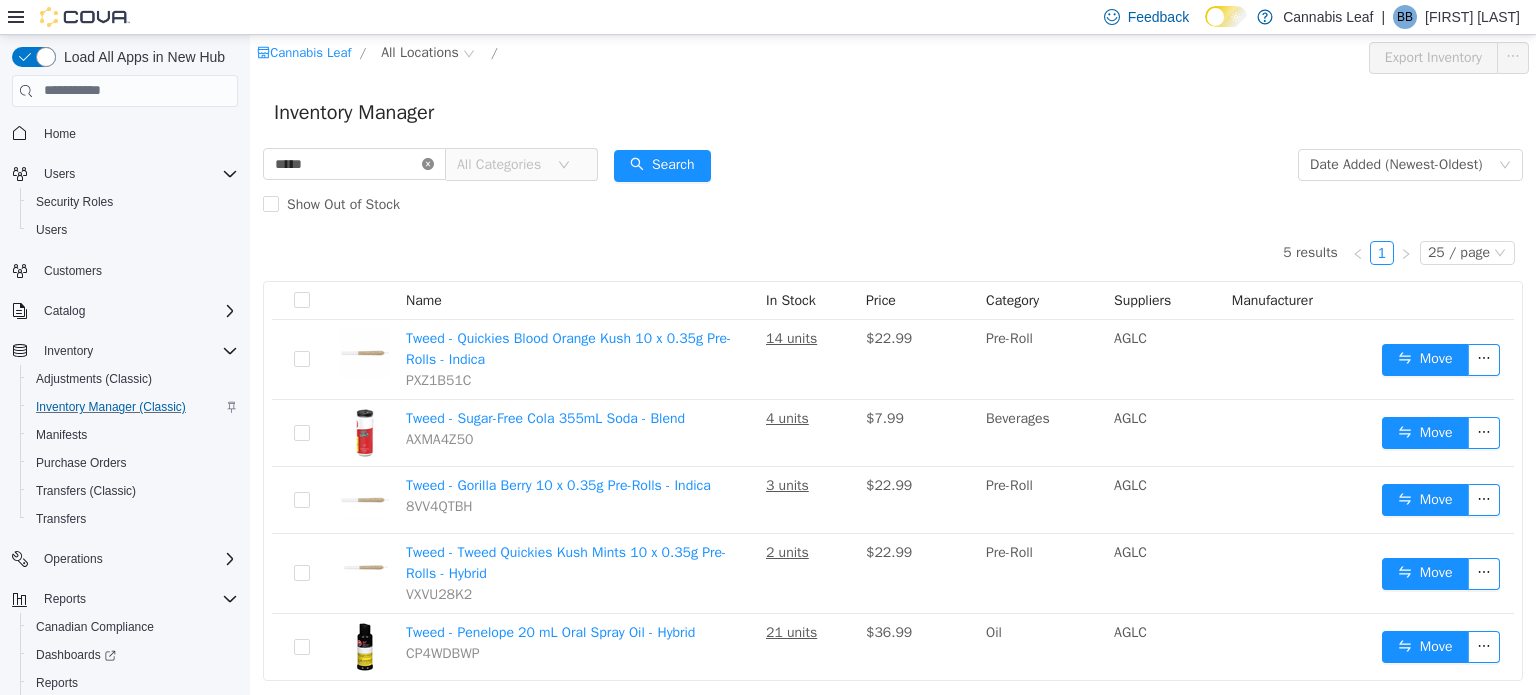 click 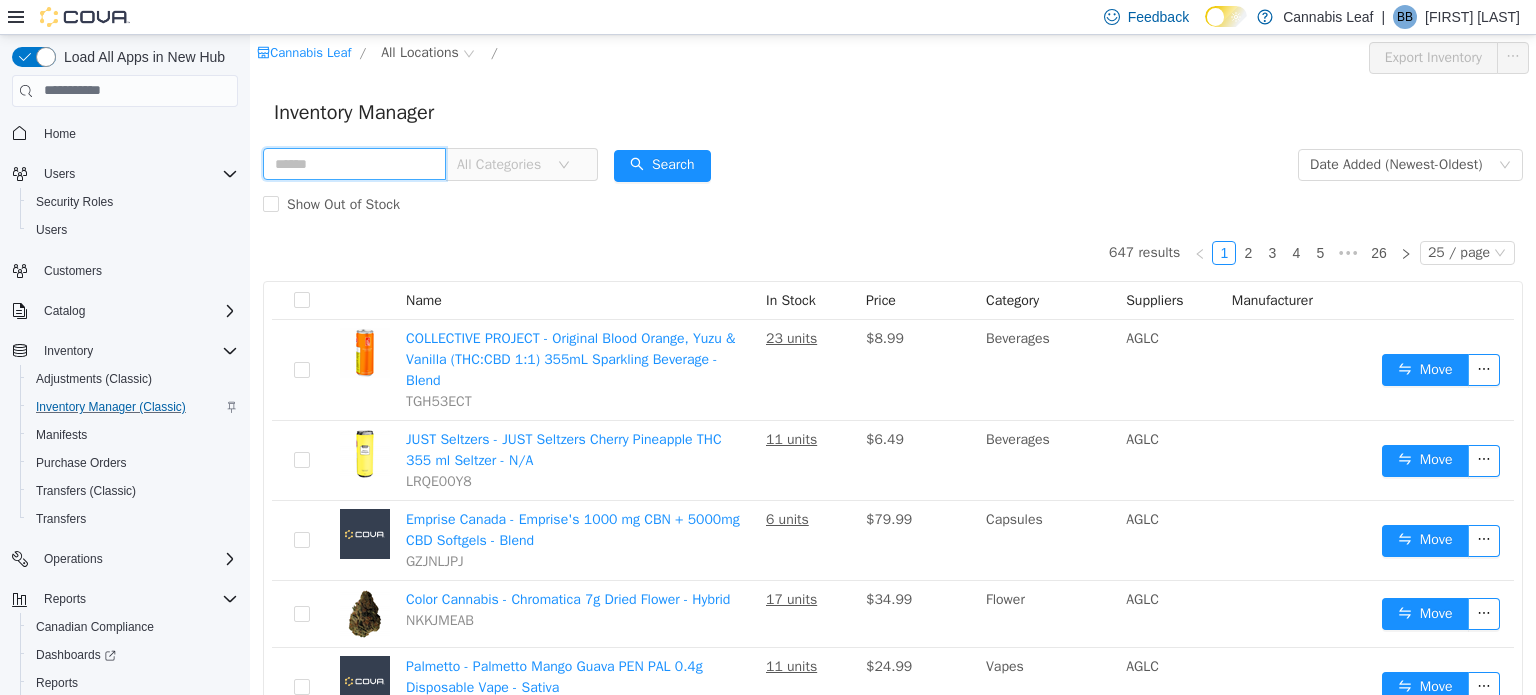click at bounding box center (354, 163) 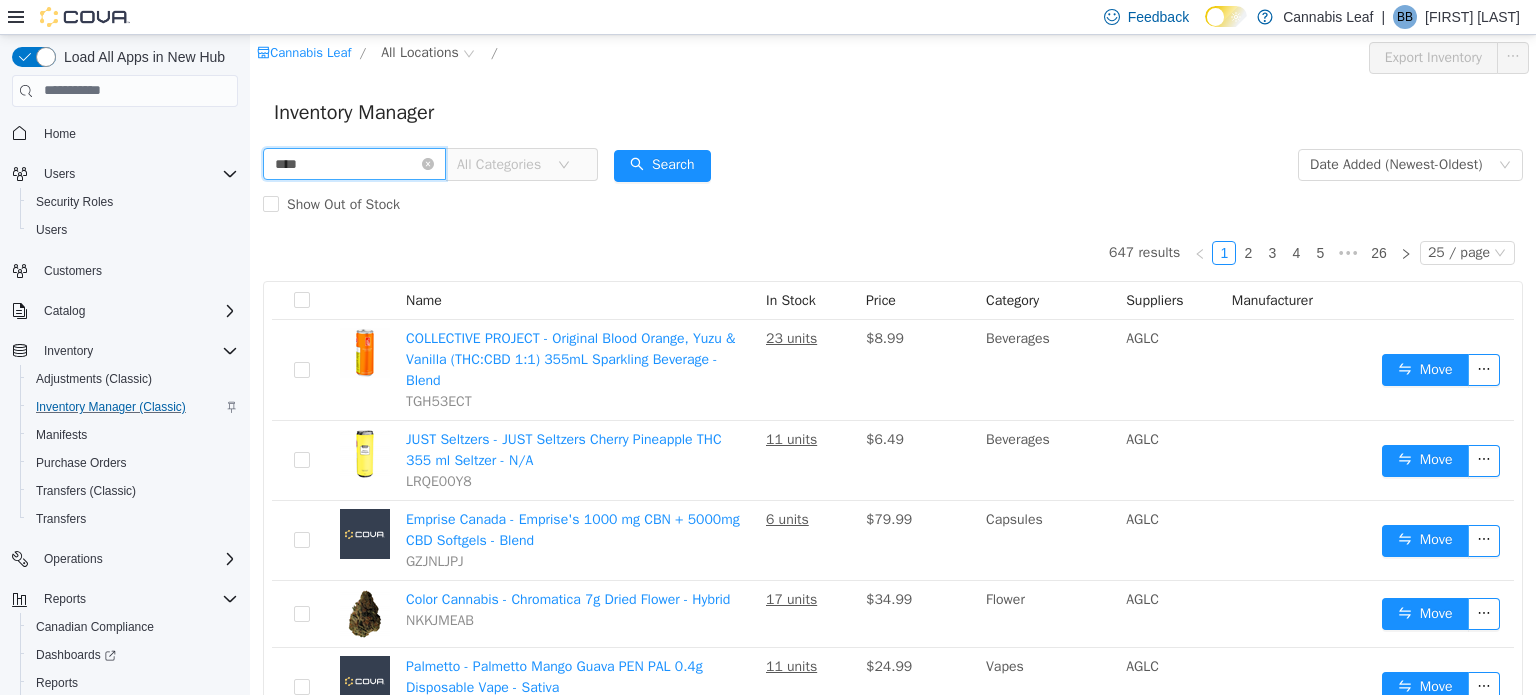 type on "****" 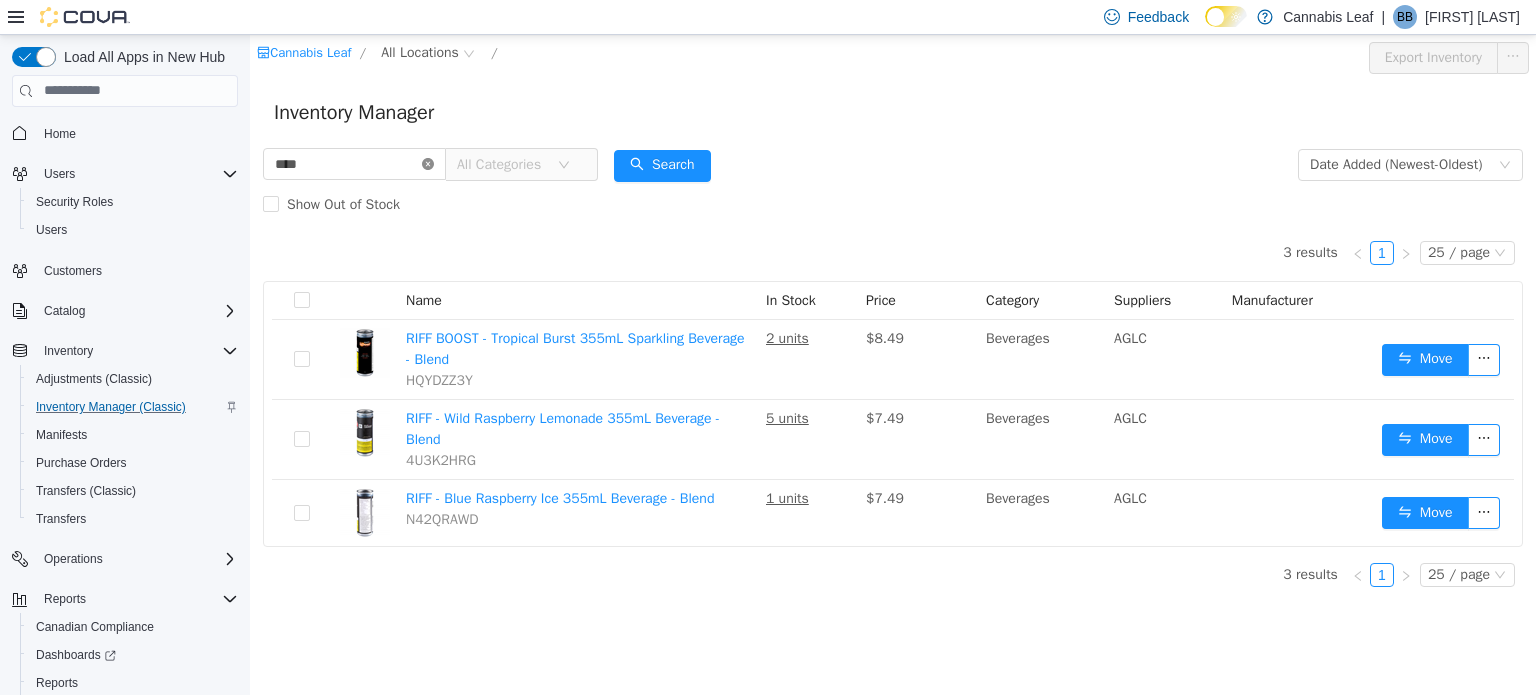 click 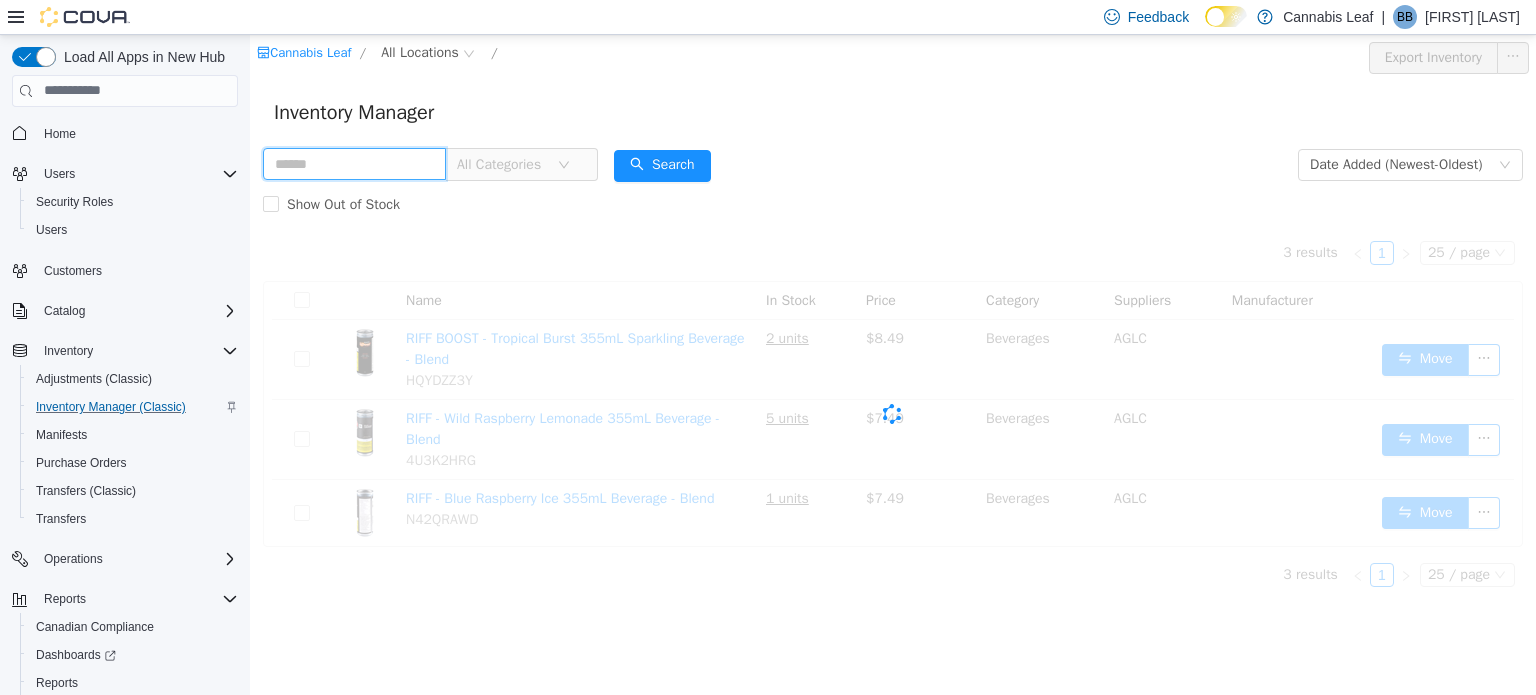 click at bounding box center (354, 163) 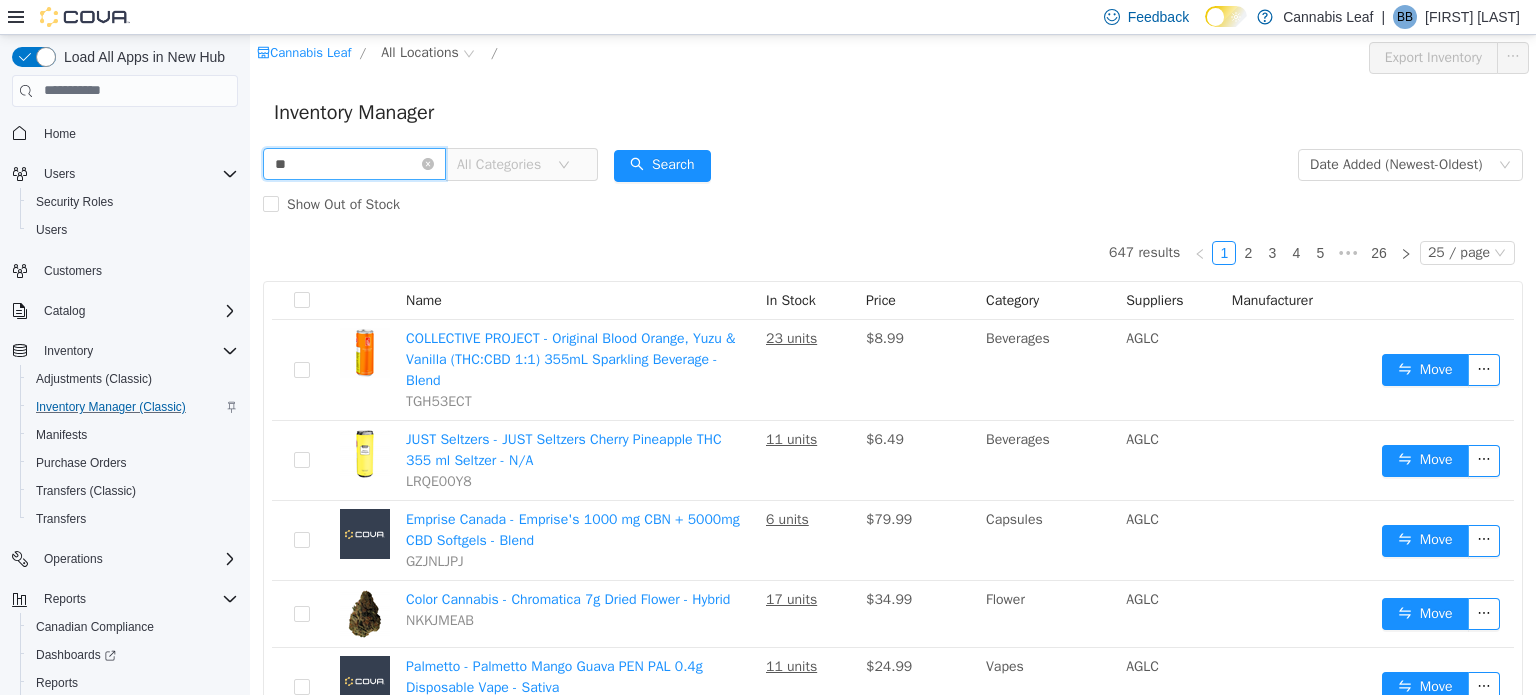 drag, startPoint x: 376, startPoint y: 163, endPoint x: 280, endPoint y: 162, distance: 96.00521 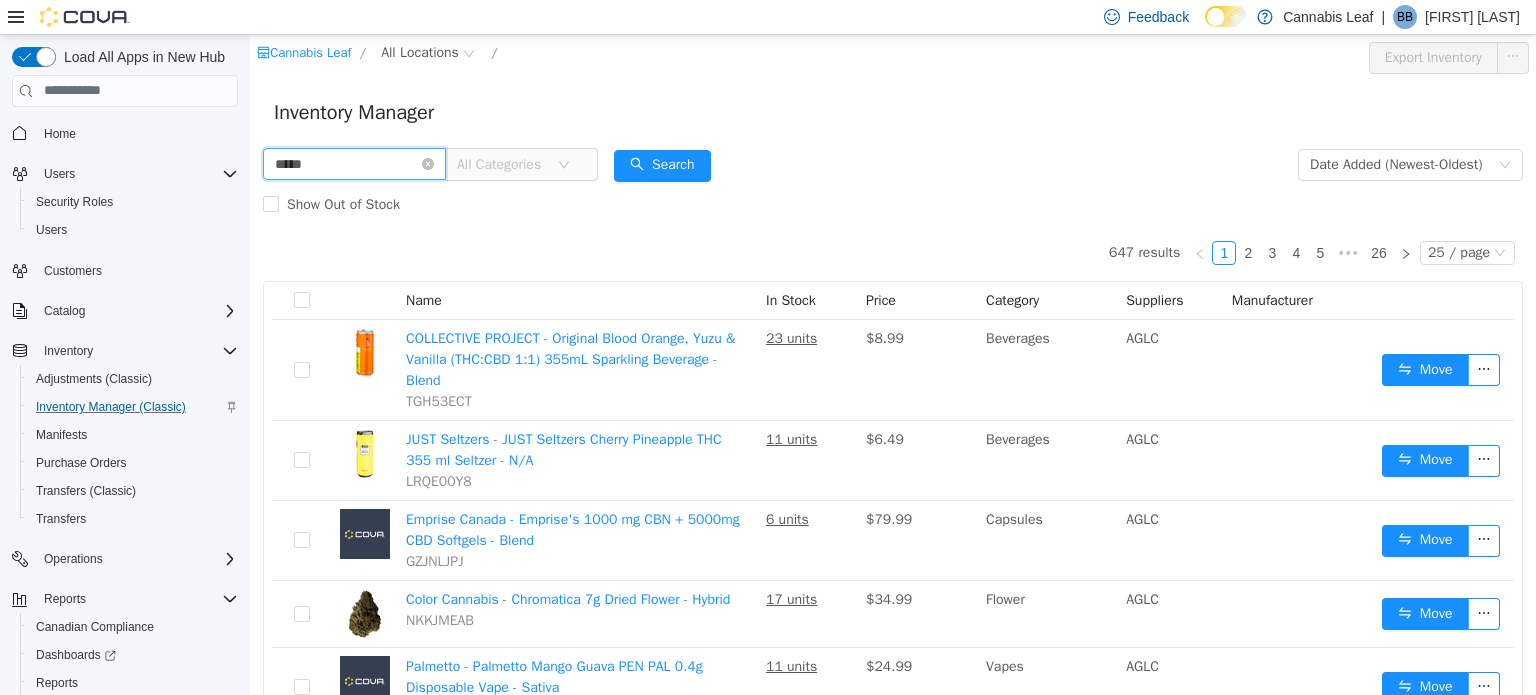 type on "*****" 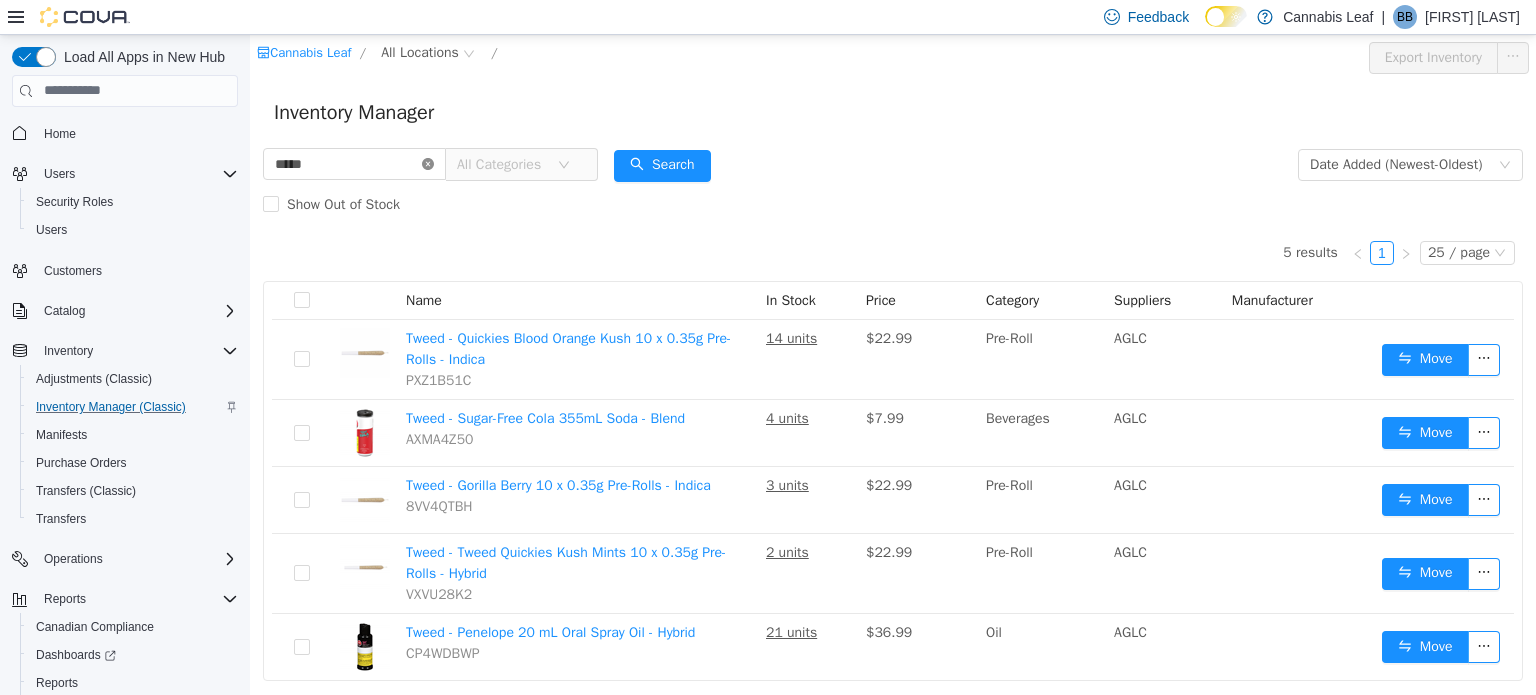 click 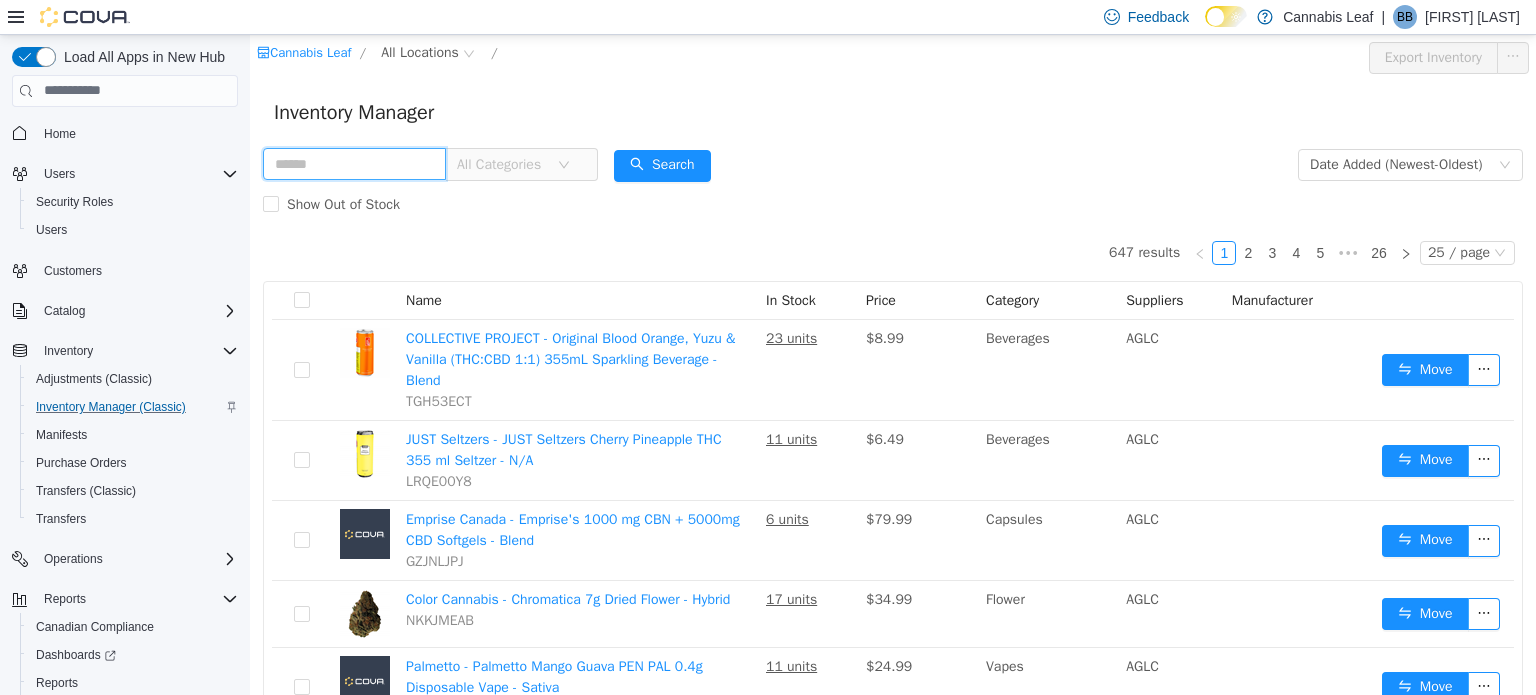 click at bounding box center [354, 163] 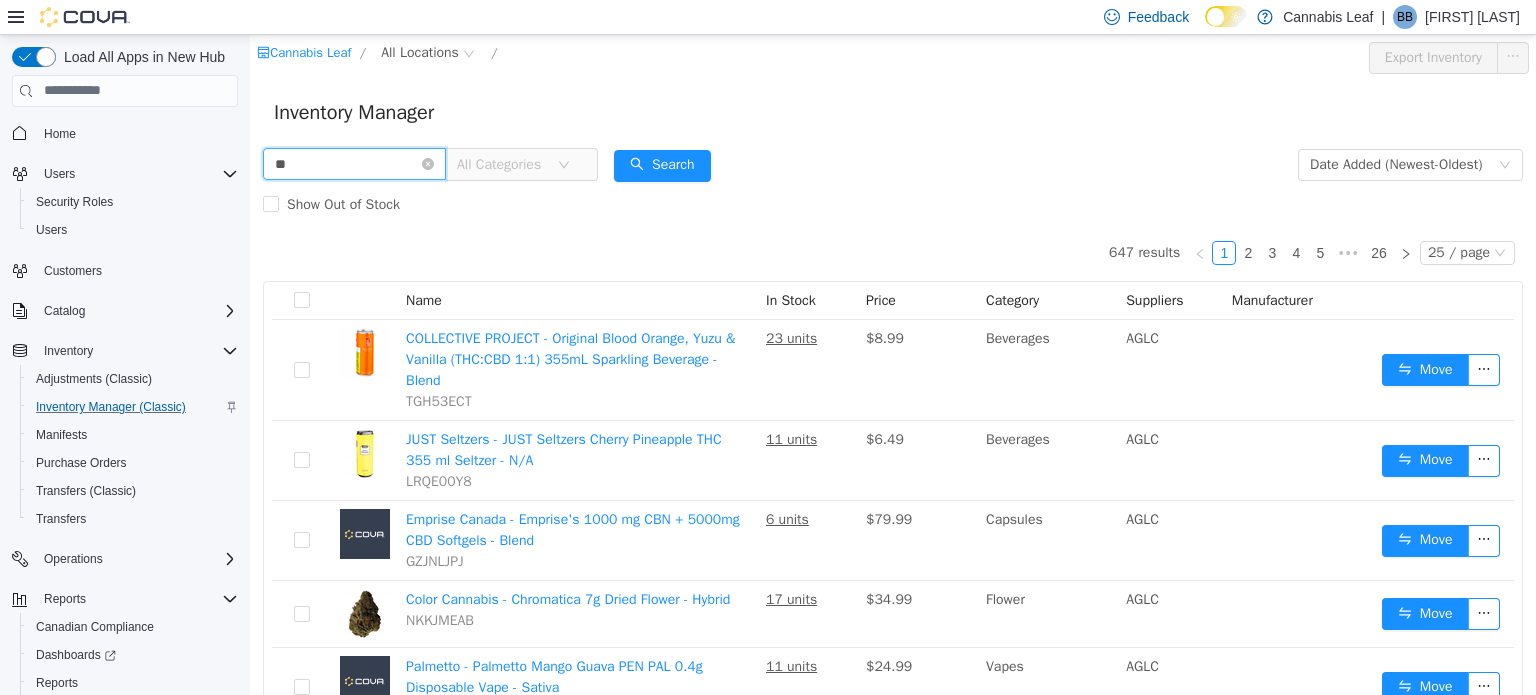 click on "**" at bounding box center [354, 163] 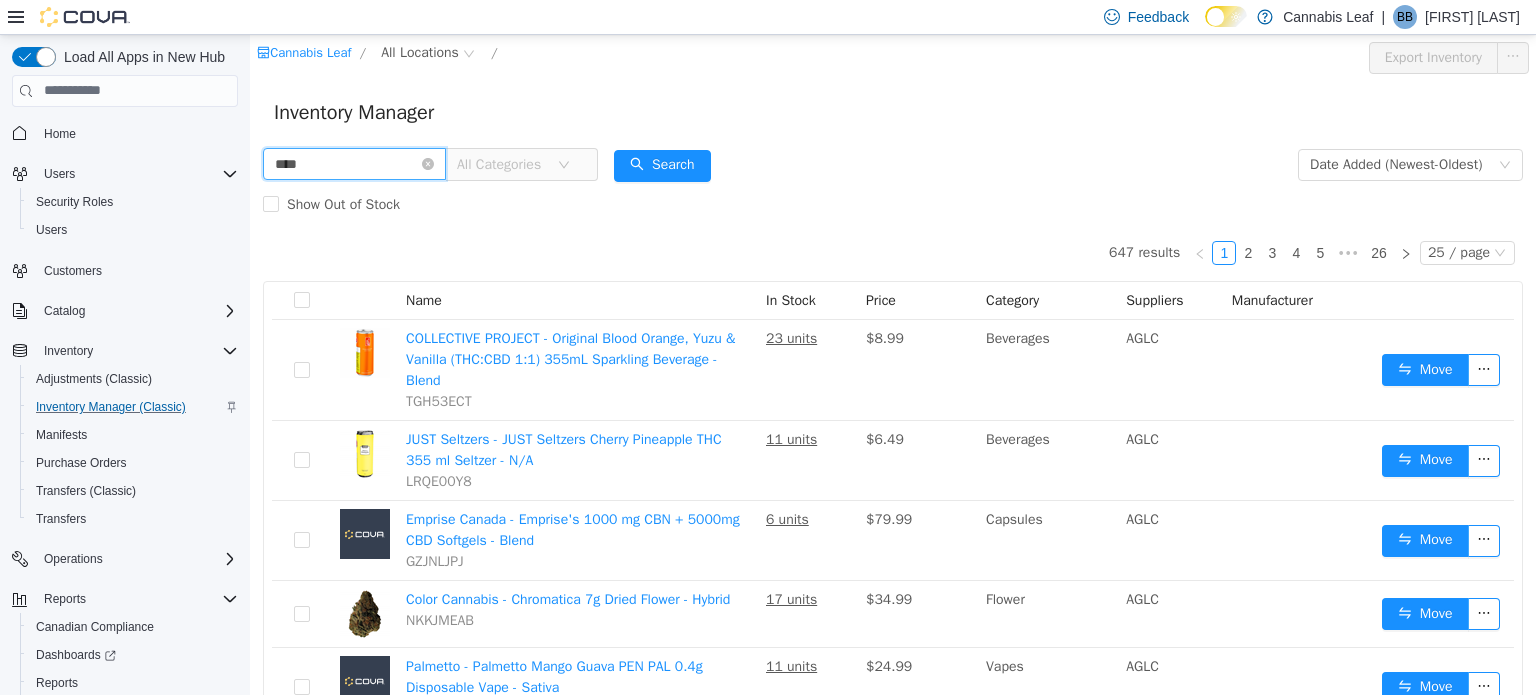 type on "****" 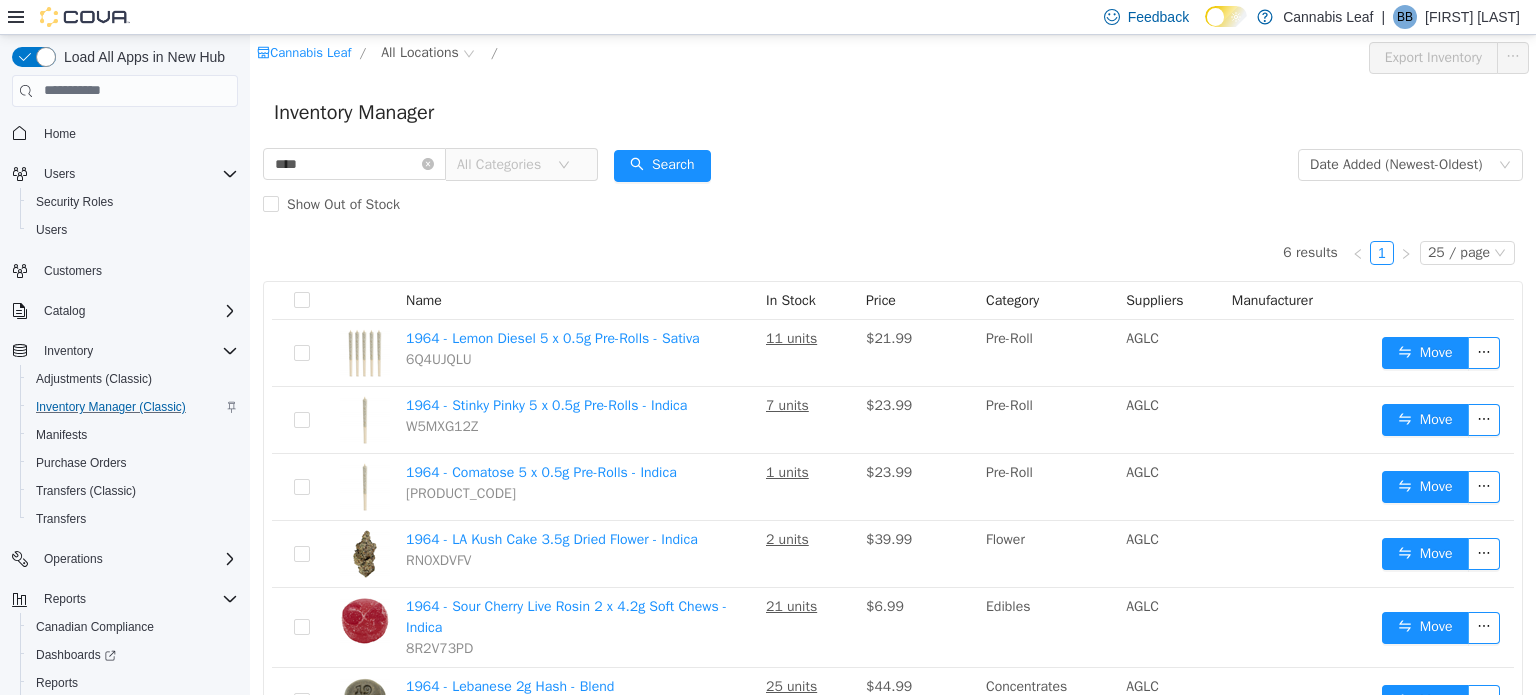 drag, startPoint x: 442, startPoint y: 163, endPoint x: 457, endPoint y: 137, distance: 30.016663 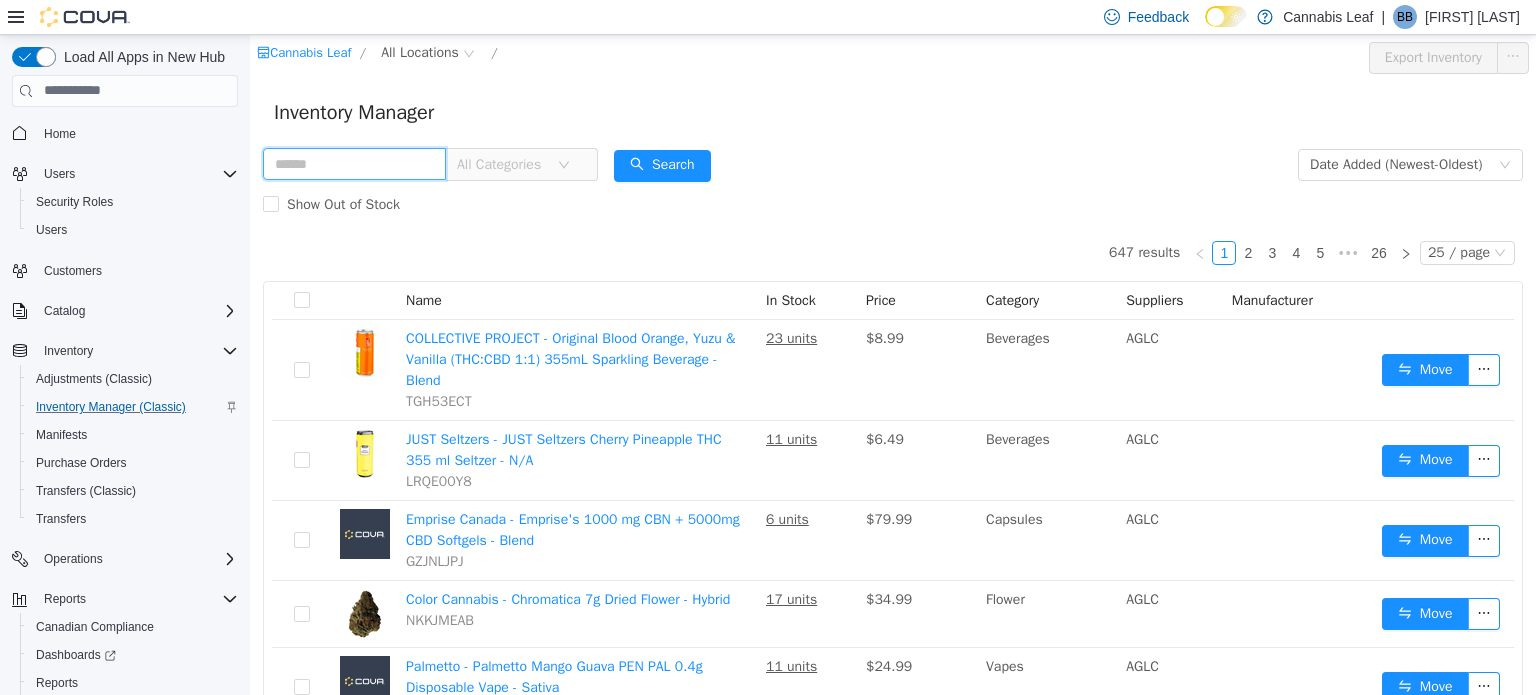click at bounding box center [354, 163] 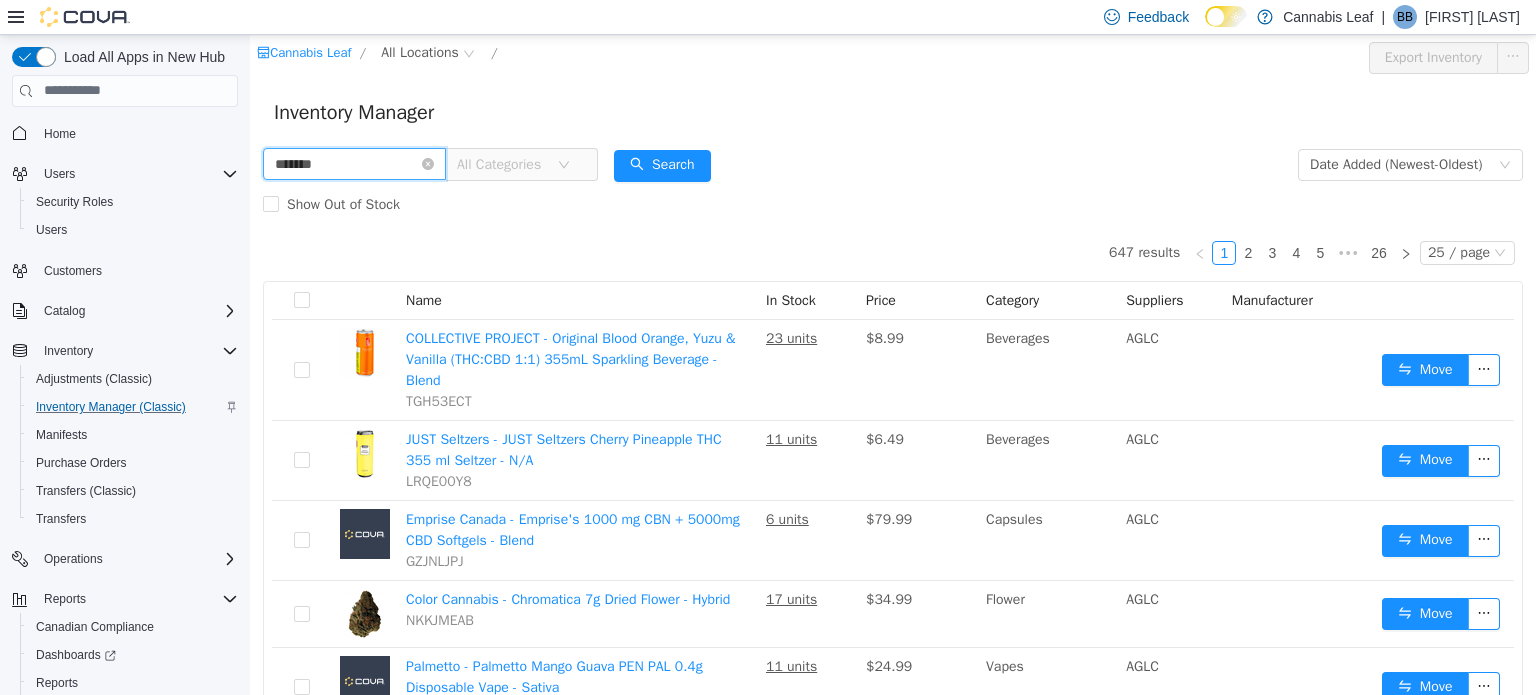 type on "*******" 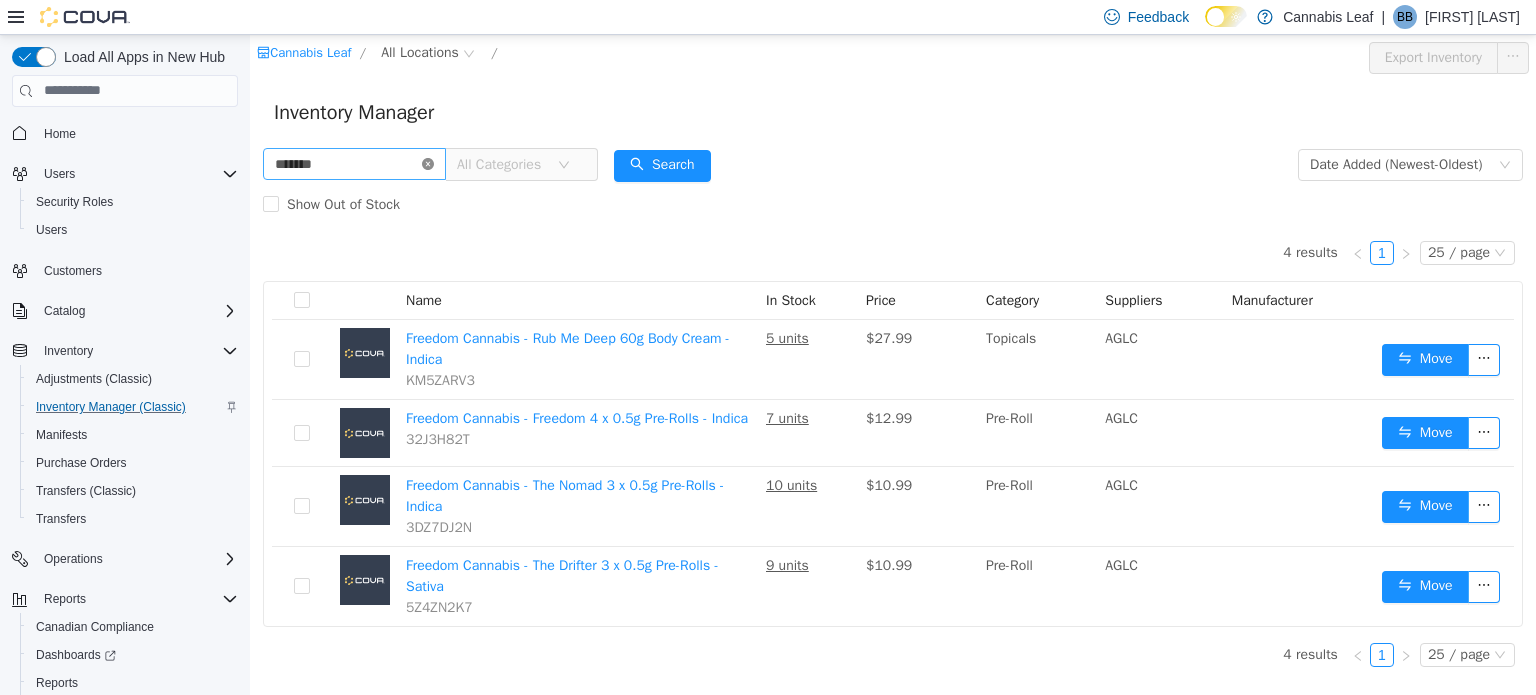 click 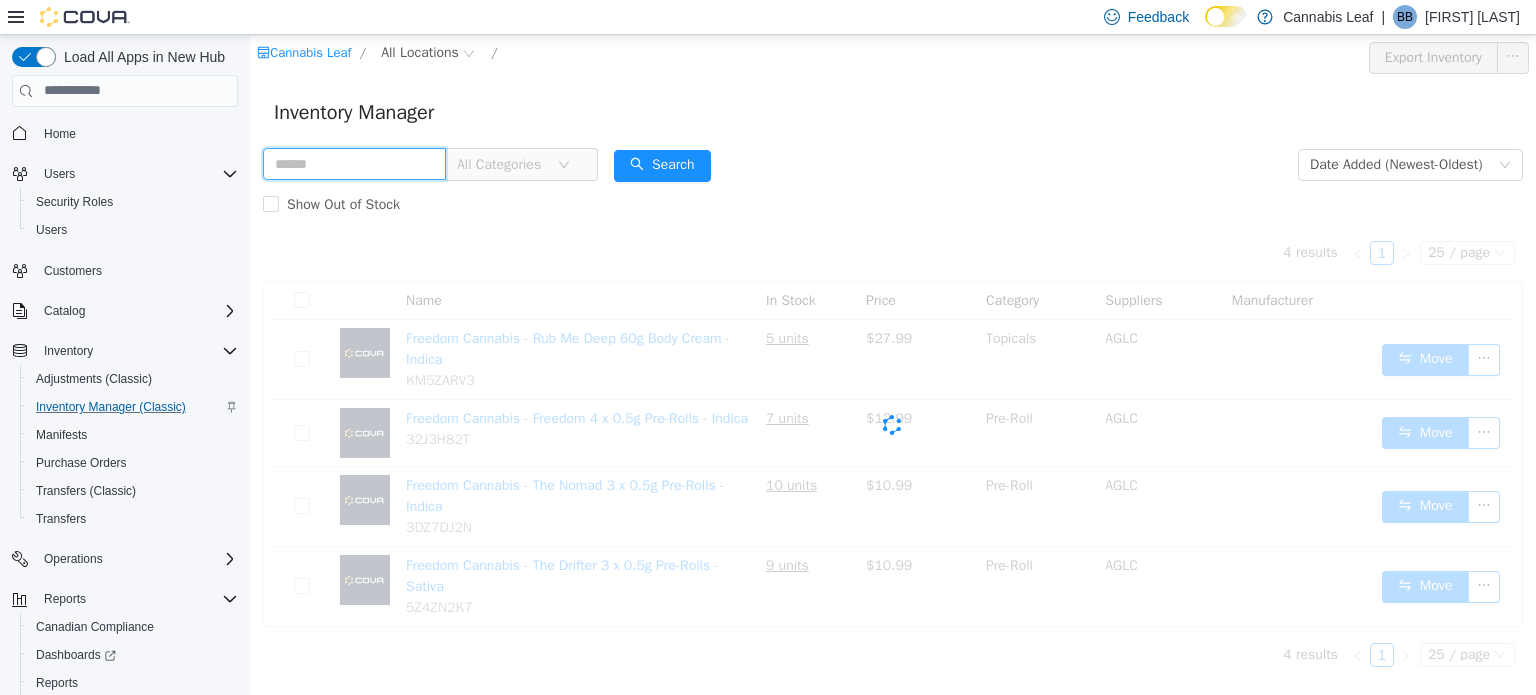 click at bounding box center [354, 163] 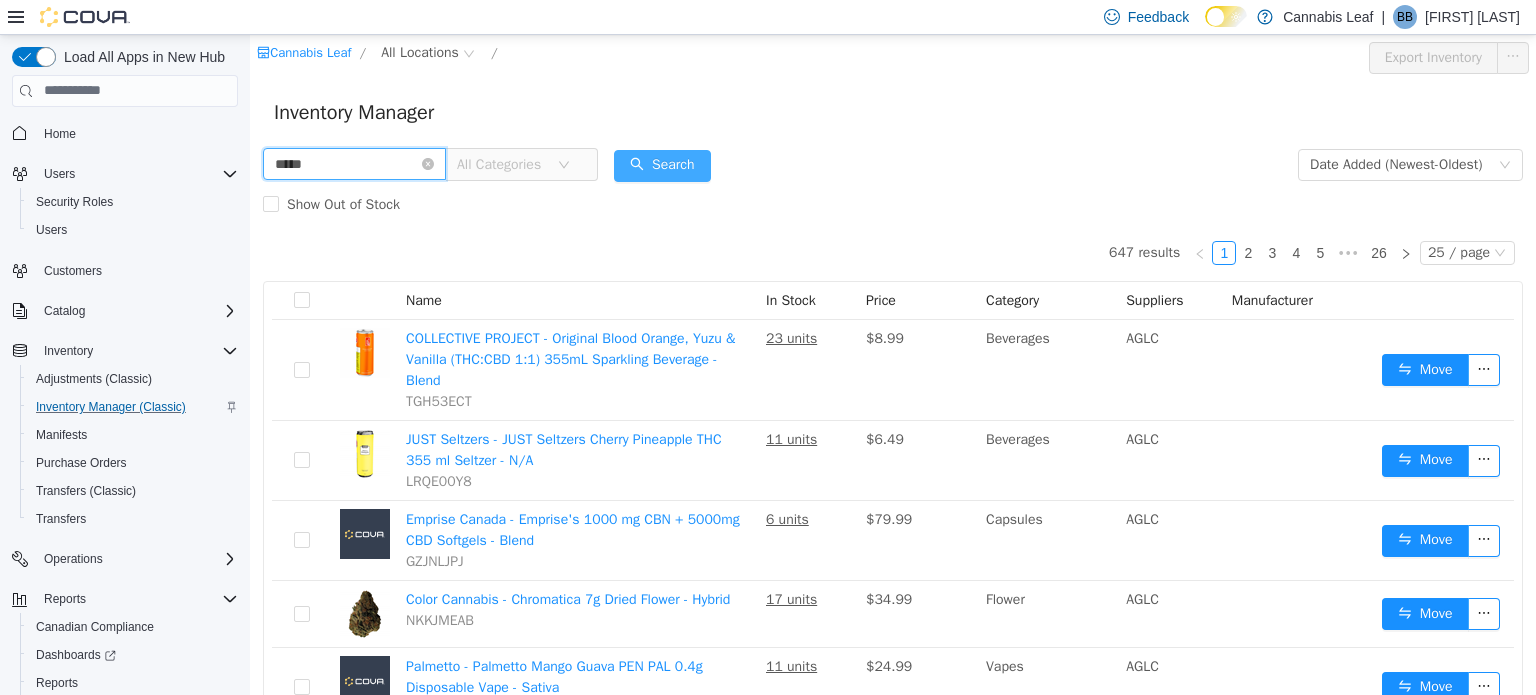 type on "*****" 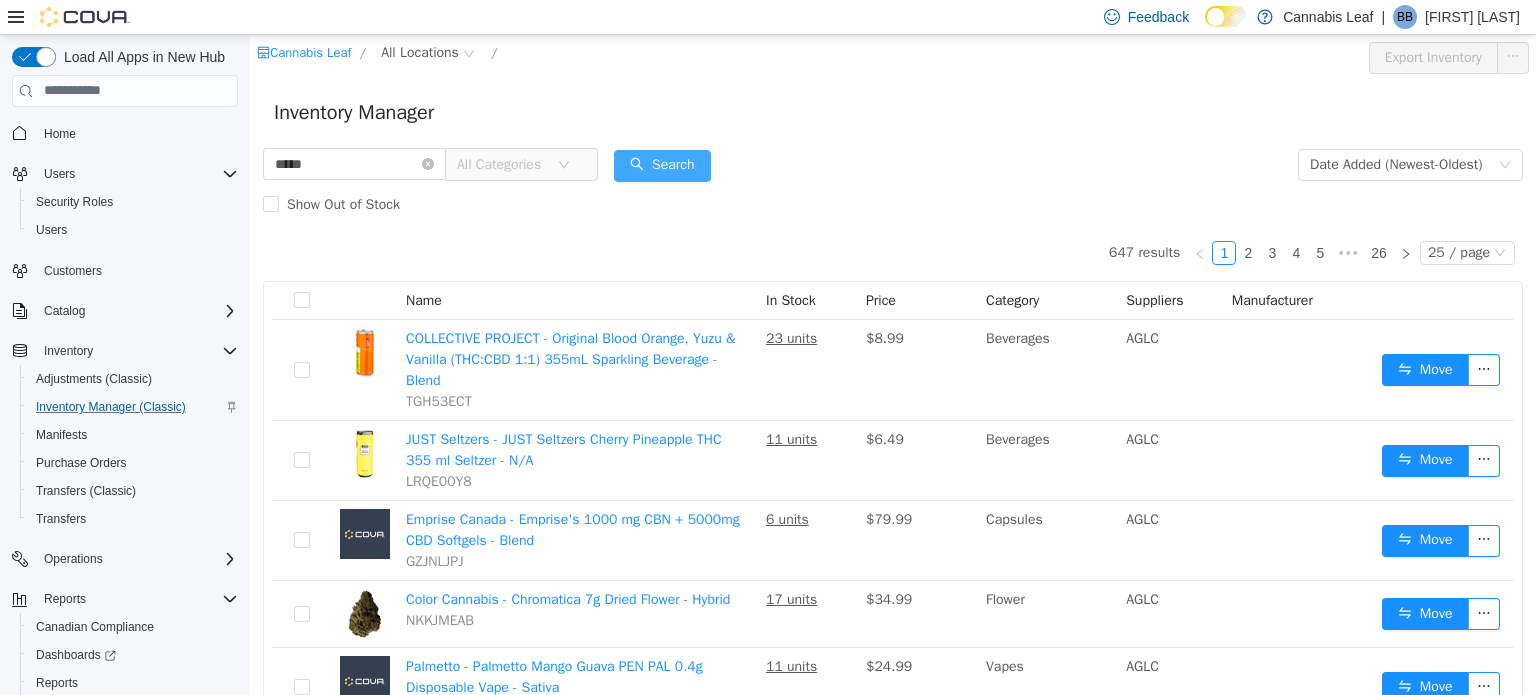 click on "Search" at bounding box center (662, 165) 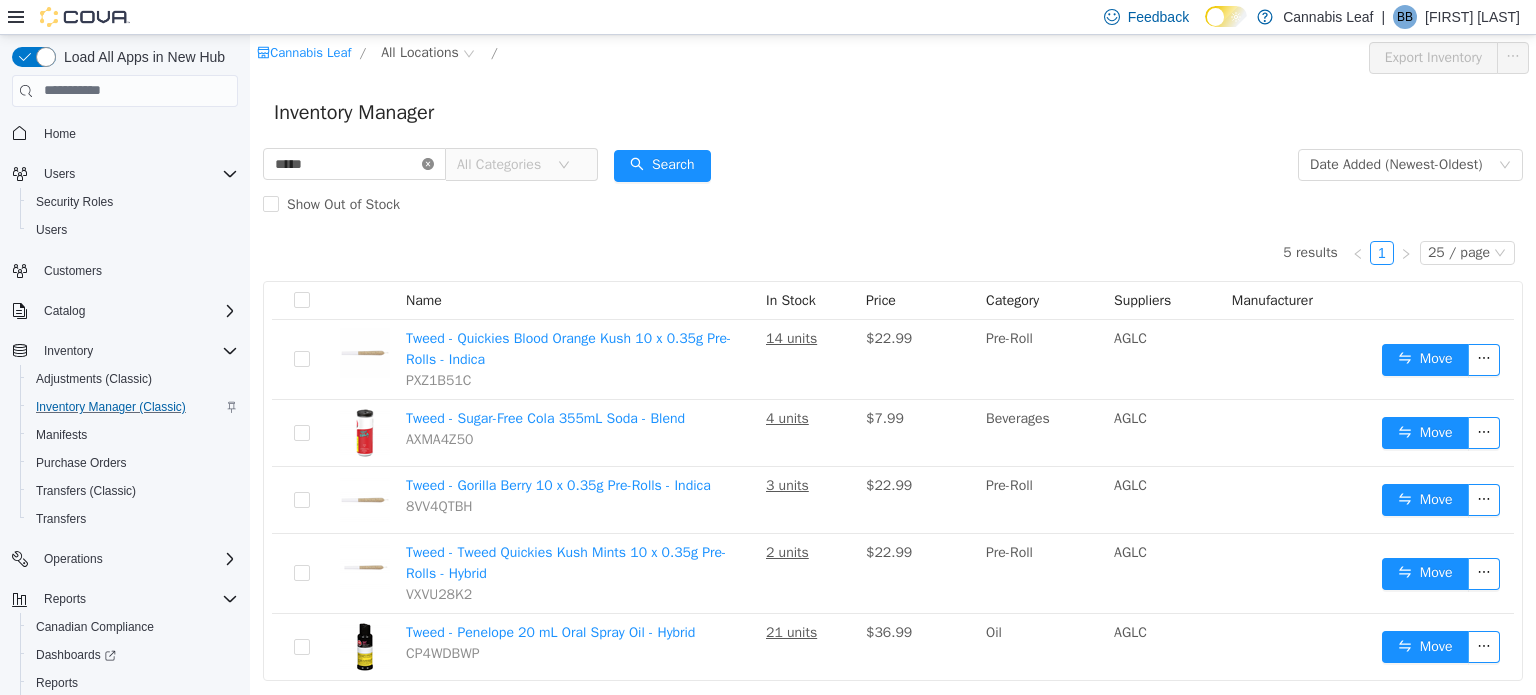 click 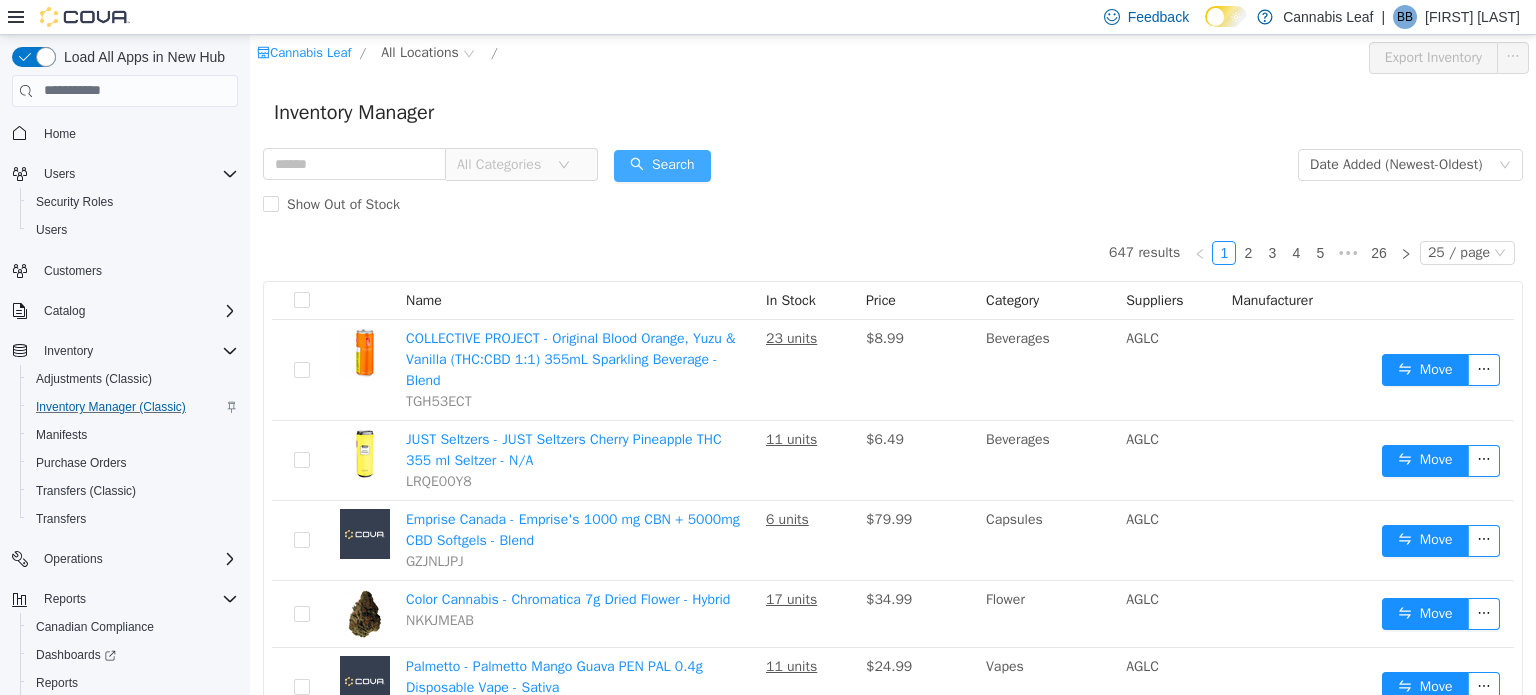 click on "Search" at bounding box center (662, 165) 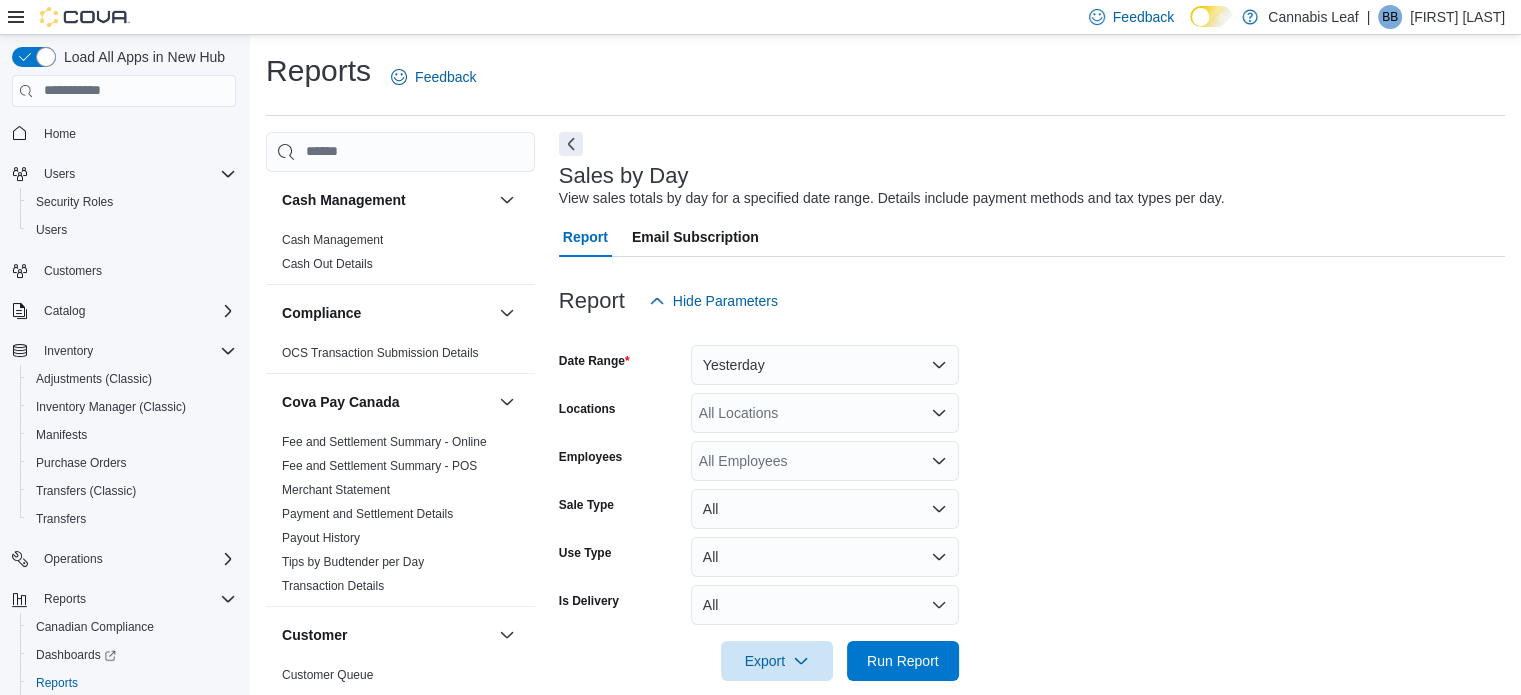 scroll, scrollTop: 25, scrollLeft: 0, axis: vertical 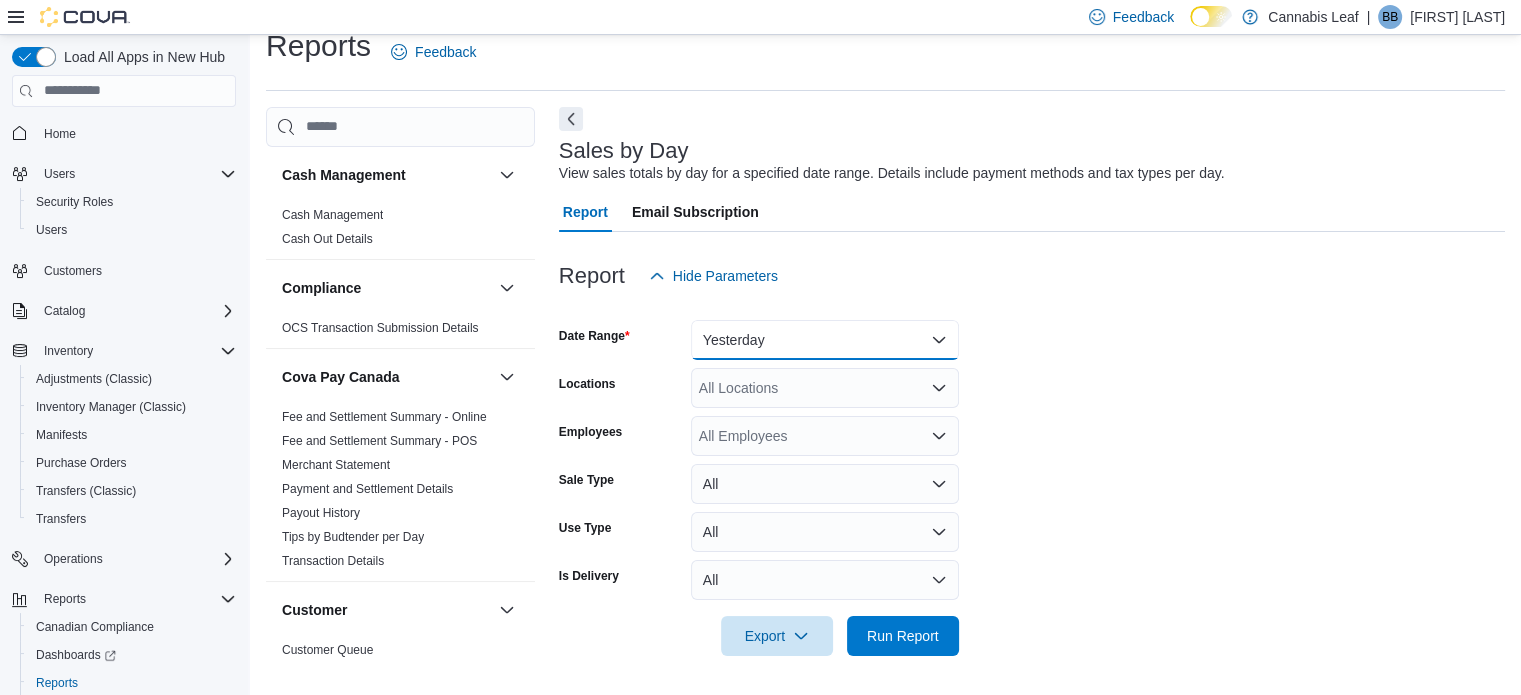click on "Yesterday" at bounding box center (825, 340) 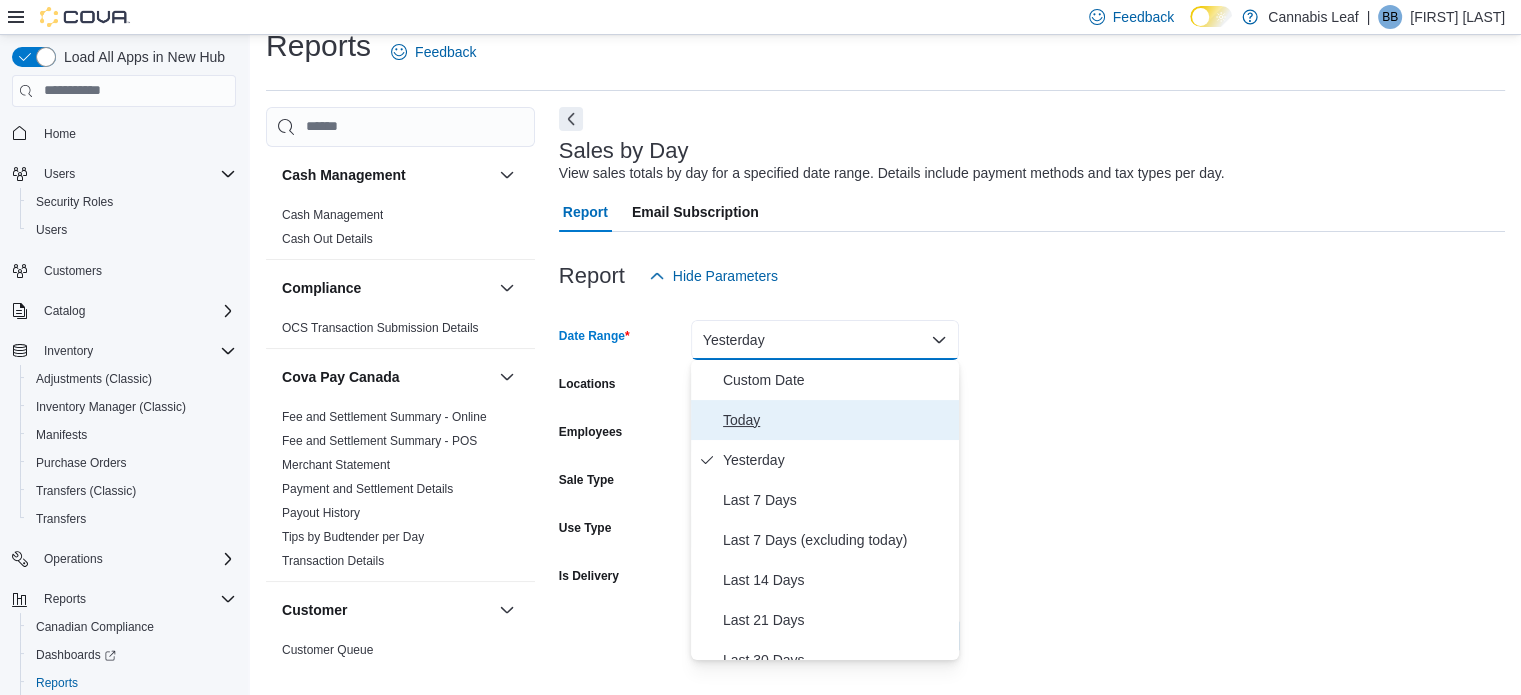 click on "Today" at bounding box center (837, 420) 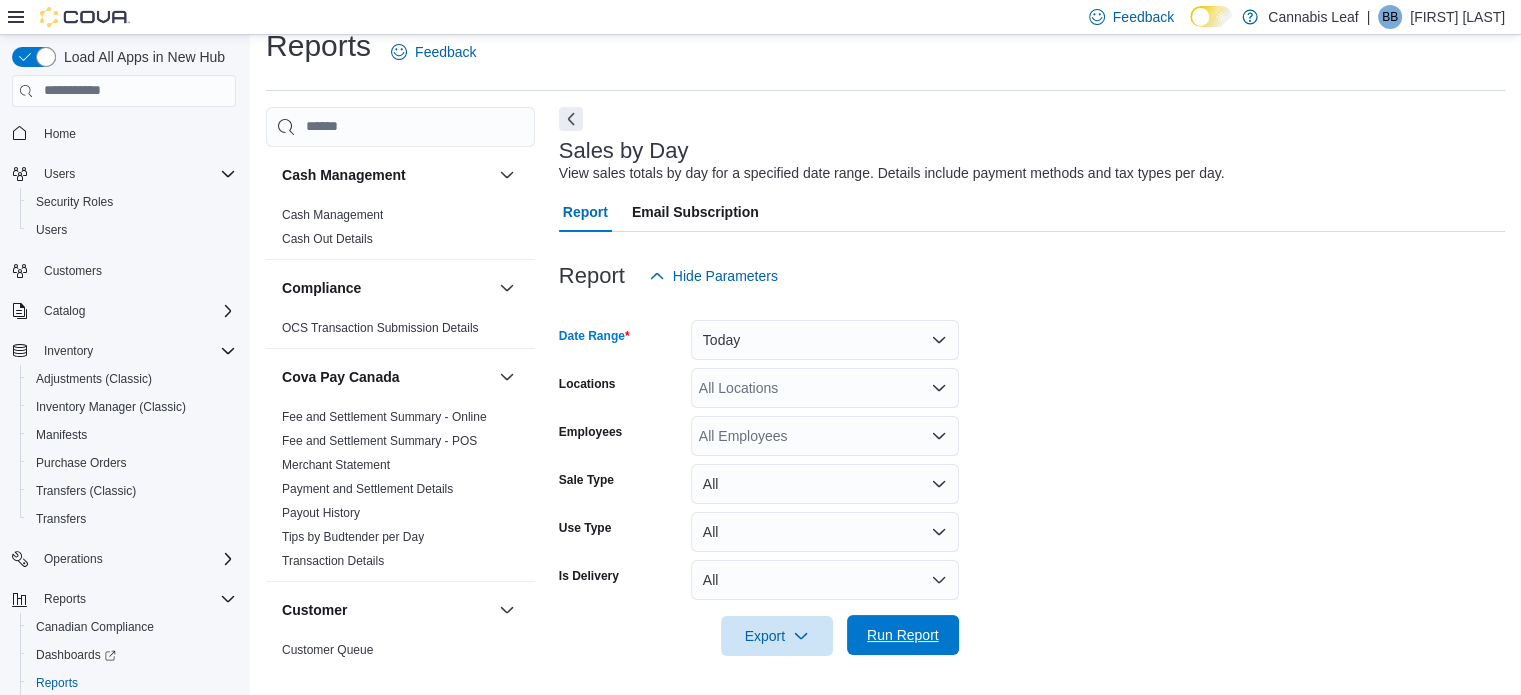 click on "Run Report" at bounding box center [903, 635] 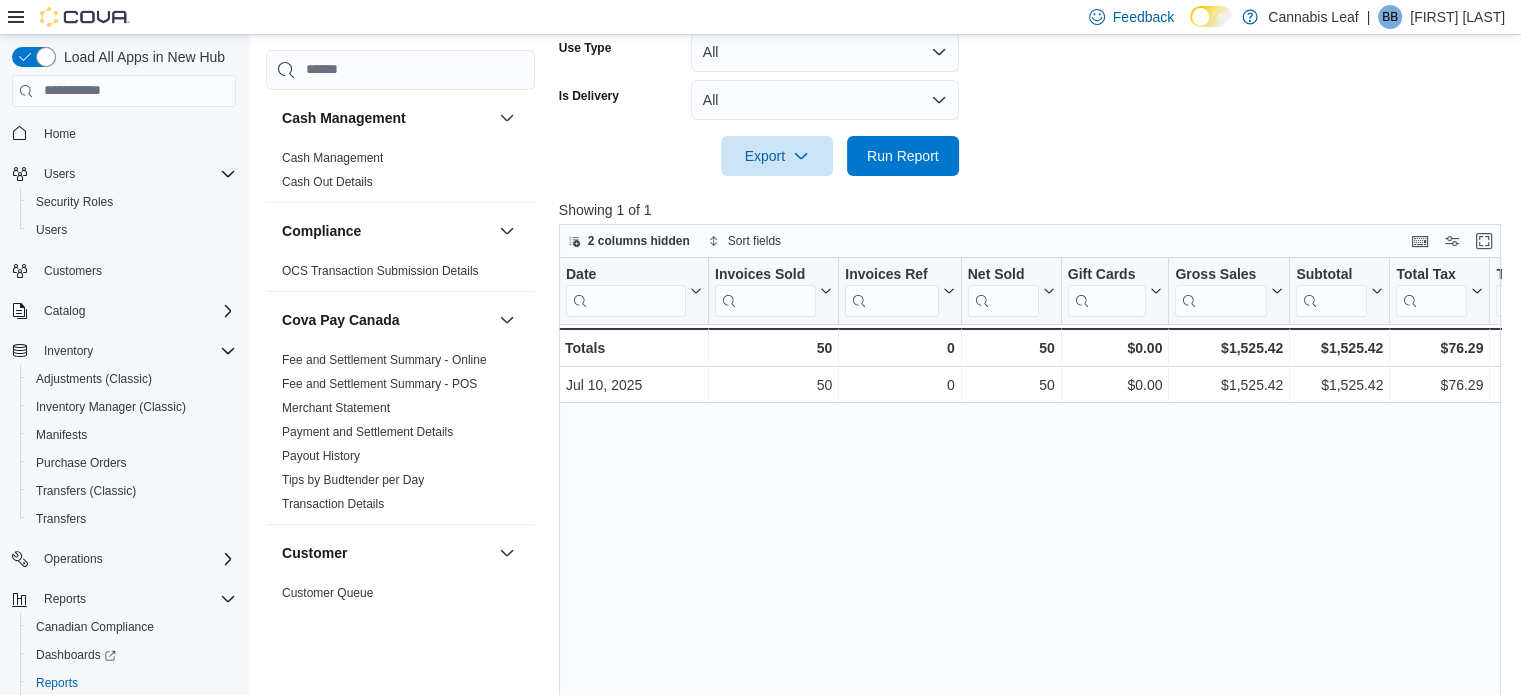 scroll, scrollTop: 605, scrollLeft: 0, axis: vertical 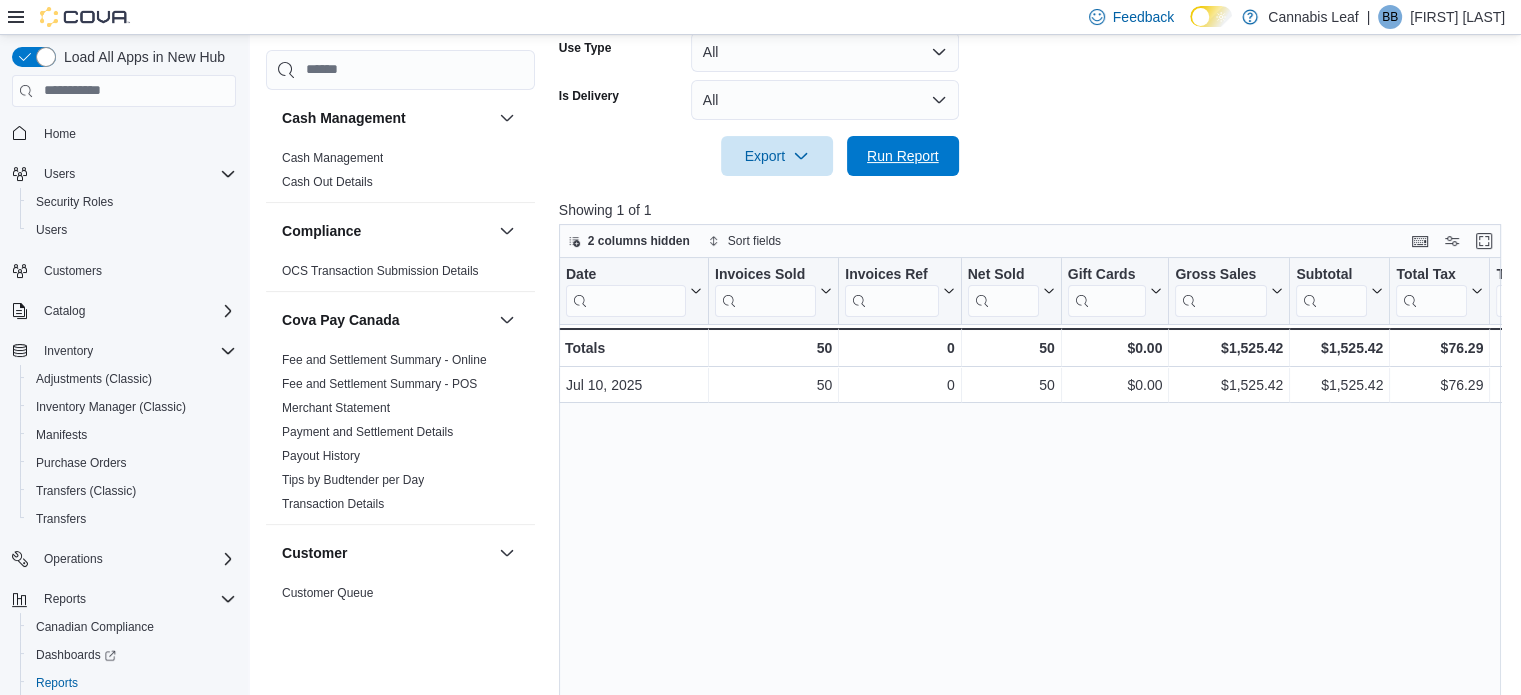 drag, startPoint x: 933, startPoint y: 161, endPoint x: 1140, endPoint y: 406, distance: 320.73978 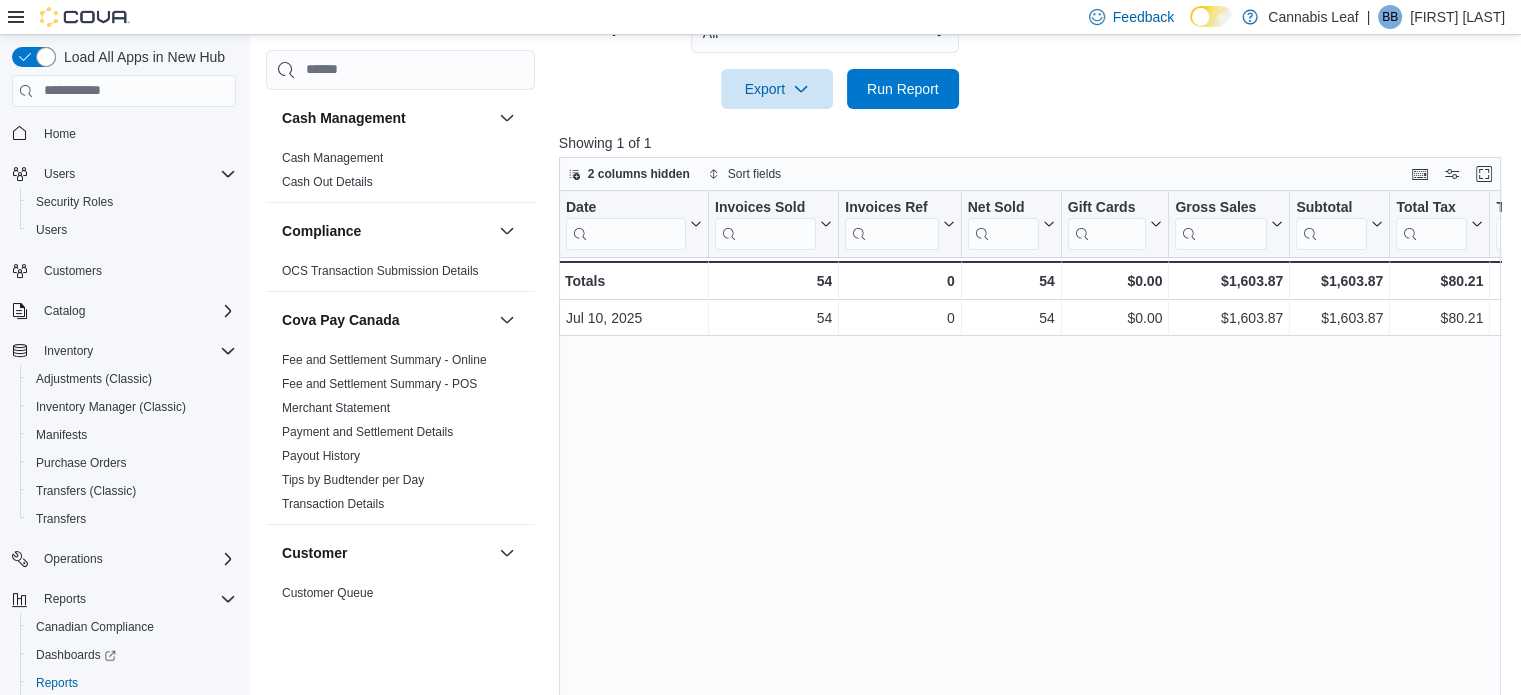scroll, scrollTop: 605, scrollLeft: 0, axis: vertical 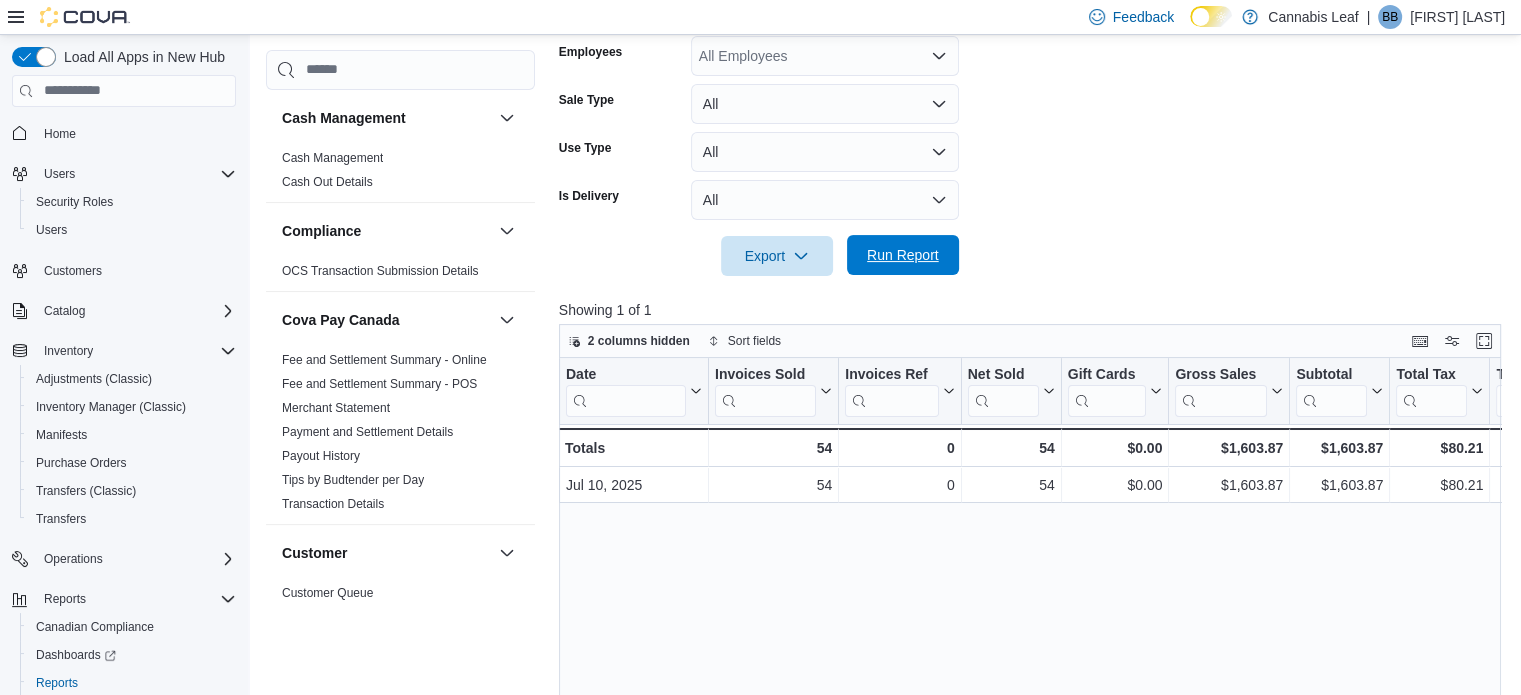 click on "Run Report" at bounding box center [903, 255] 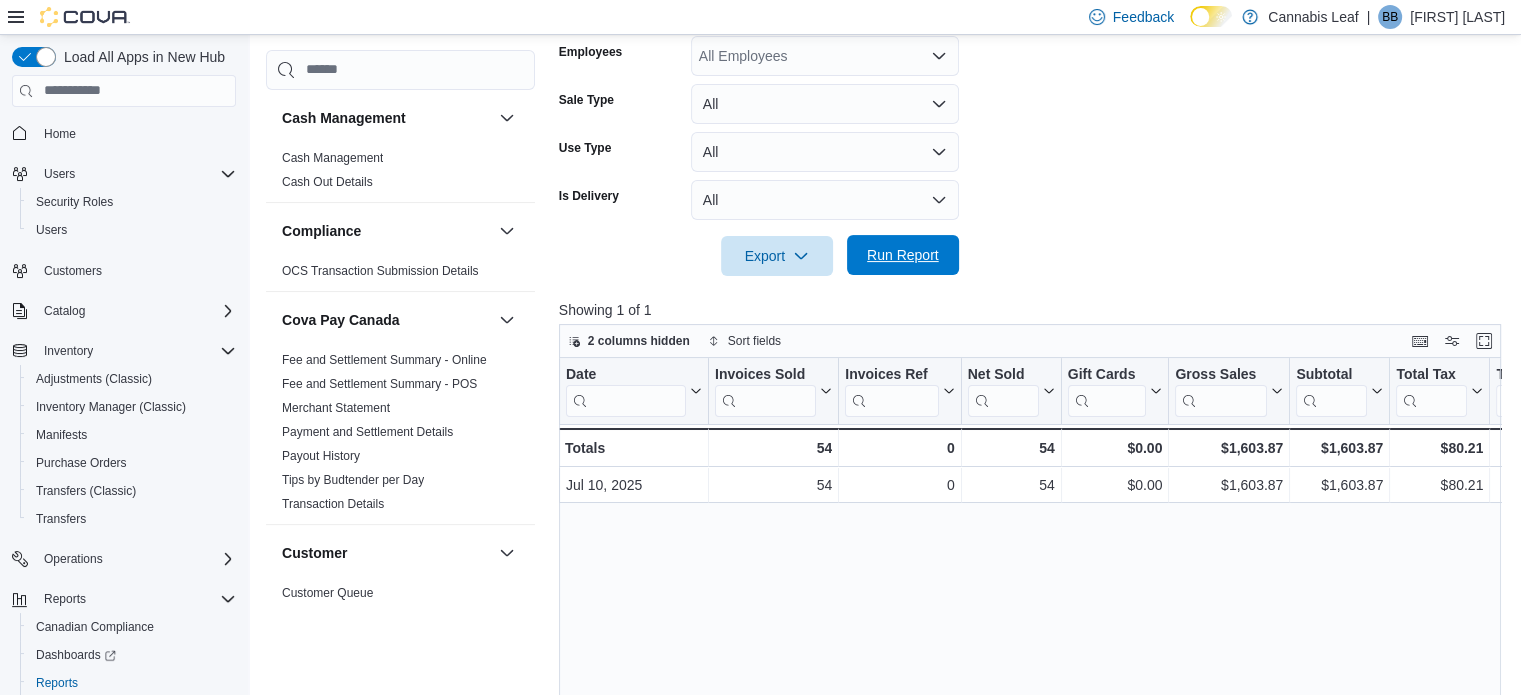 click on "Run Report" at bounding box center (903, 255) 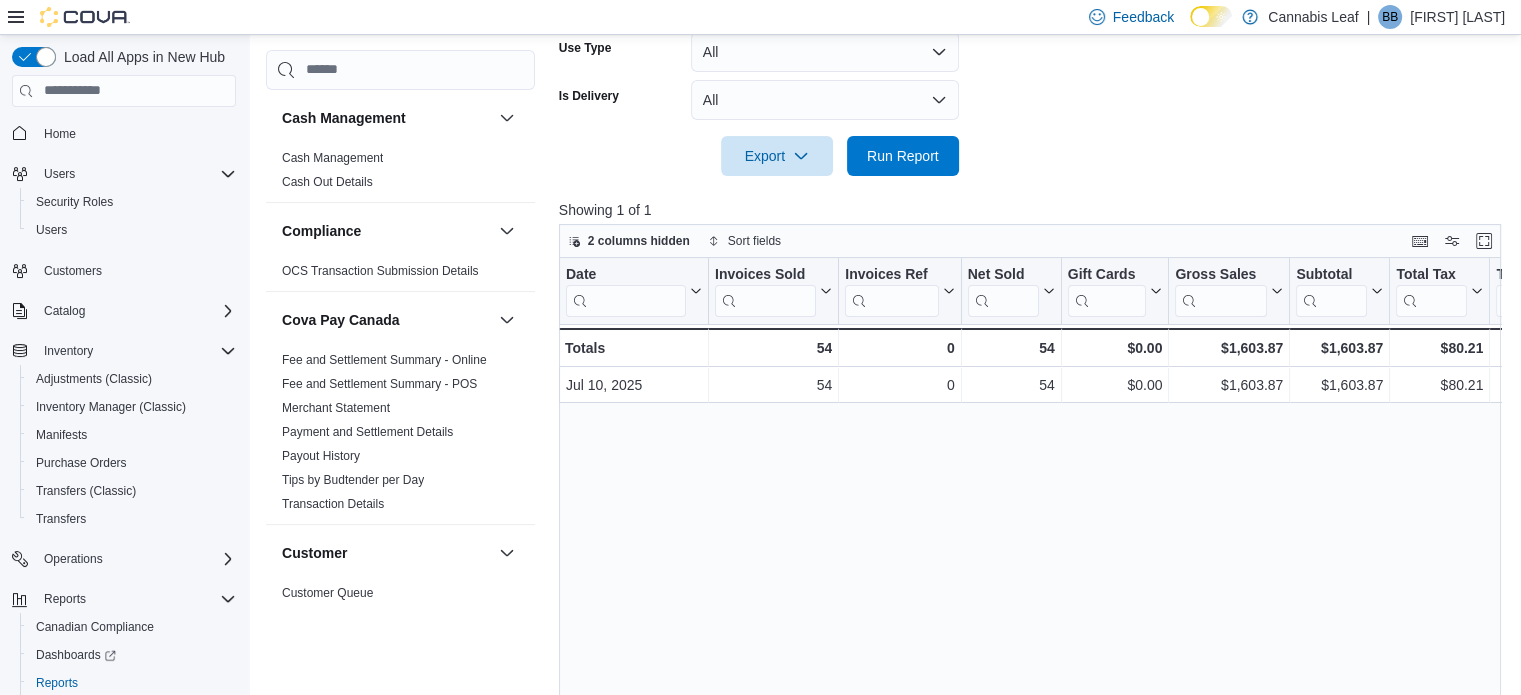 scroll, scrollTop: 605, scrollLeft: 0, axis: vertical 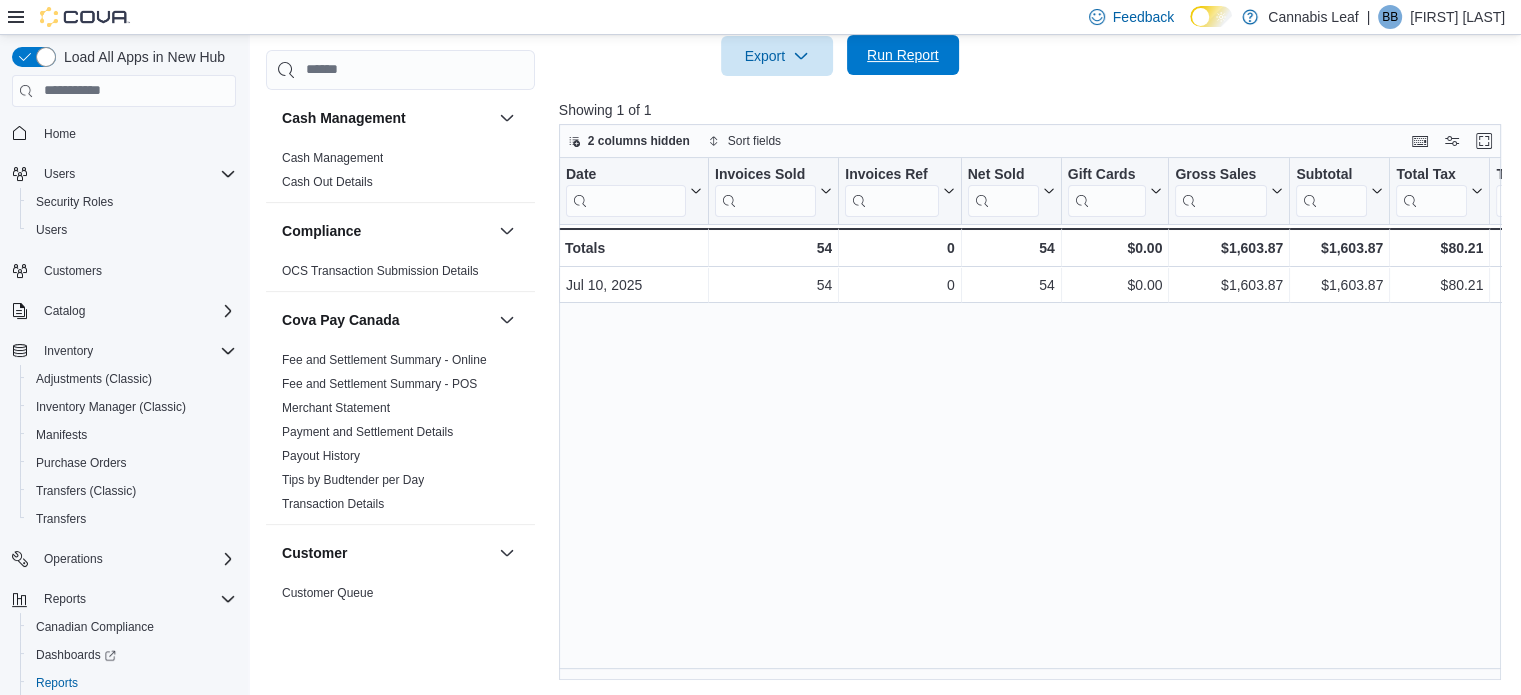 click on "Run Report" at bounding box center (903, 55) 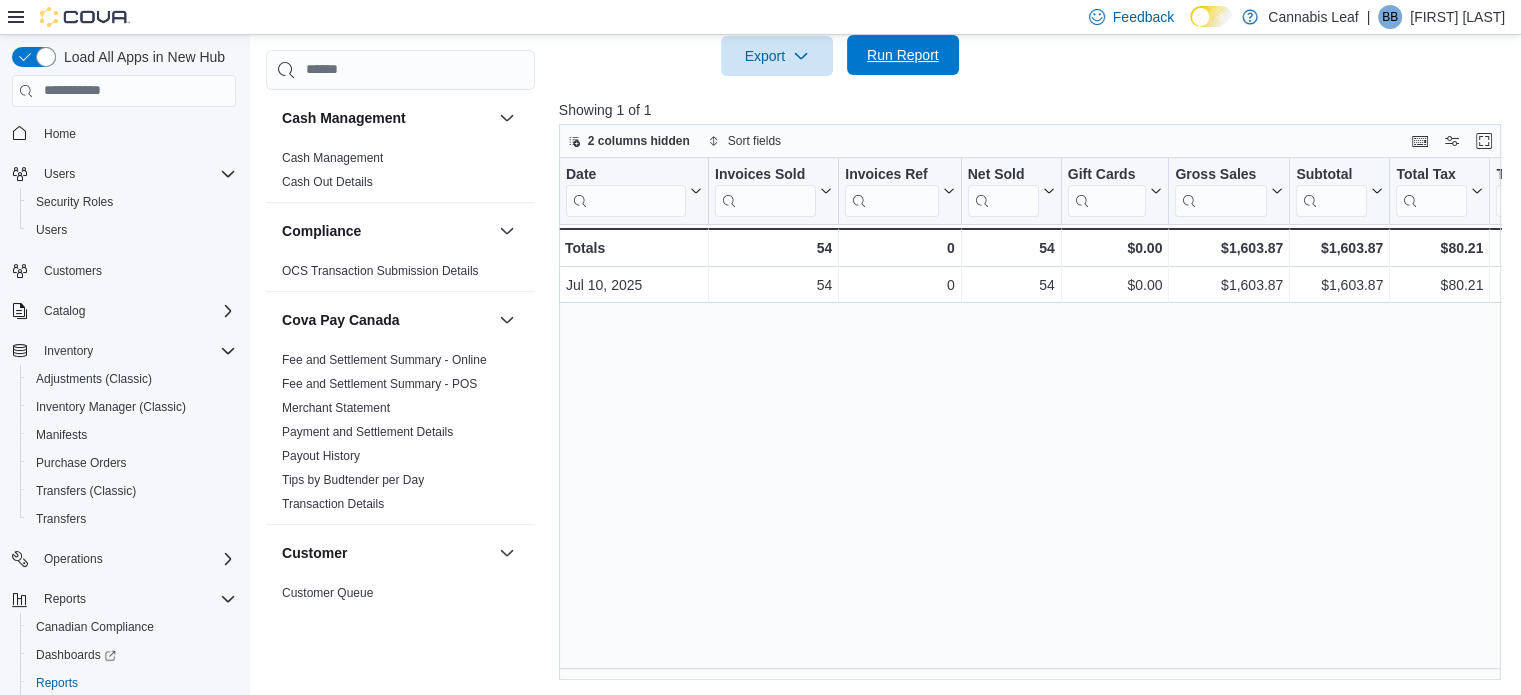 click on "Run Report" at bounding box center [903, 55] 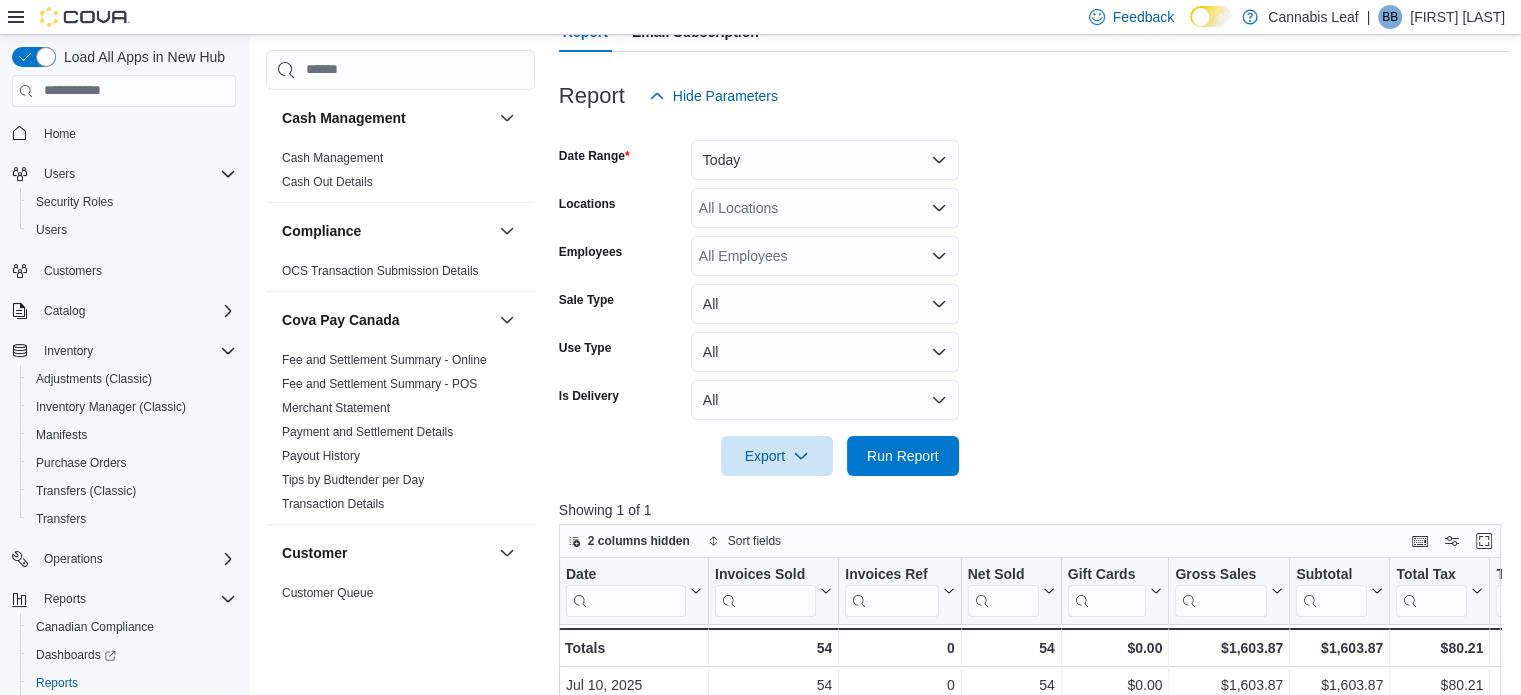 scroll, scrollTop: 605, scrollLeft: 0, axis: vertical 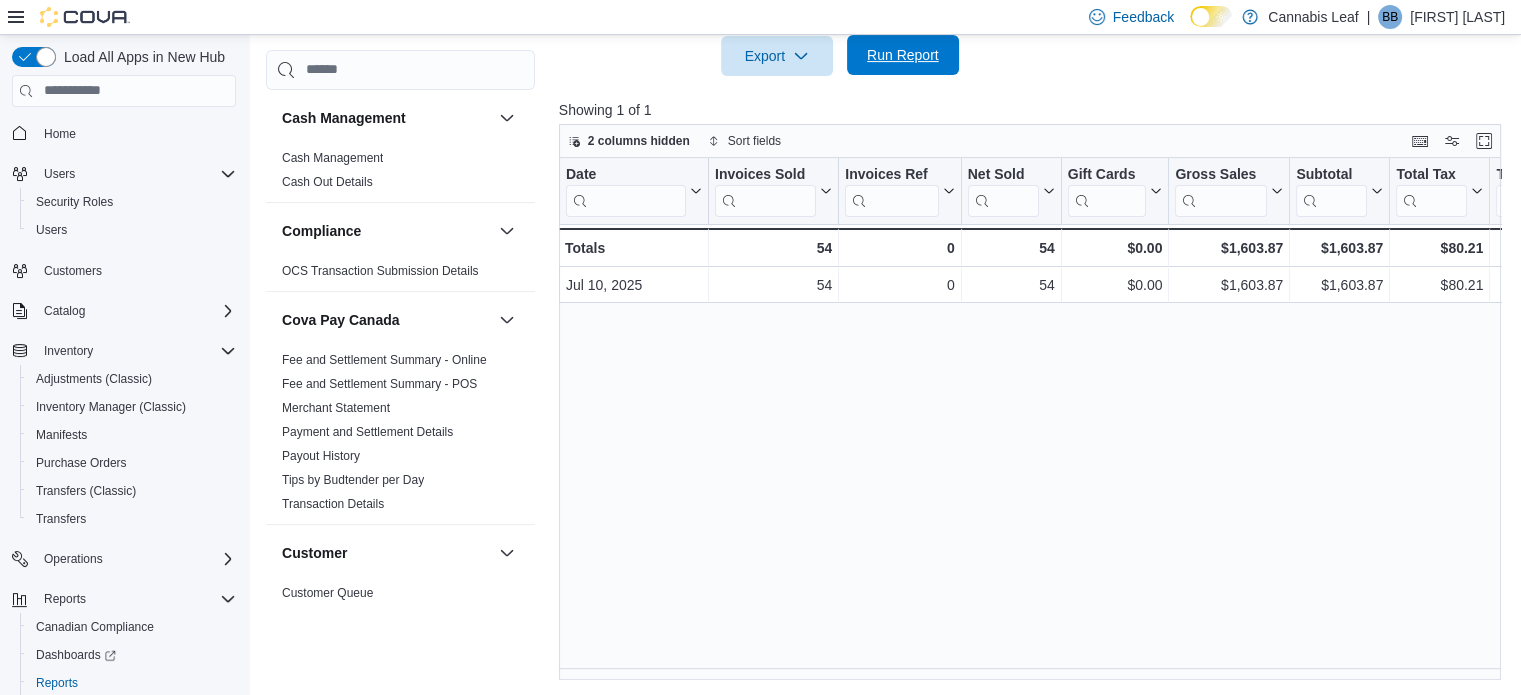 click on "Run Report" at bounding box center [903, 55] 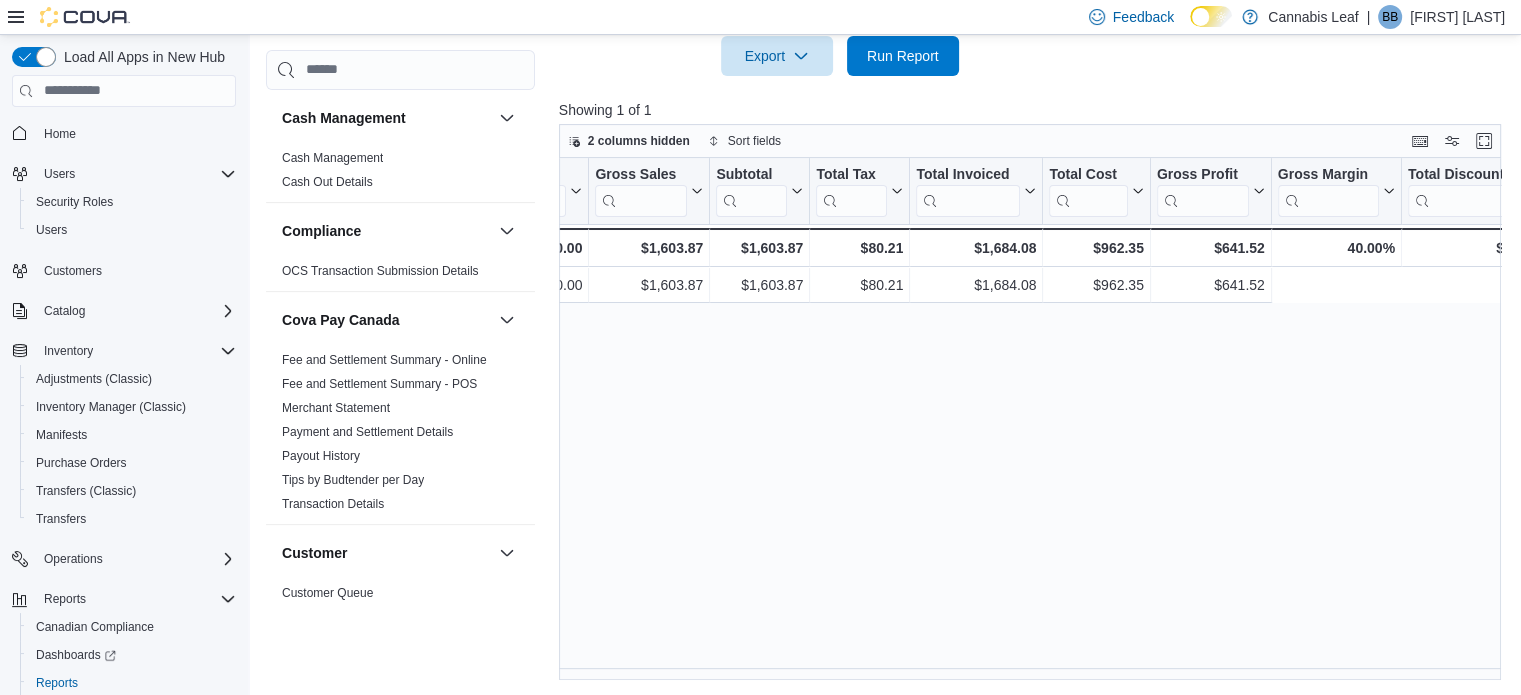 scroll, scrollTop: 0, scrollLeft: 0, axis: both 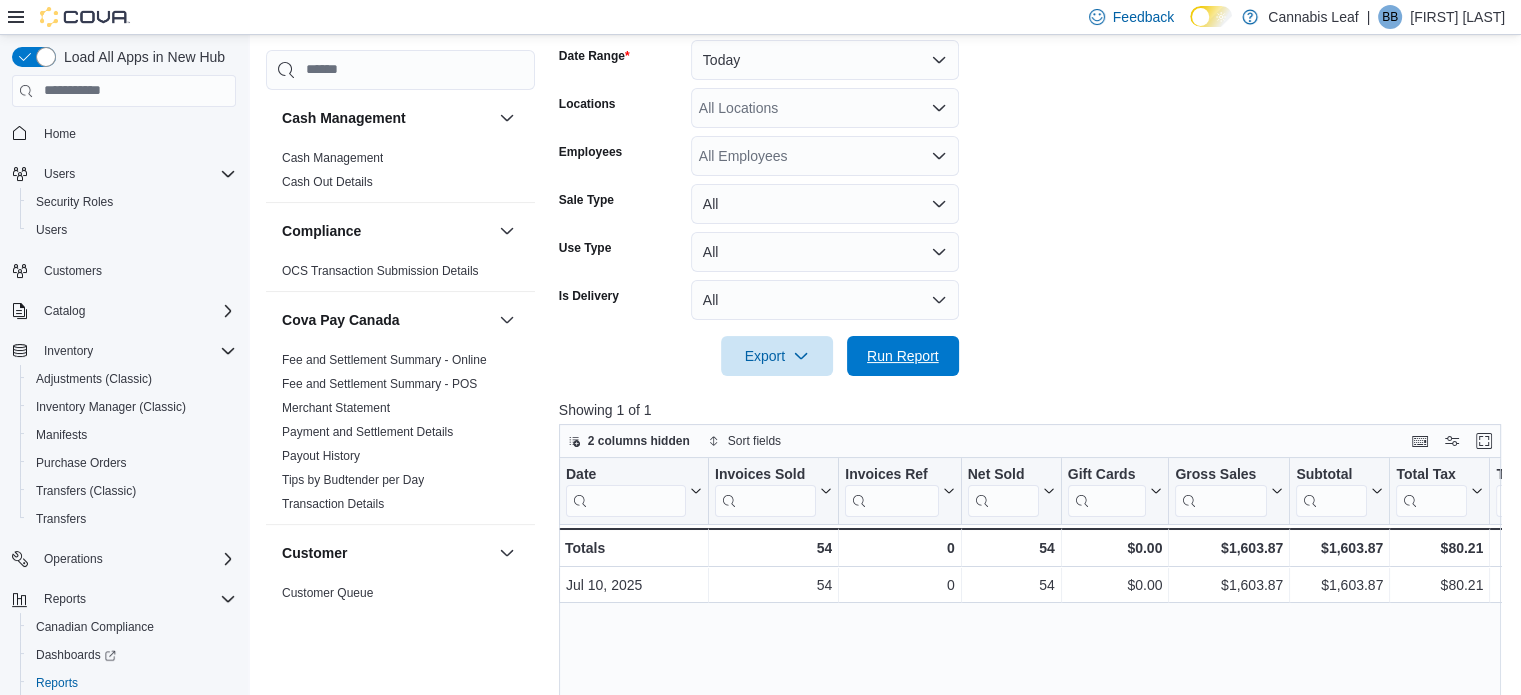 click on "Run Report" at bounding box center (903, 356) 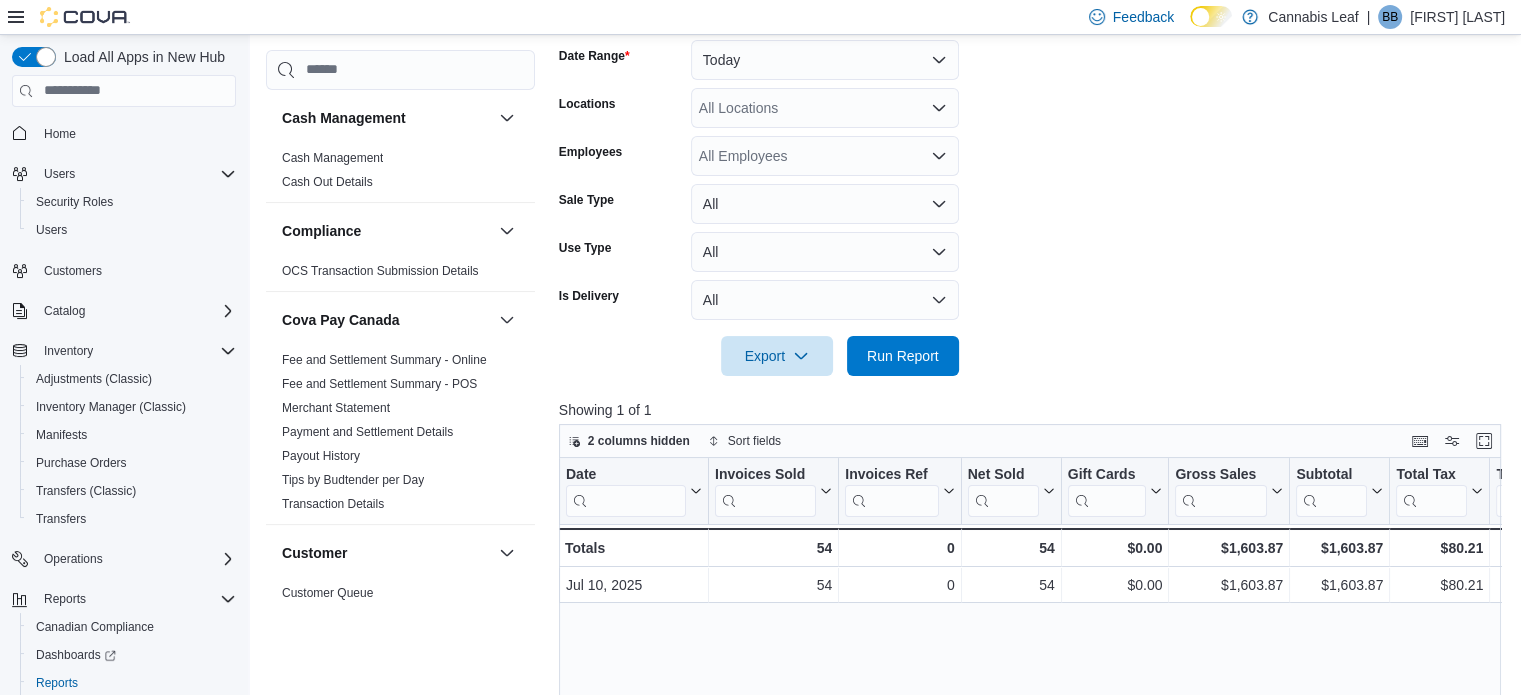 click on "Date Range Today Locations All Locations Employees All Employees Sale Type All Use Type All Is Delivery All Export  Run Report" at bounding box center (1035, 196) 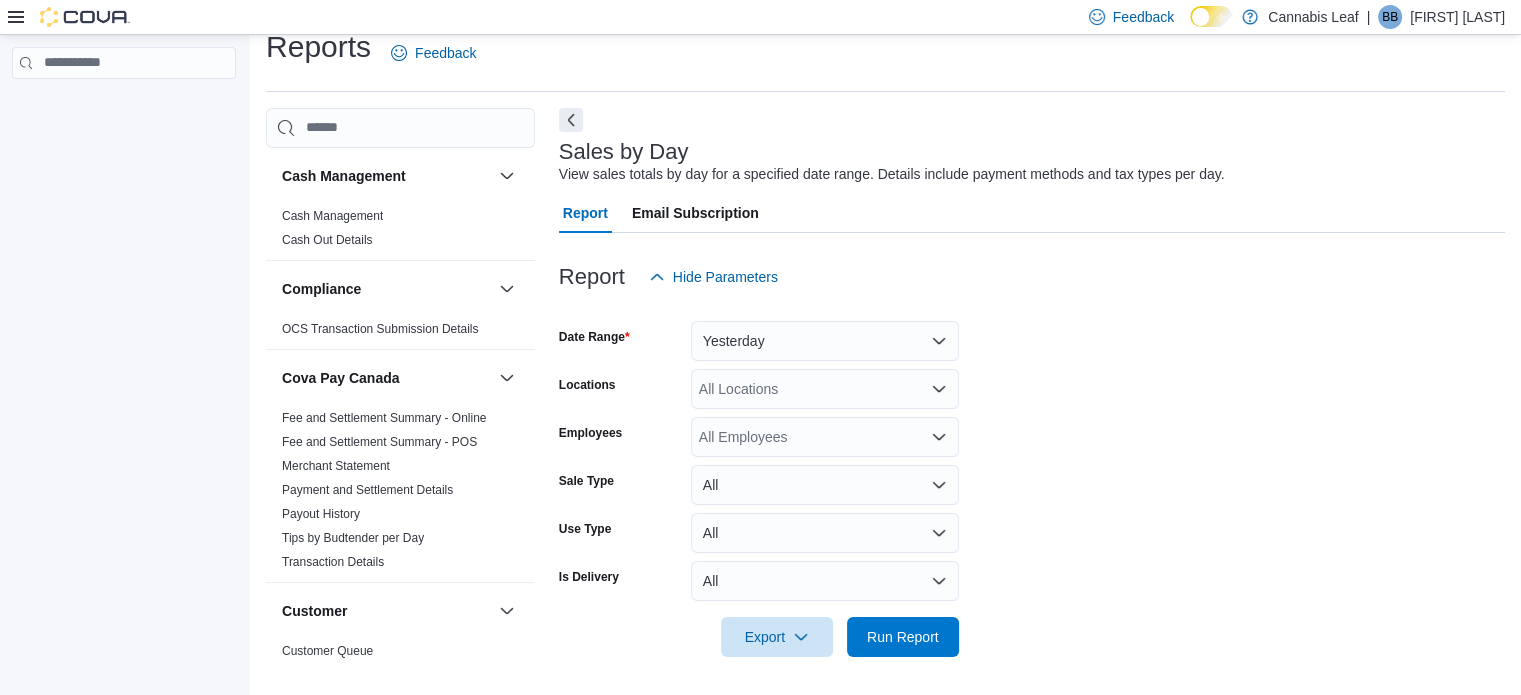 scroll, scrollTop: 25, scrollLeft: 0, axis: vertical 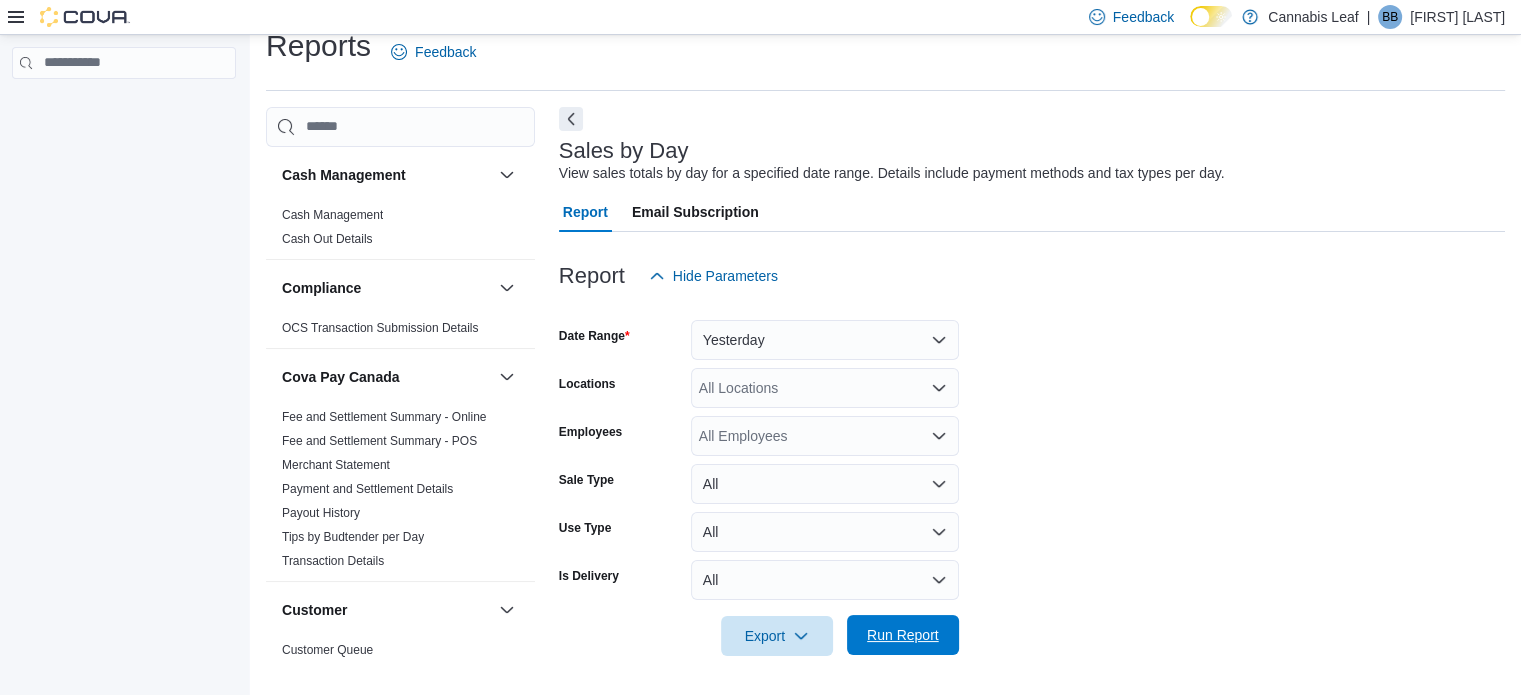 click on "Run Report" at bounding box center [903, 635] 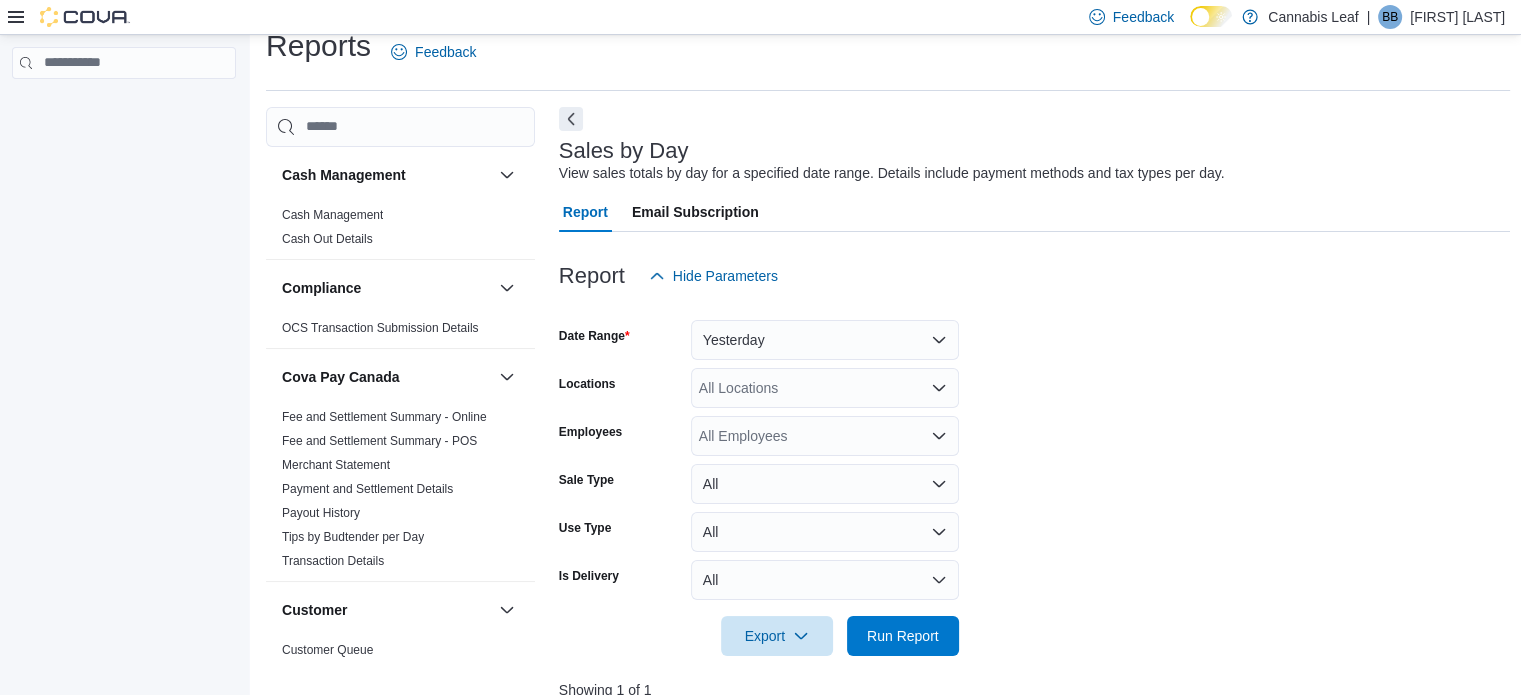 scroll, scrollTop: 605, scrollLeft: 0, axis: vertical 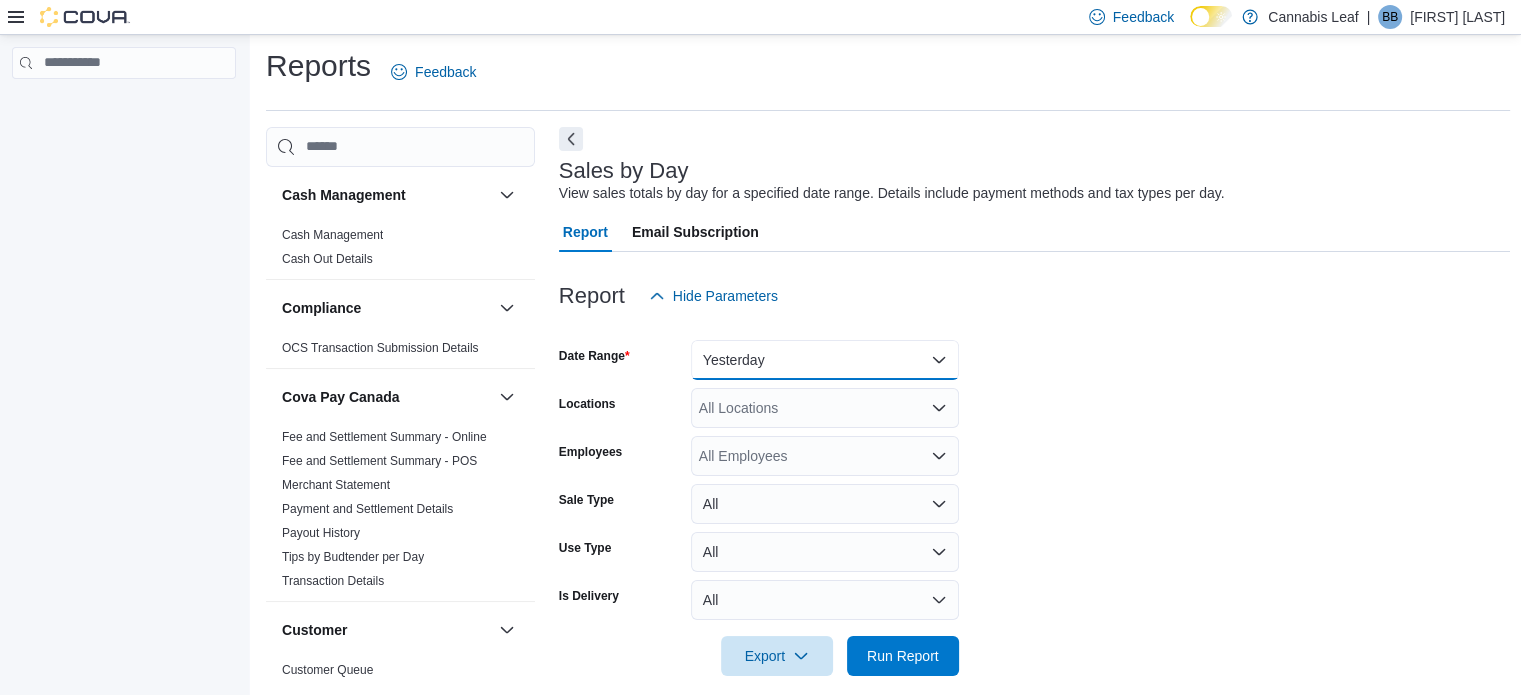 click on "Yesterday" at bounding box center [825, 360] 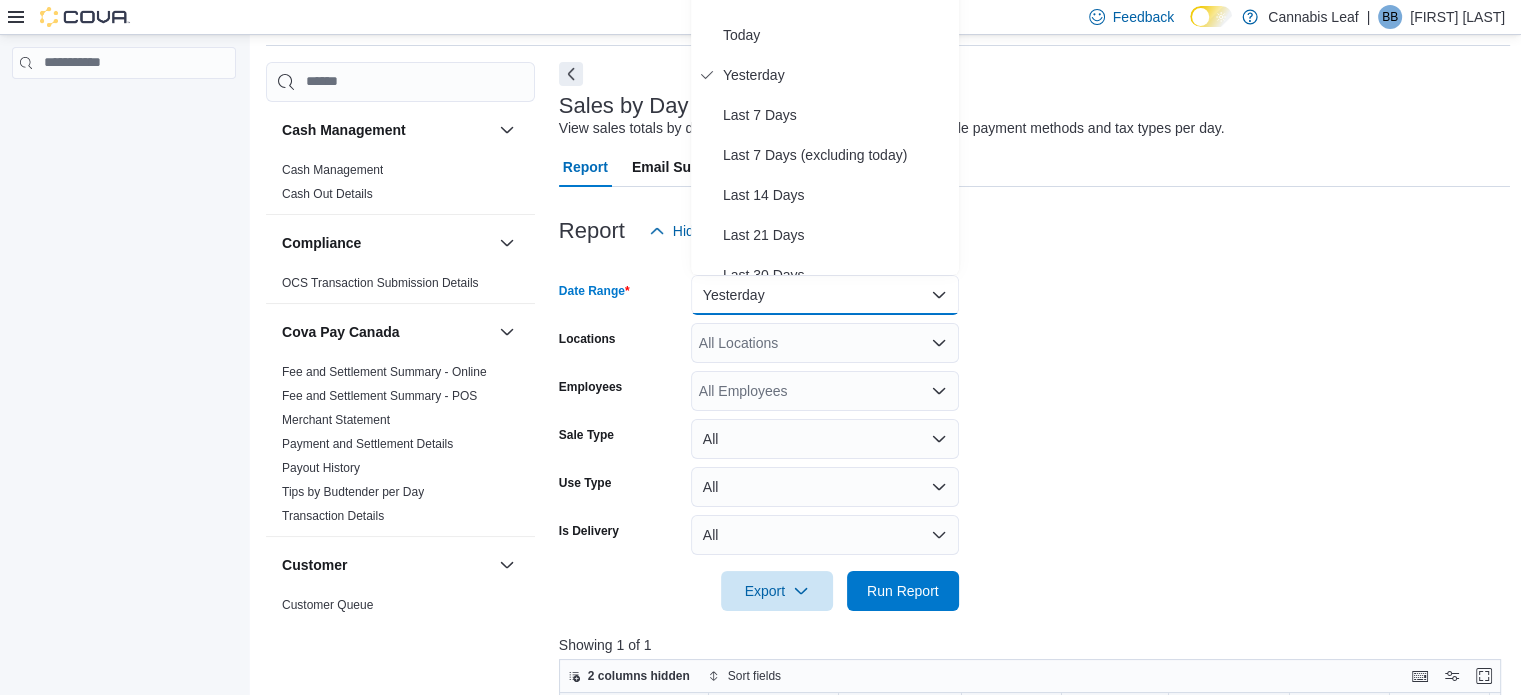 scroll, scrollTop: 105, scrollLeft: 0, axis: vertical 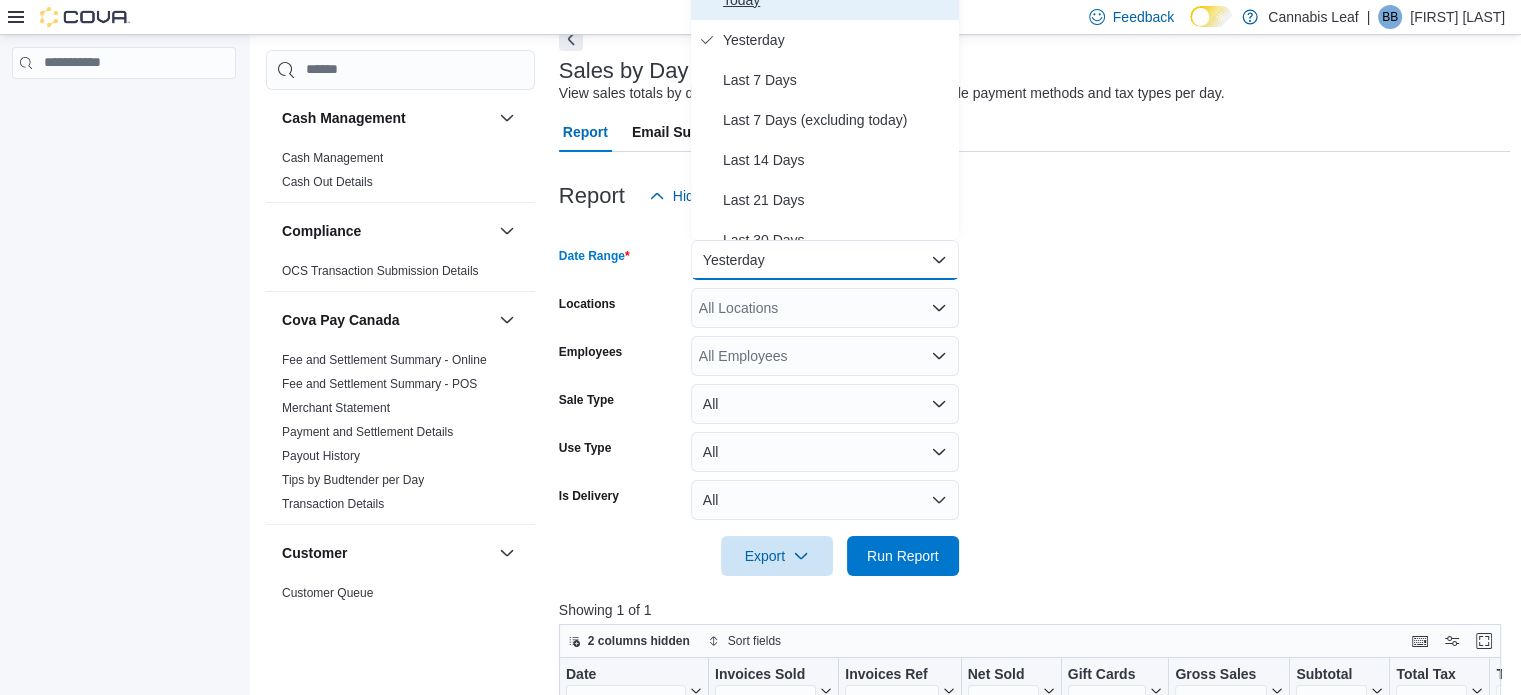 click on "Today" at bounding box center (825, 0) 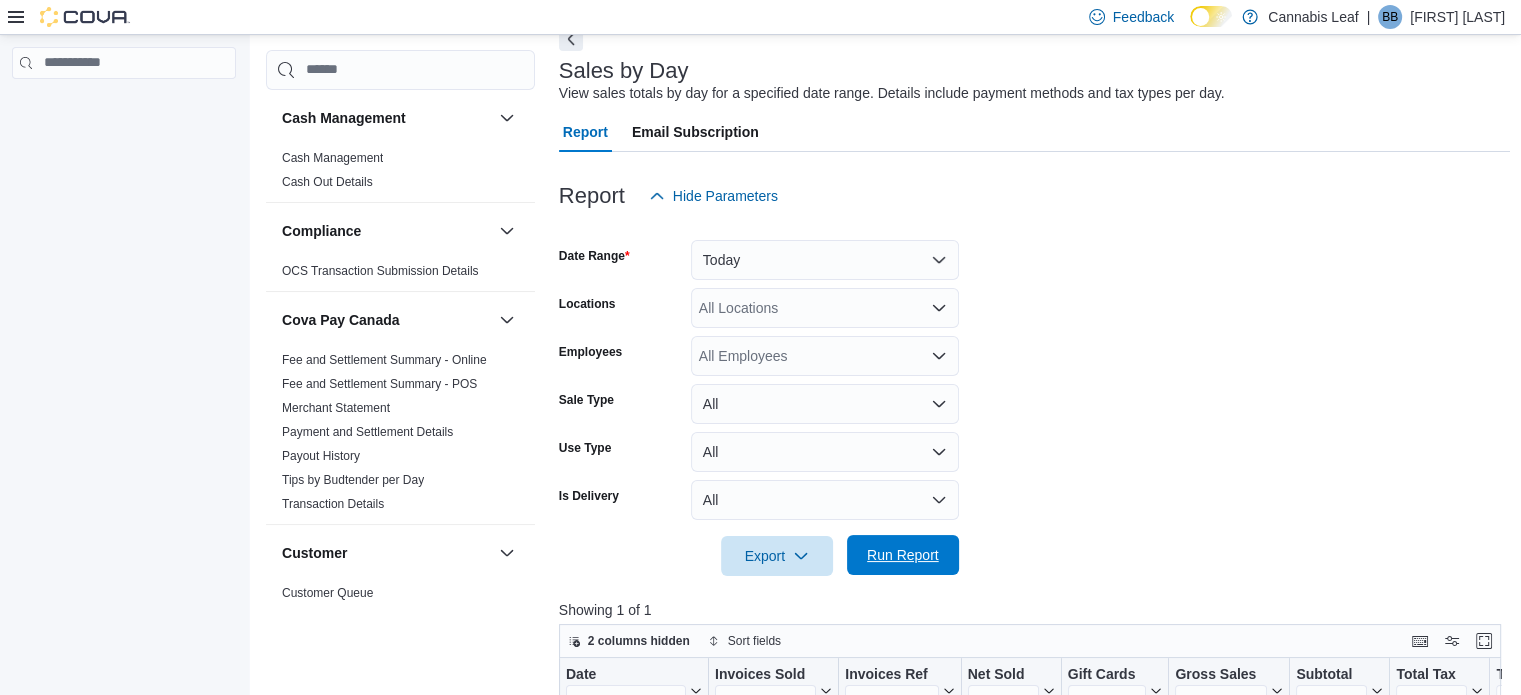 click on "Run Report" at bounding box center (903, 555) 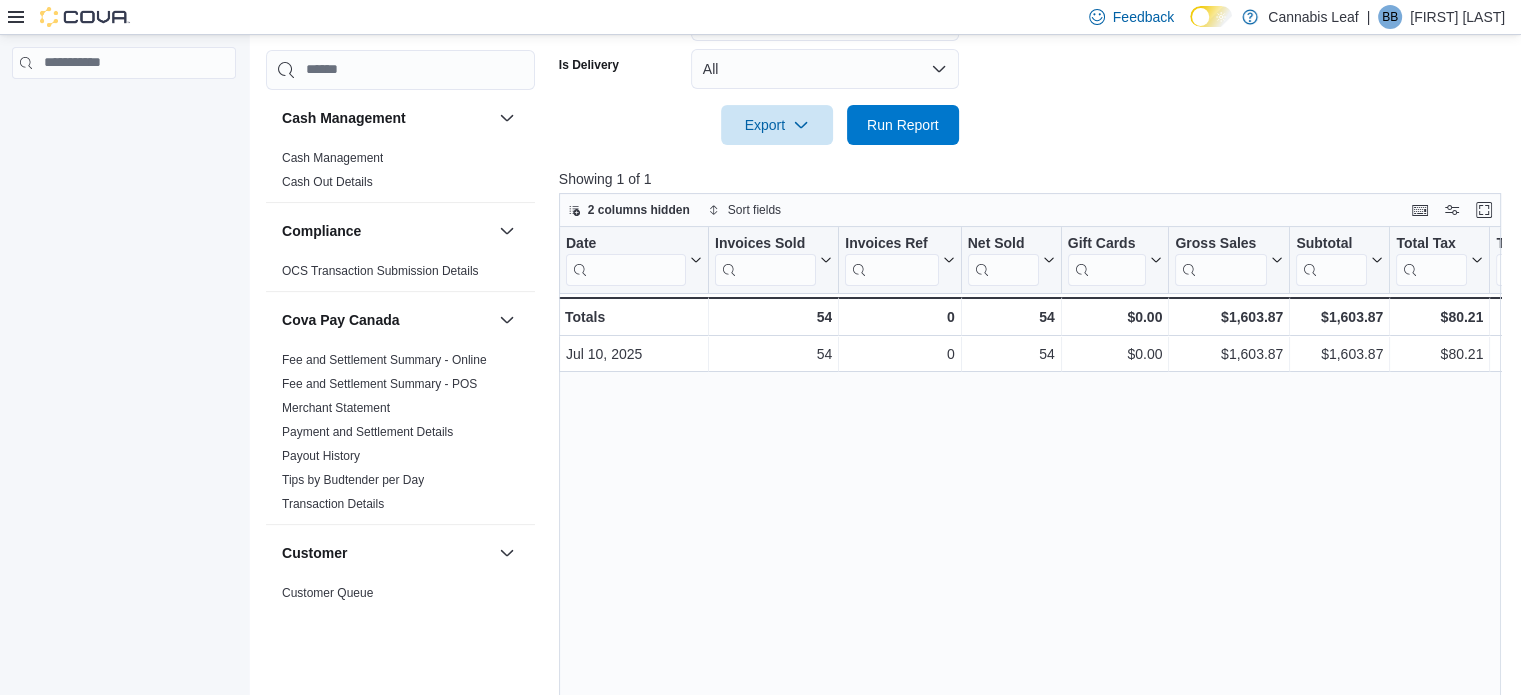 scroll, scrollTop: 605, scrollLeft: 0, axis: vertical 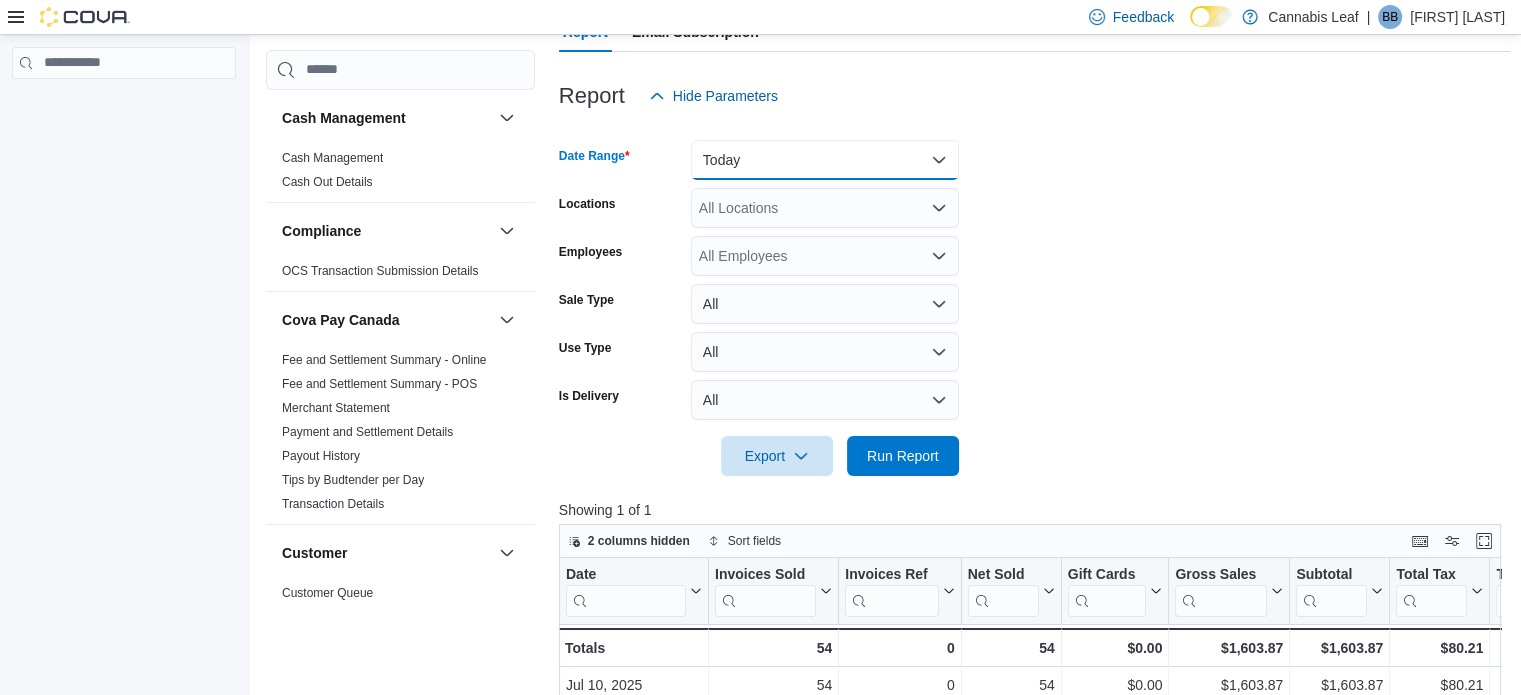 click on "Today" at bounding box center (825, 160) 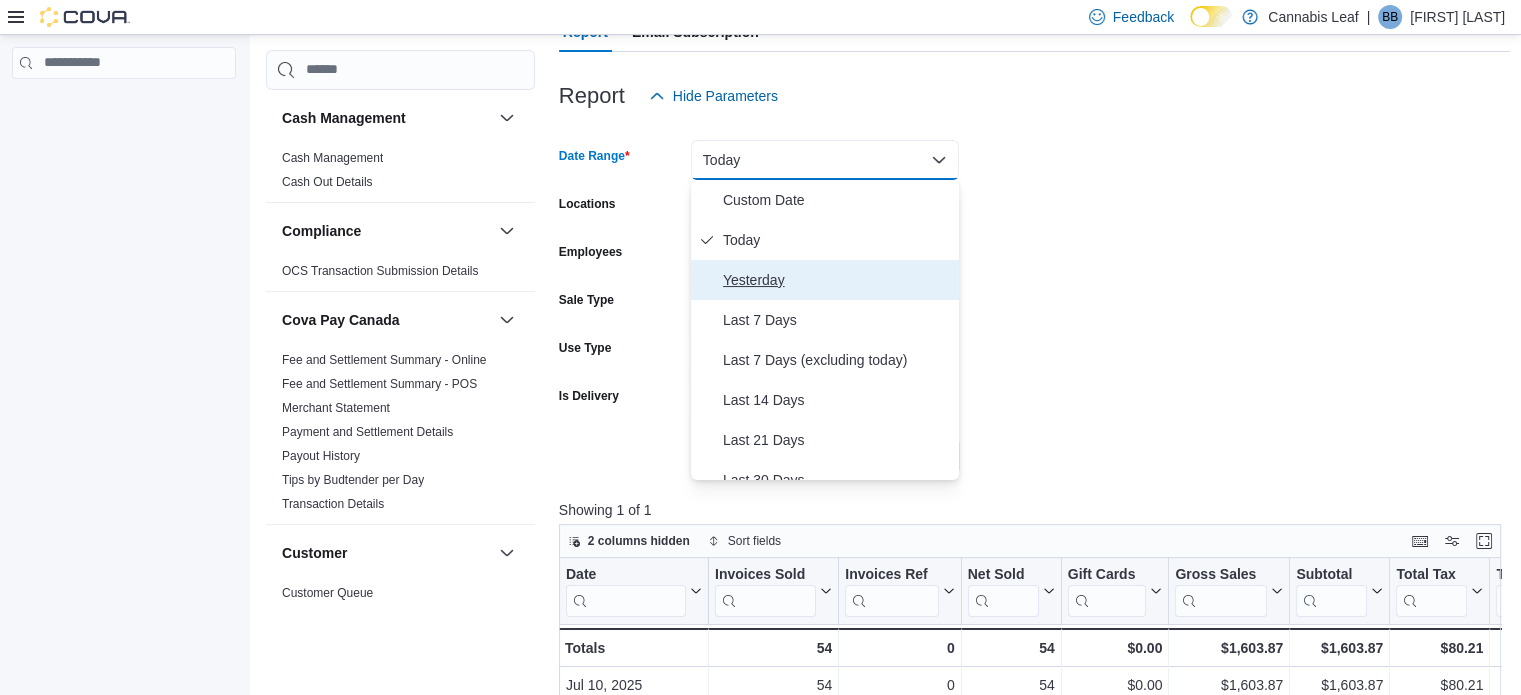 click on "Yesterday" at bounding box center (837, 280) 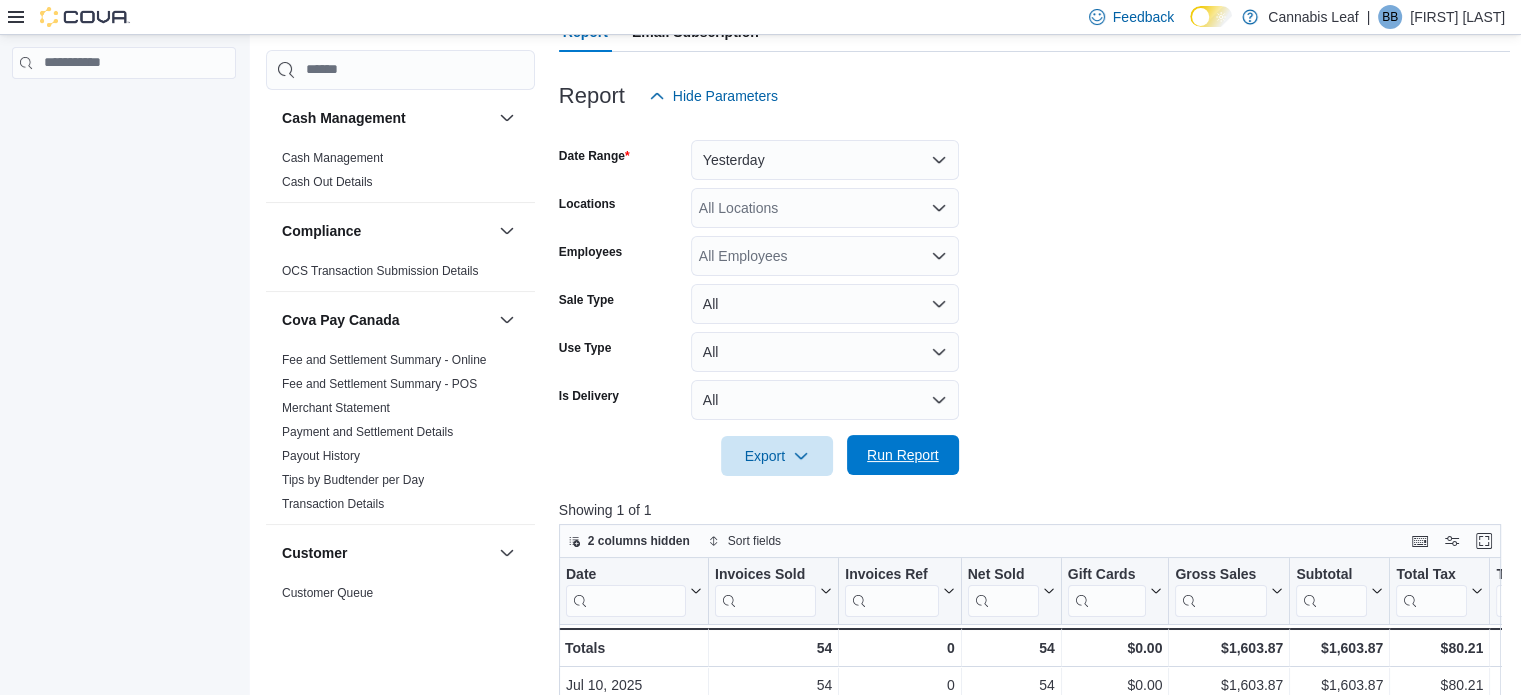 click on "Run Report" at bounding box center [903, 455] 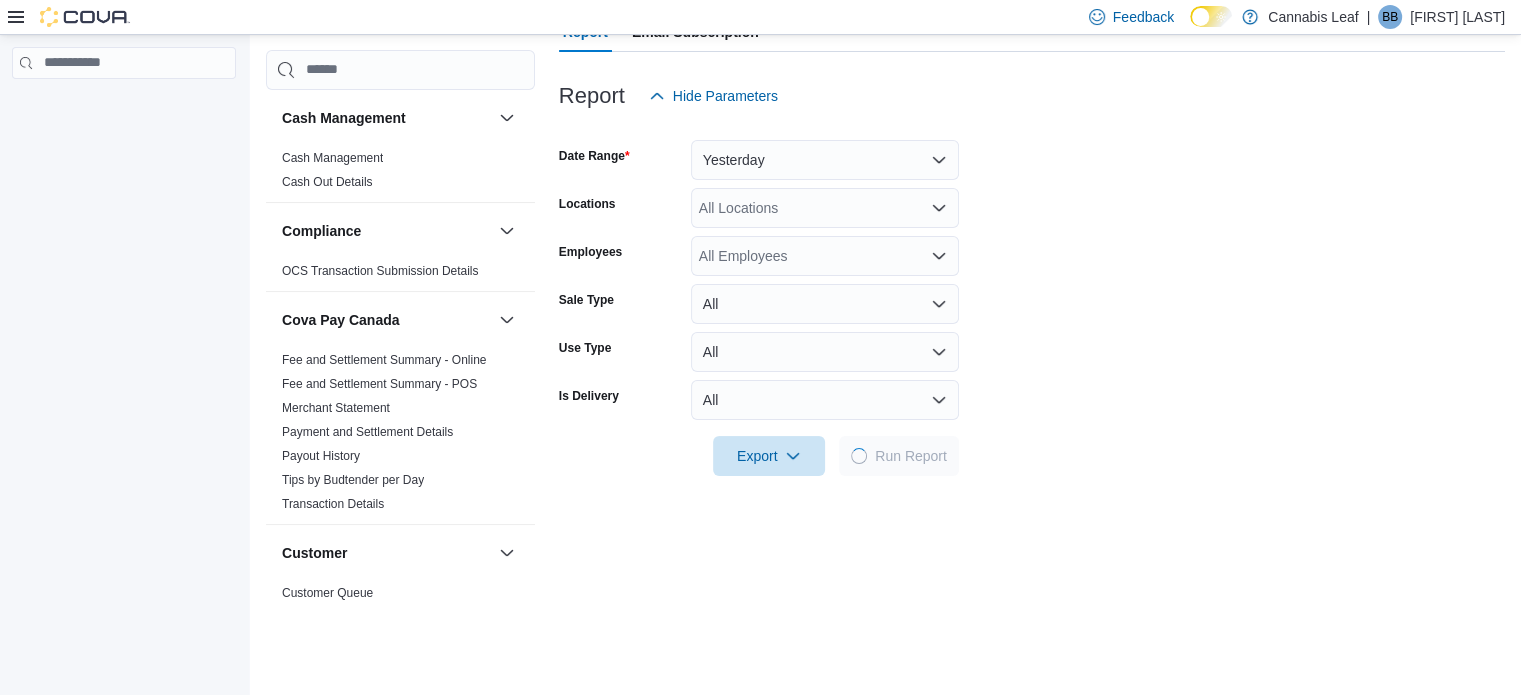 scroll, scrollTop: 605, scrollLeft: 0, axis: vertical 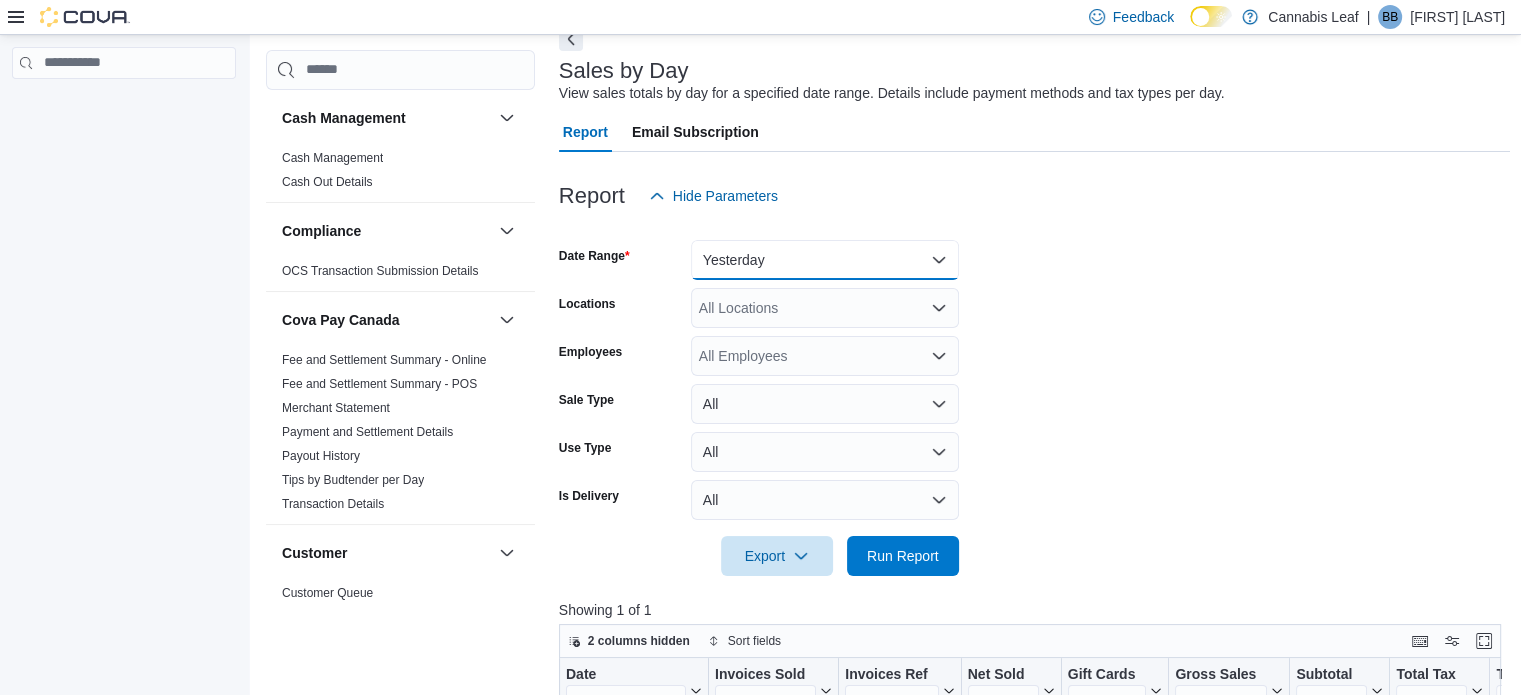 click on "Yesterday" at bounding box center [825, 260] 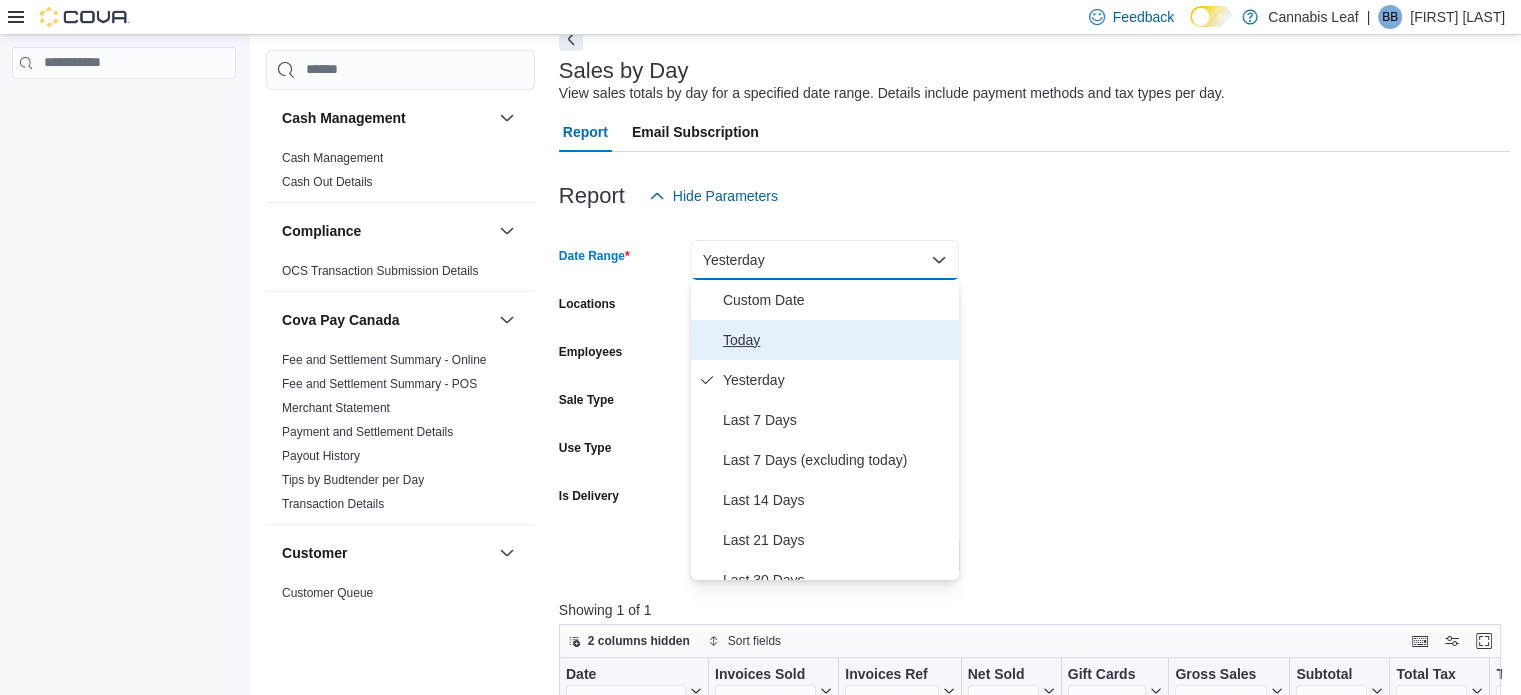 click on "Today" at bounding box center [837, 340] 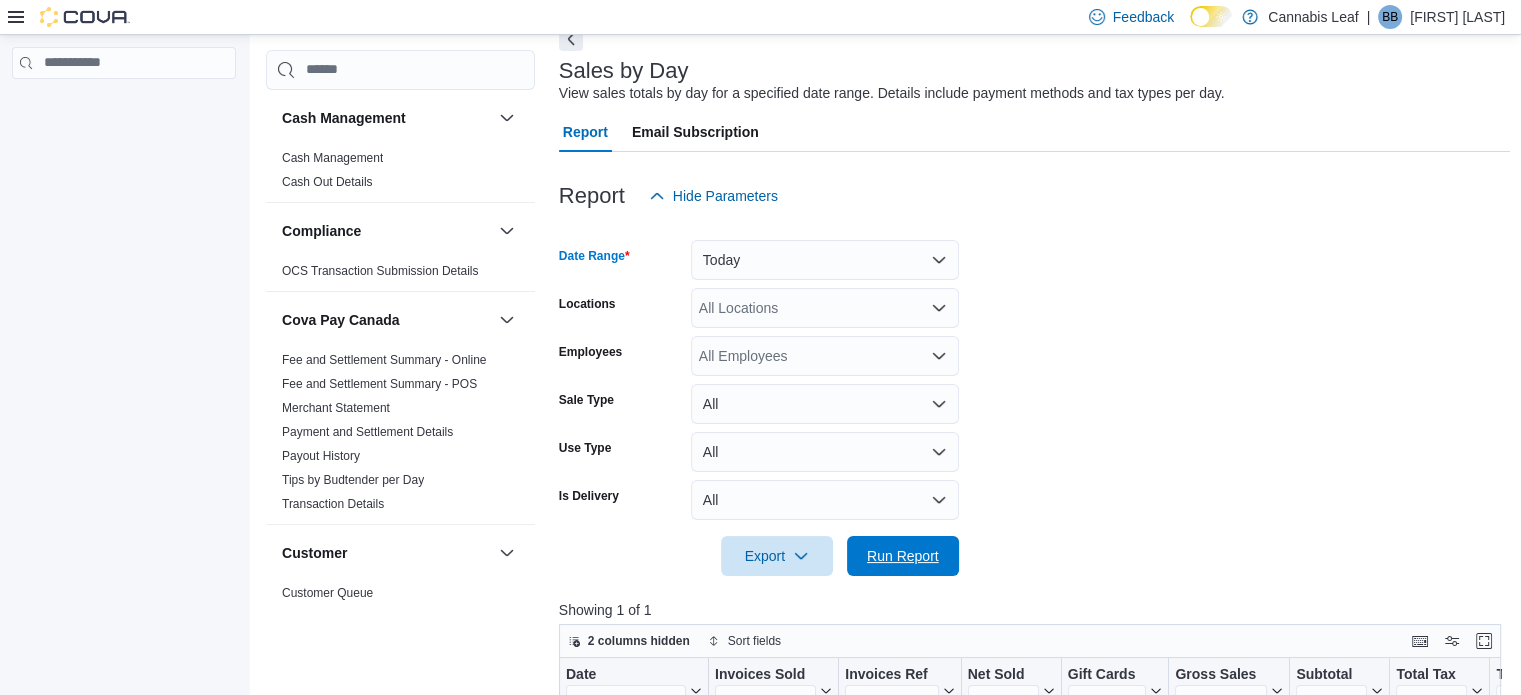 drag, startPoint x: 911, startPoint y: 544, endPoint x: 959, endPoint y: 543, distance: 48.010414 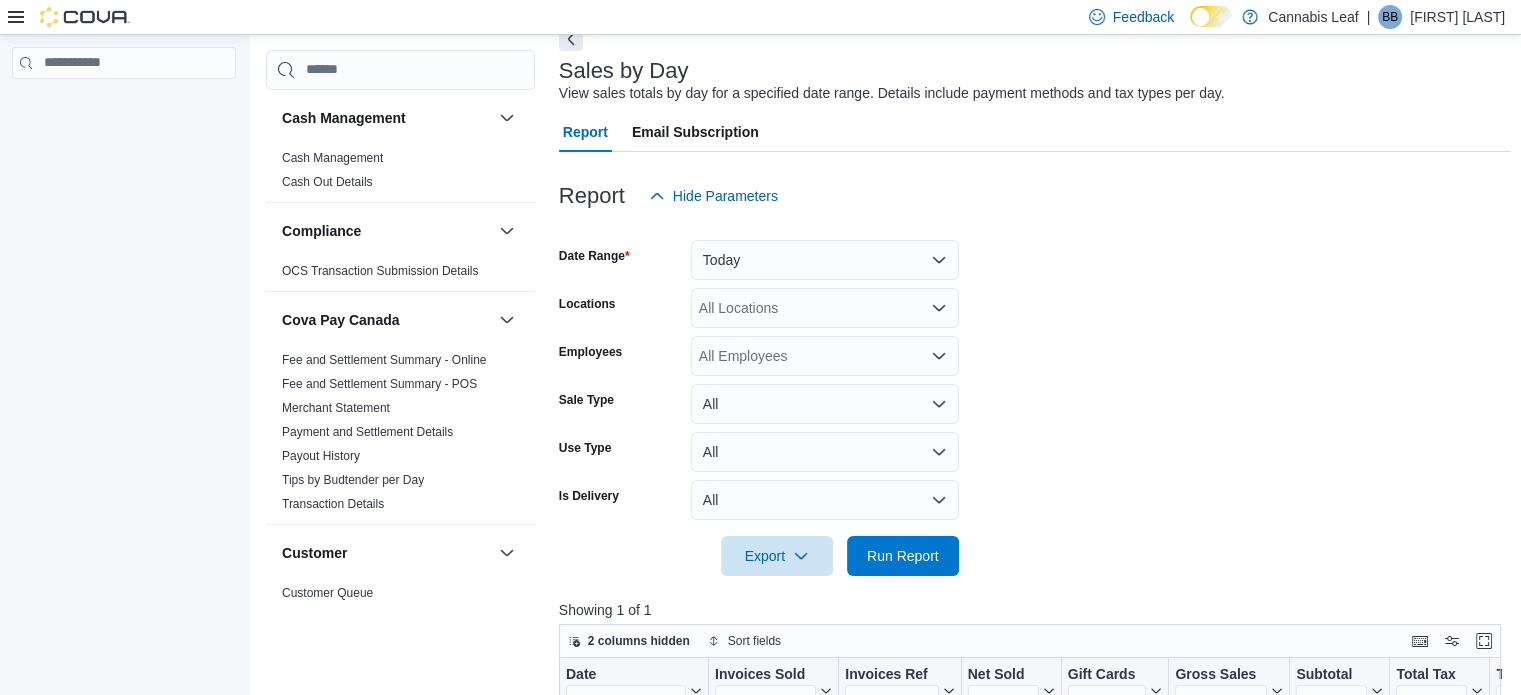 scroll, scrollTop: 605, scrollLeft: 0, axis: vertical 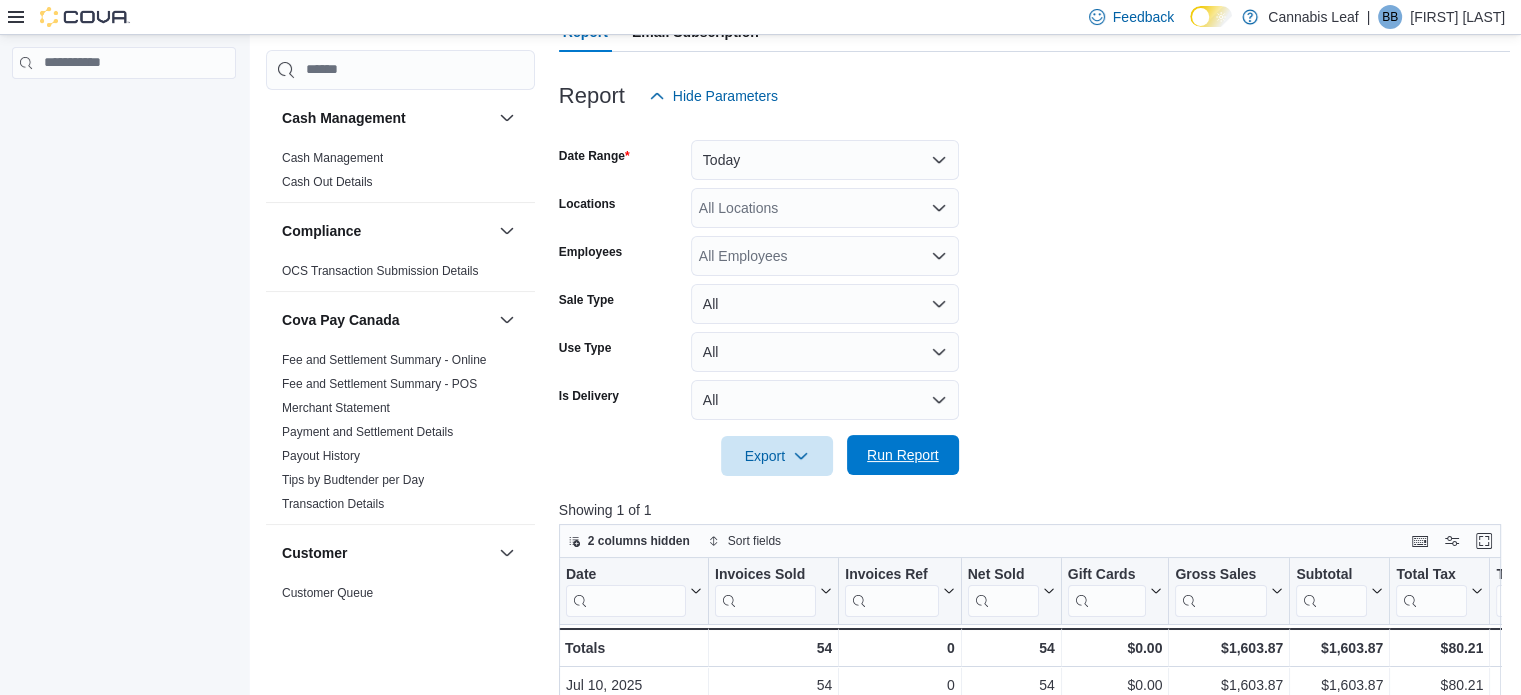 click on "Run Report" at bounding box center [903, 455] 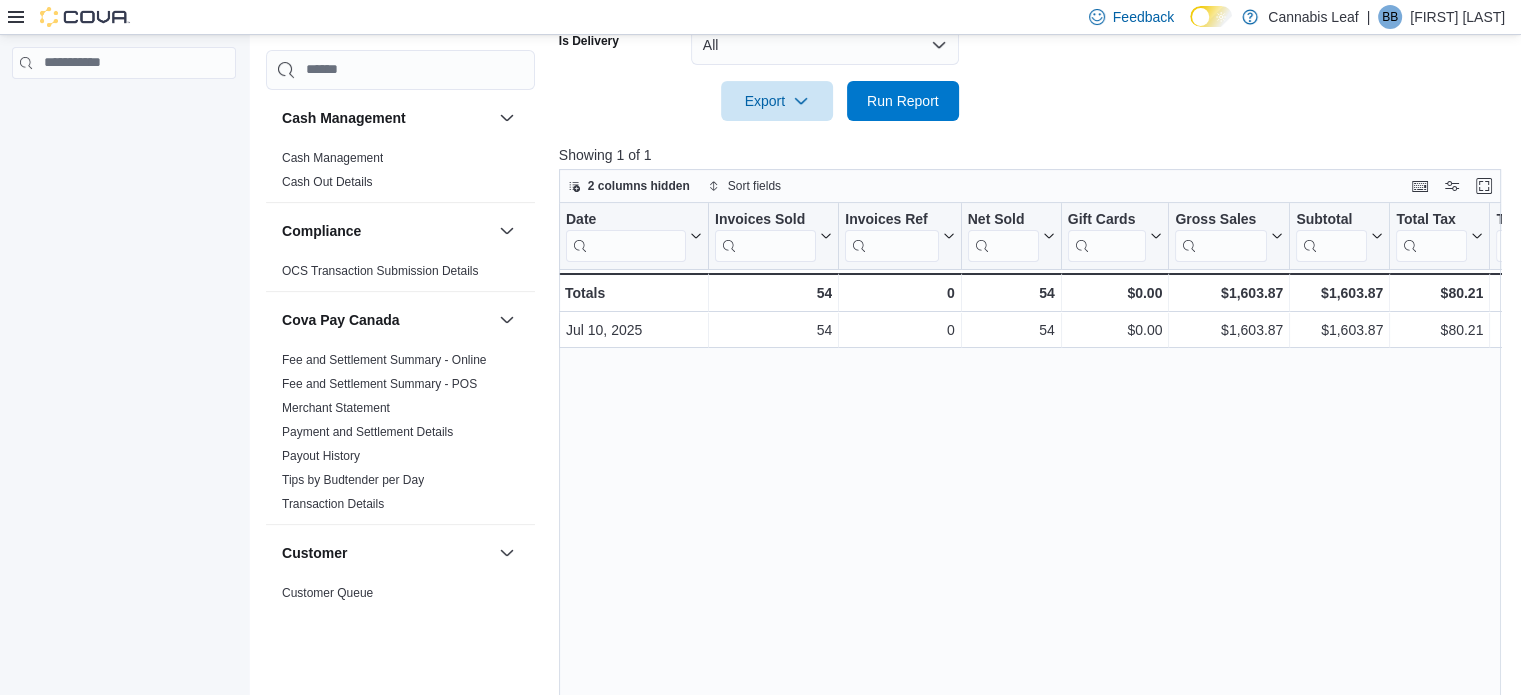 scroll, scrollTop: 605, scrollLeft: 0, axis: vertical 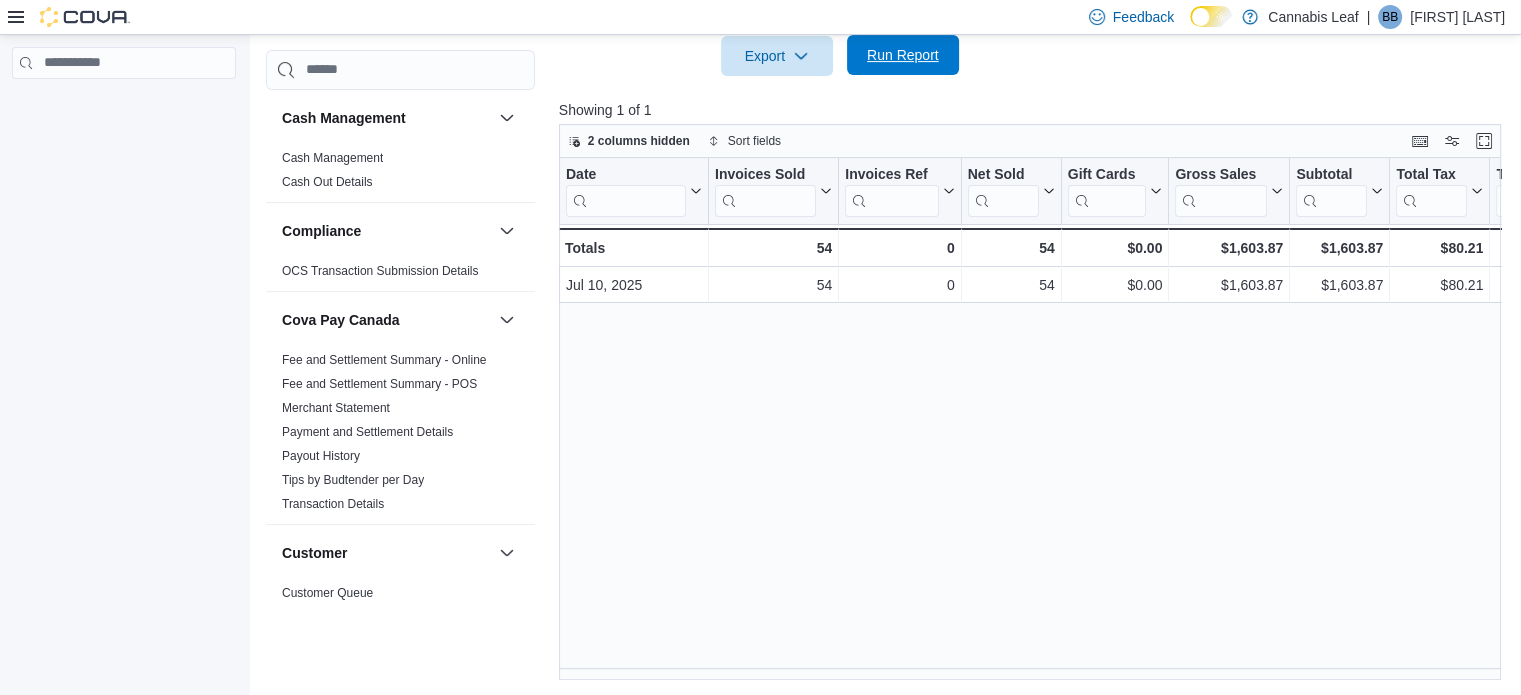 click on "Run Report" at bounding box center [903, 55] 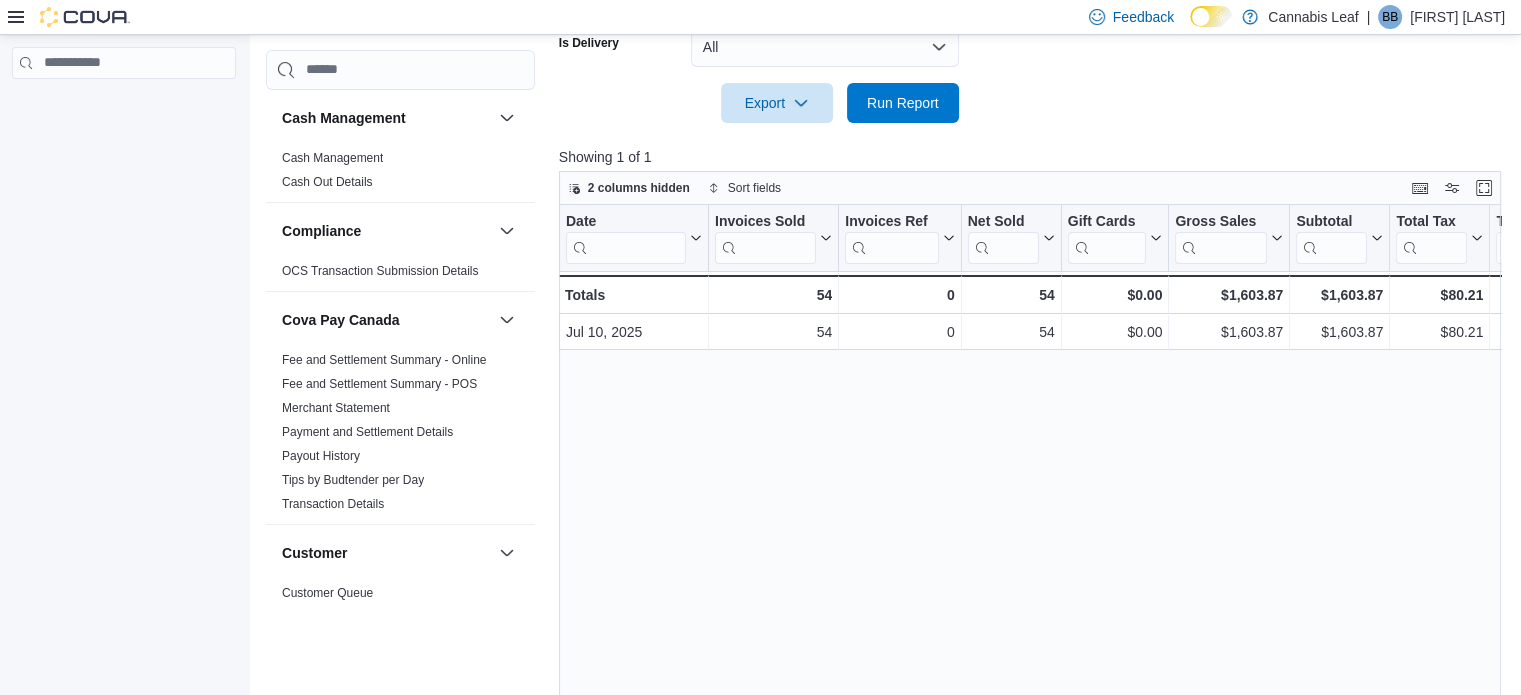 scroll, scrollTop: 605, scrollLeft: 0, axis: vertical 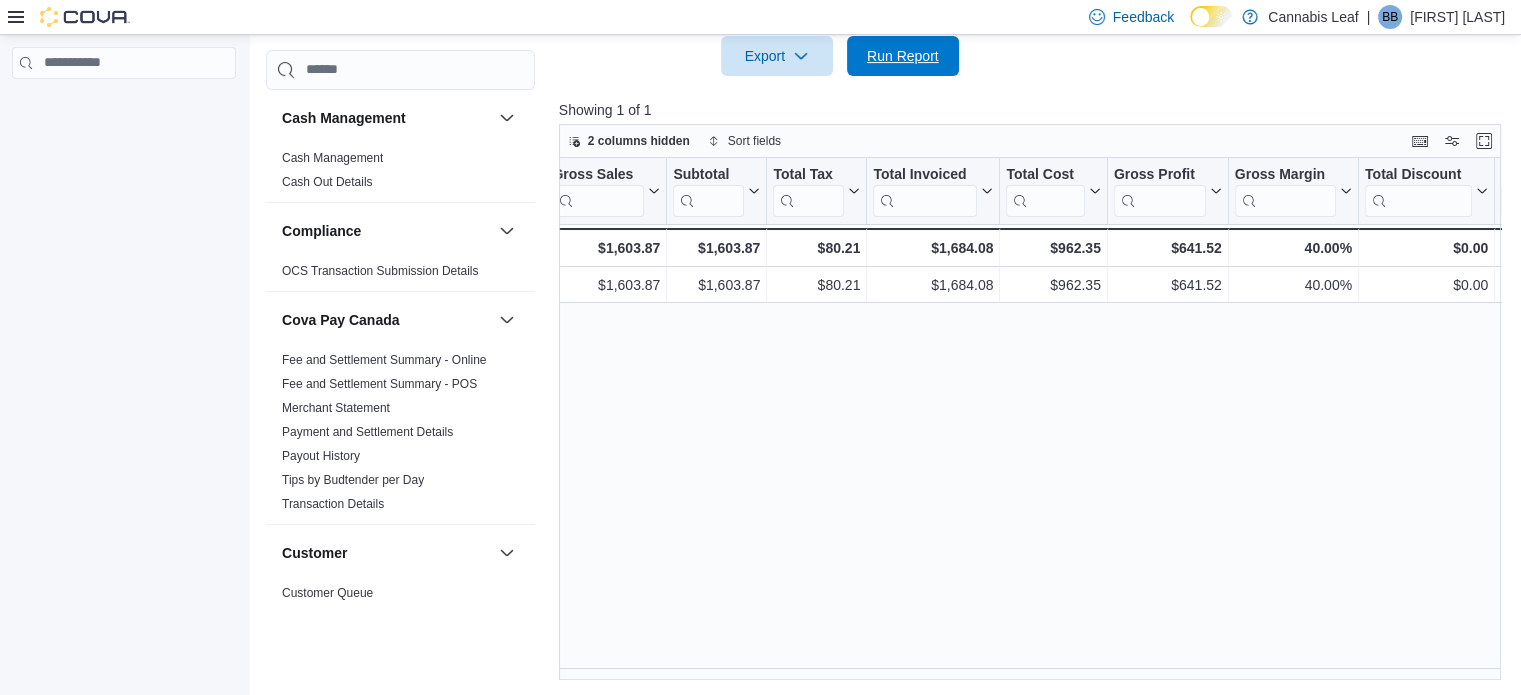 click on "Run Report" at bounding box center (903, 56) 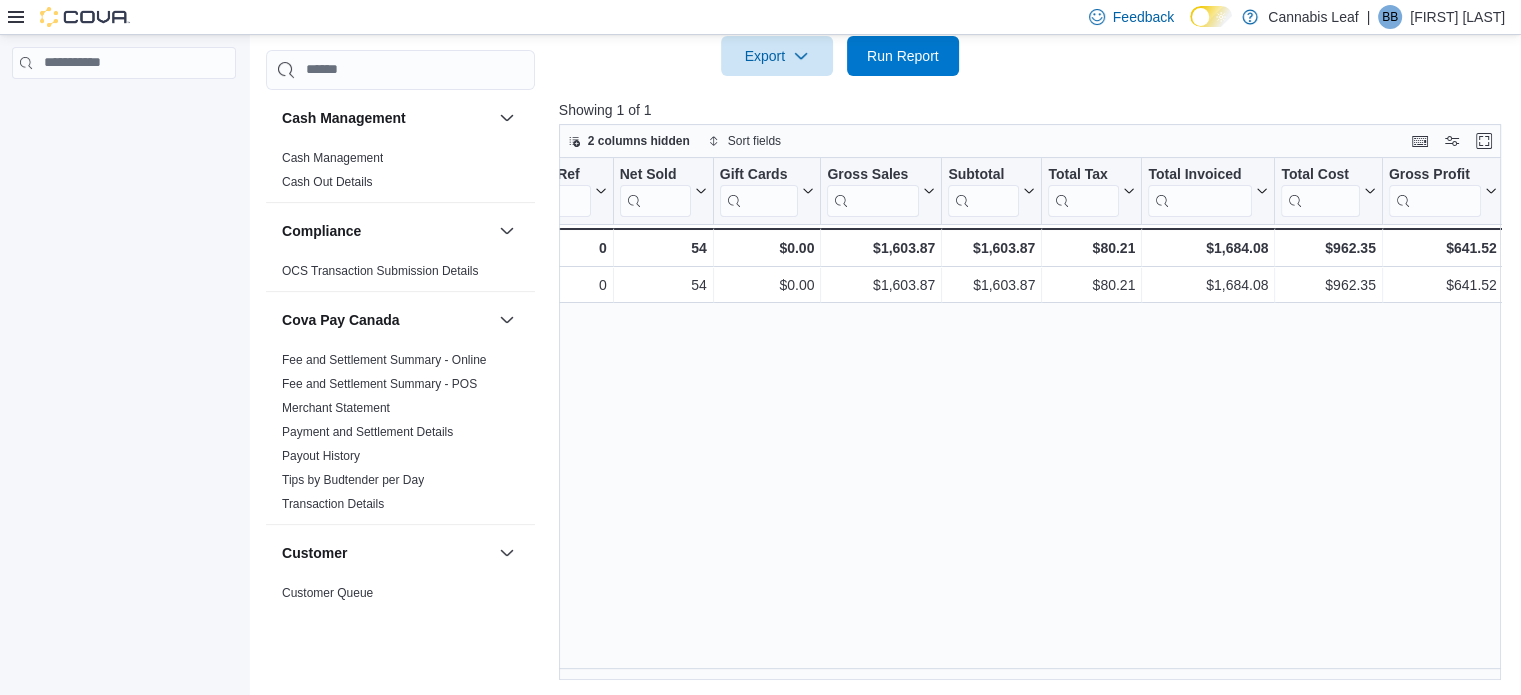 scroll, scrollTop: 0, scrollLeft: 497, axis: horizontal 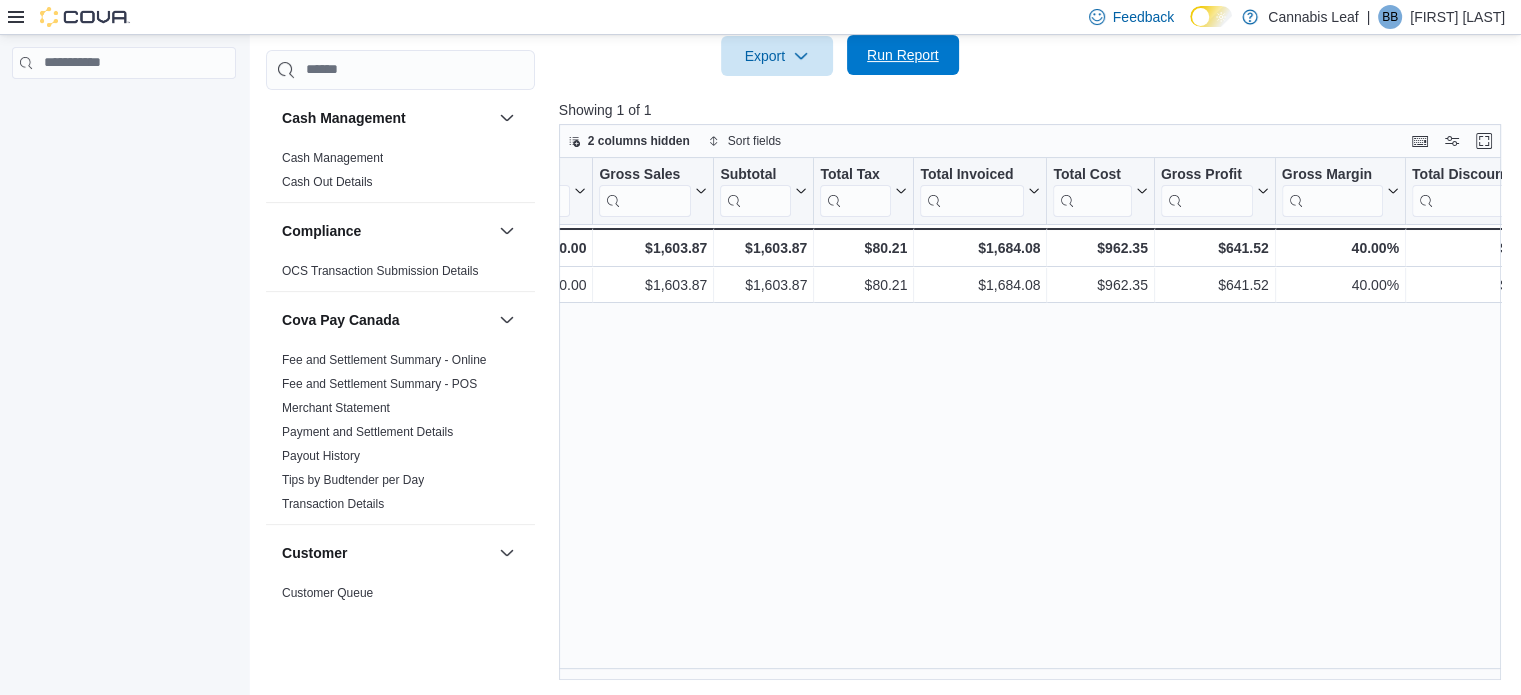 click on "Run Report" at bounding box center (903, 55) 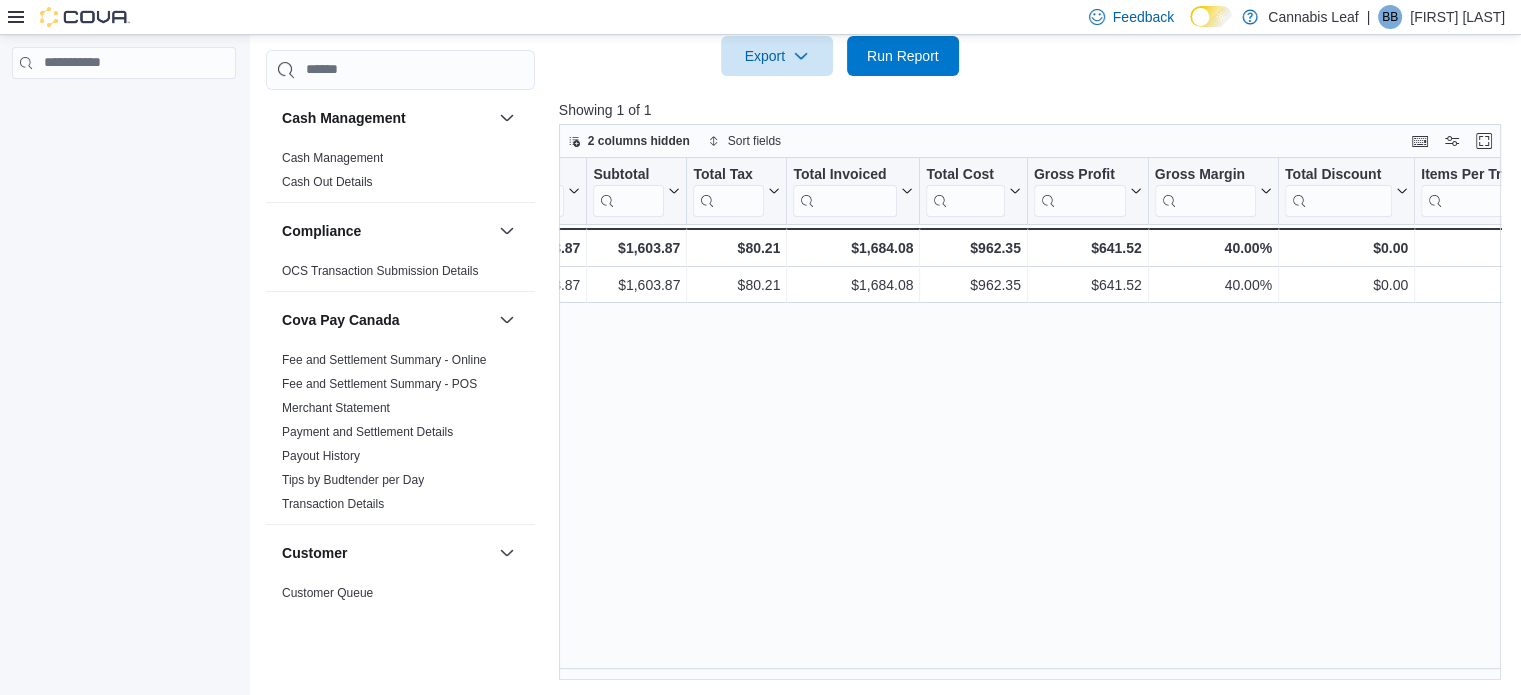 scroll, scrollTop: 0, scrollLeft: 705, axis: horizontal 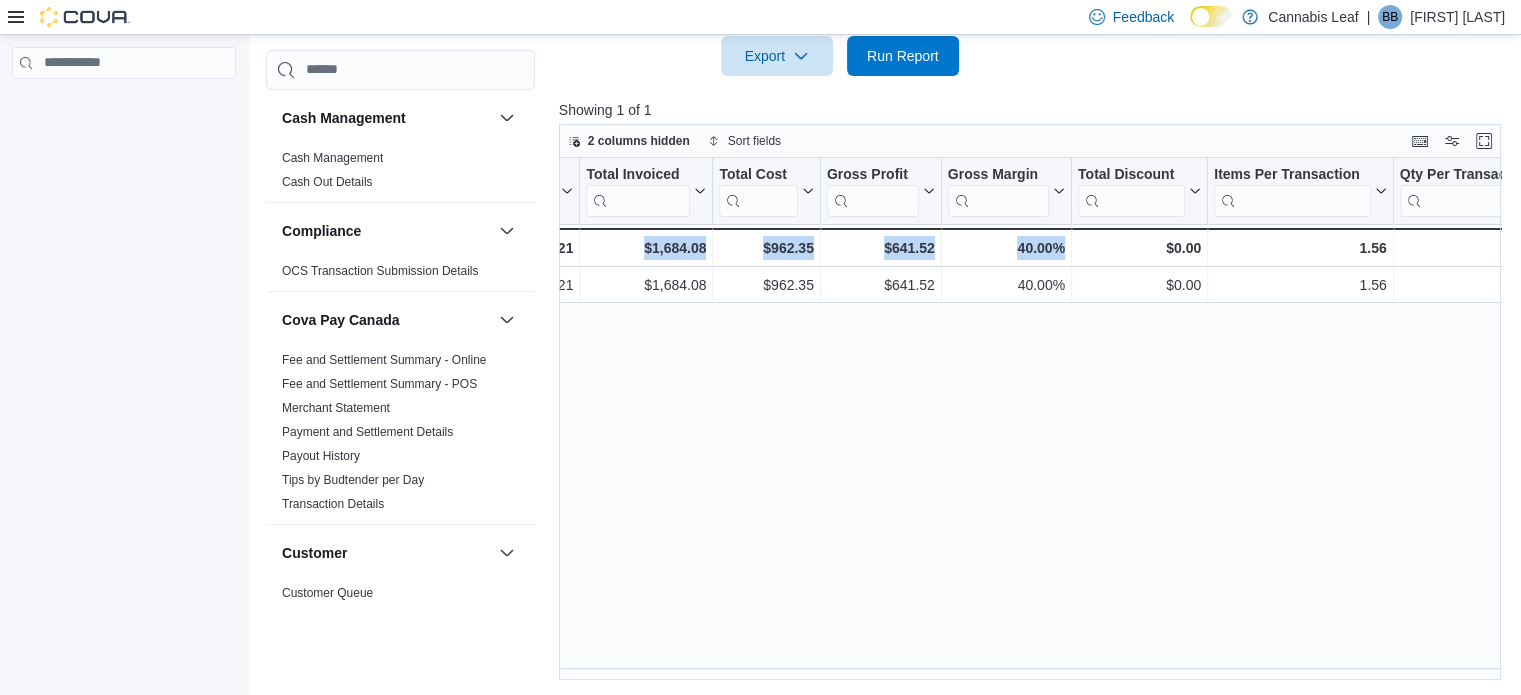 drag, startPoint x: 1087, startPoint y: 679, endPoint x: 629, endPoint y: 678, distance: 458.0011 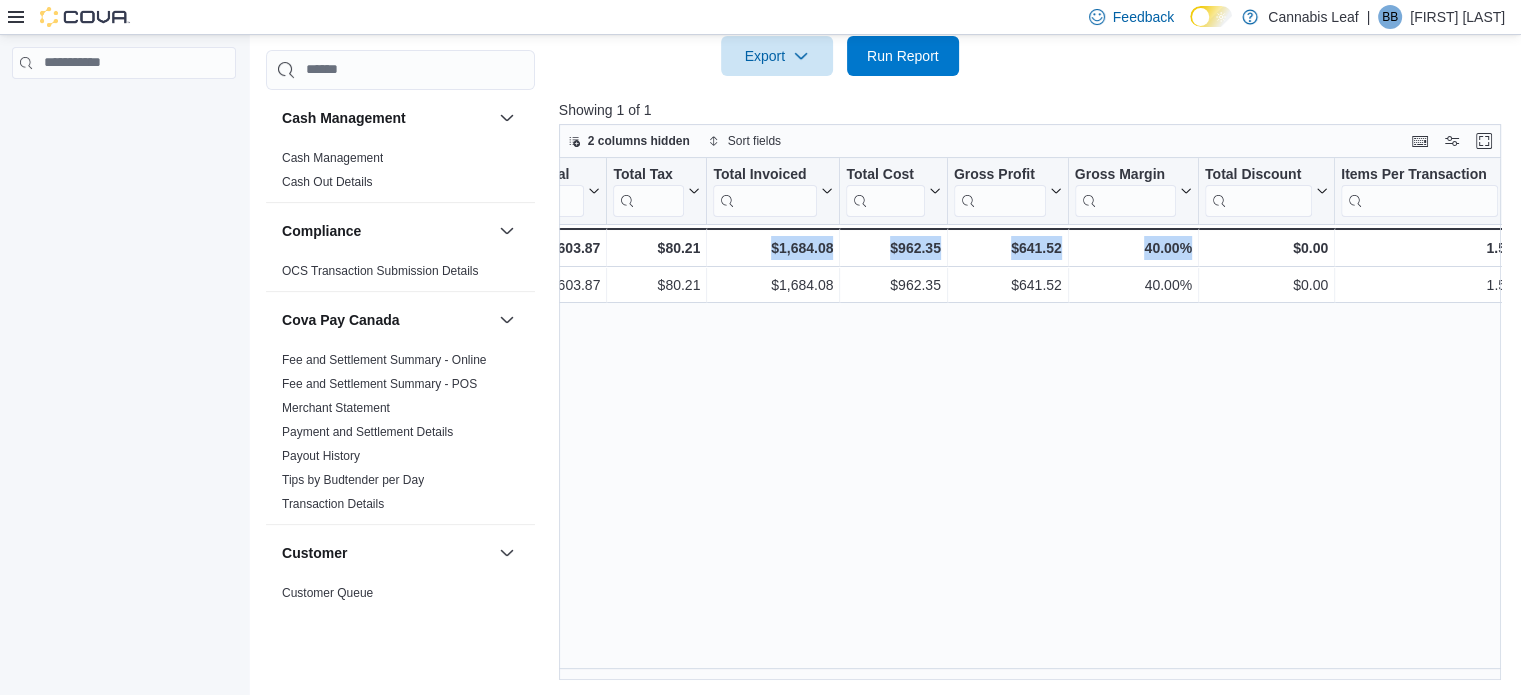 scroll, scrollTop: 0, scrollLeft: 778, axis: horizontal 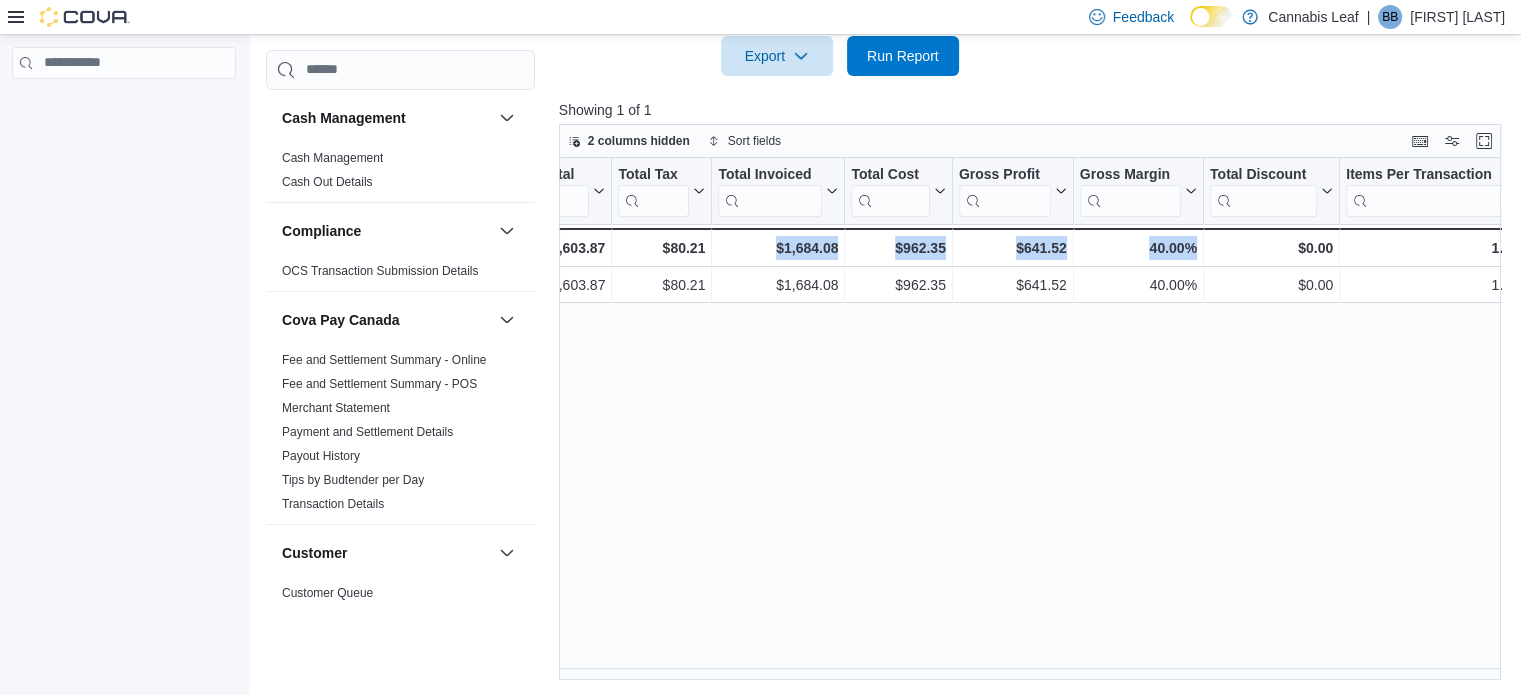 click on "Date Click to view column header actions Invoices Sold Click to view column header actions Invoices Ref Click to view column header actions Net Sold Click to view column header actions Gift Cards Click to view column header actions Gross Sales Click to view column header actions Subtotal Click to view column header actions Total Tax Click to view column header actions Total Invoiced Click to view column header actions Total Cost Click to view column header actions Gross Profit Click to view column header actions Gross Margin Click to view column header actions Total Discount Click to view column header actions Items Per Transaction Click to view column header actions Qty Per Transaction Click to view column header actions Transaction Average Click to view column header actions Cash Click to view column header actions Cova Pay  Click to view column header actions GST Click to view column header actions Tips Click to view column header actions 40.00% -  Gross Margin, column 12, row 1 $0.00 -  1.56 -  2.09 -  -" at bounding box center (1035, 419) 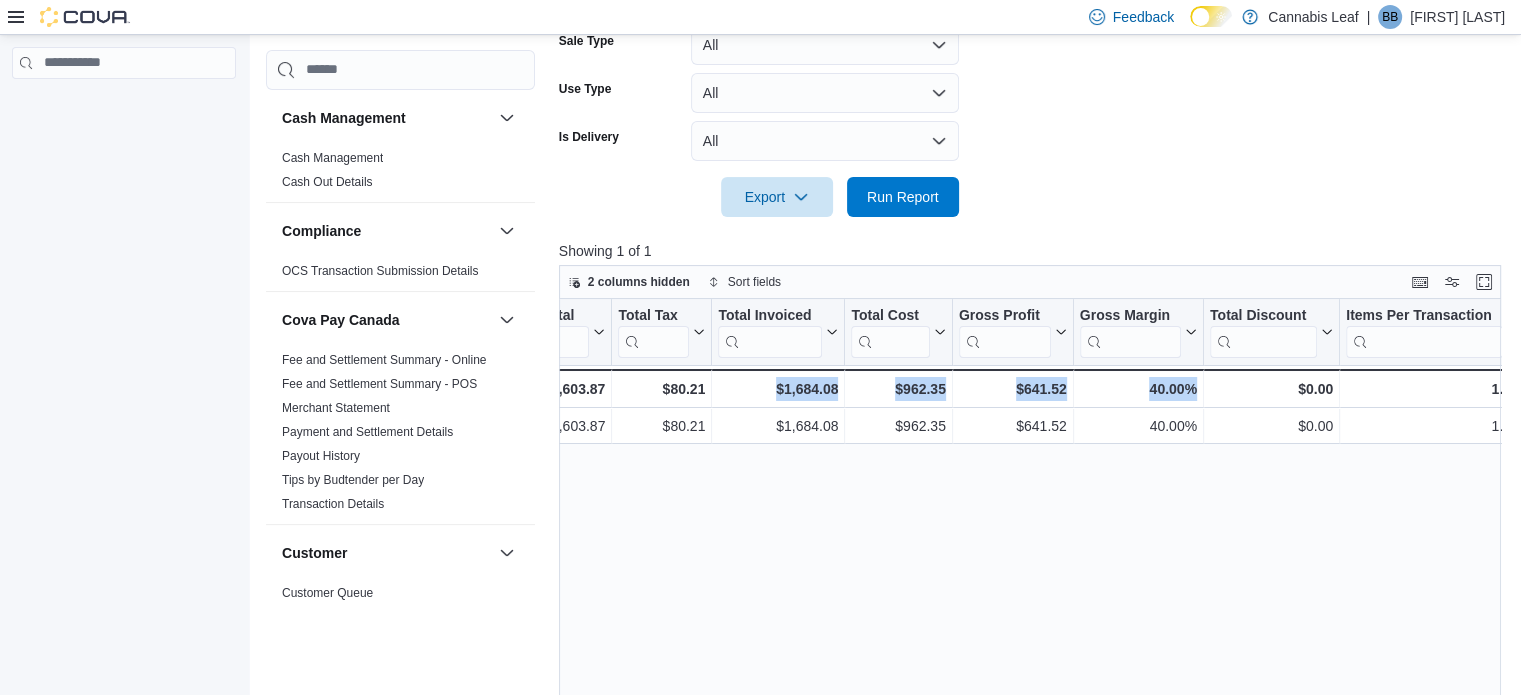 scroll, scrollTop: 405, scrollLeft: 0, axis: vertical 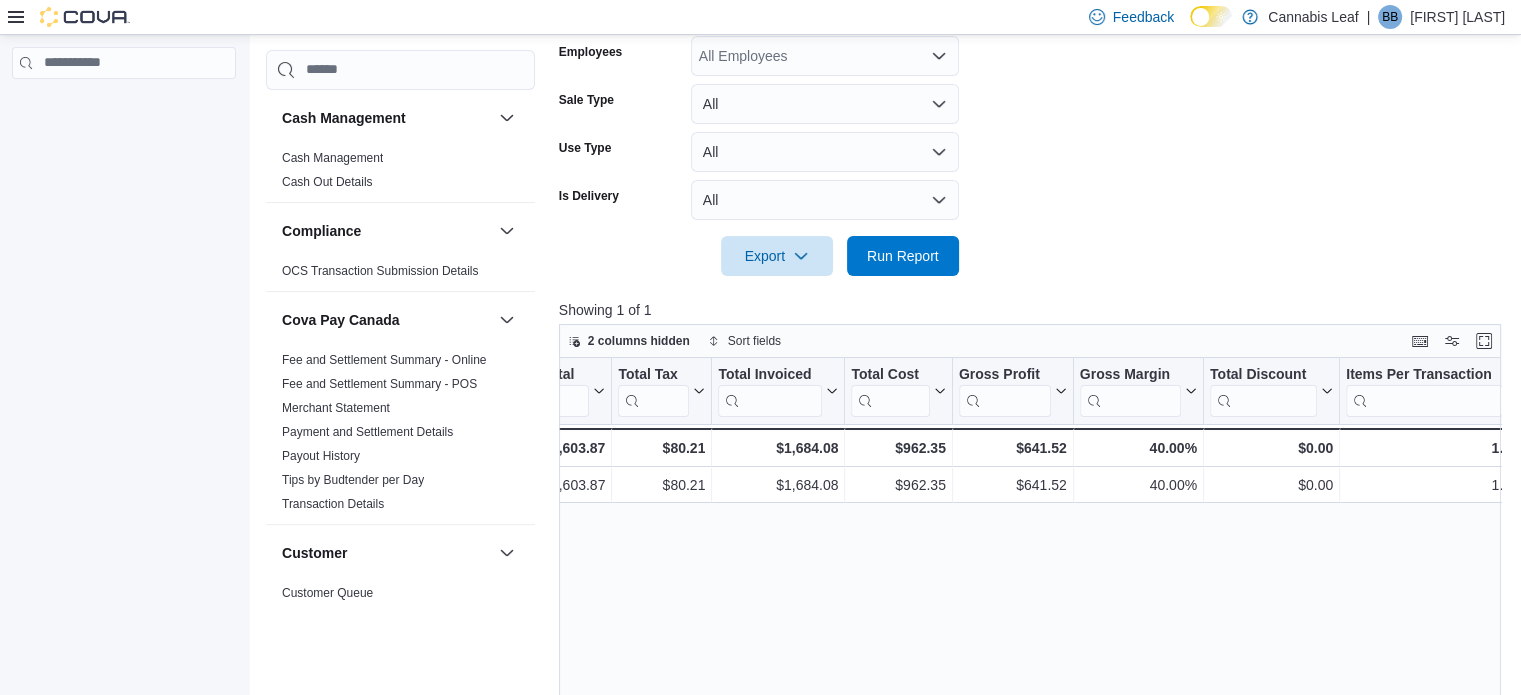 click on "2 columns hidden Sort fields" at bounding box center (1030, 341) 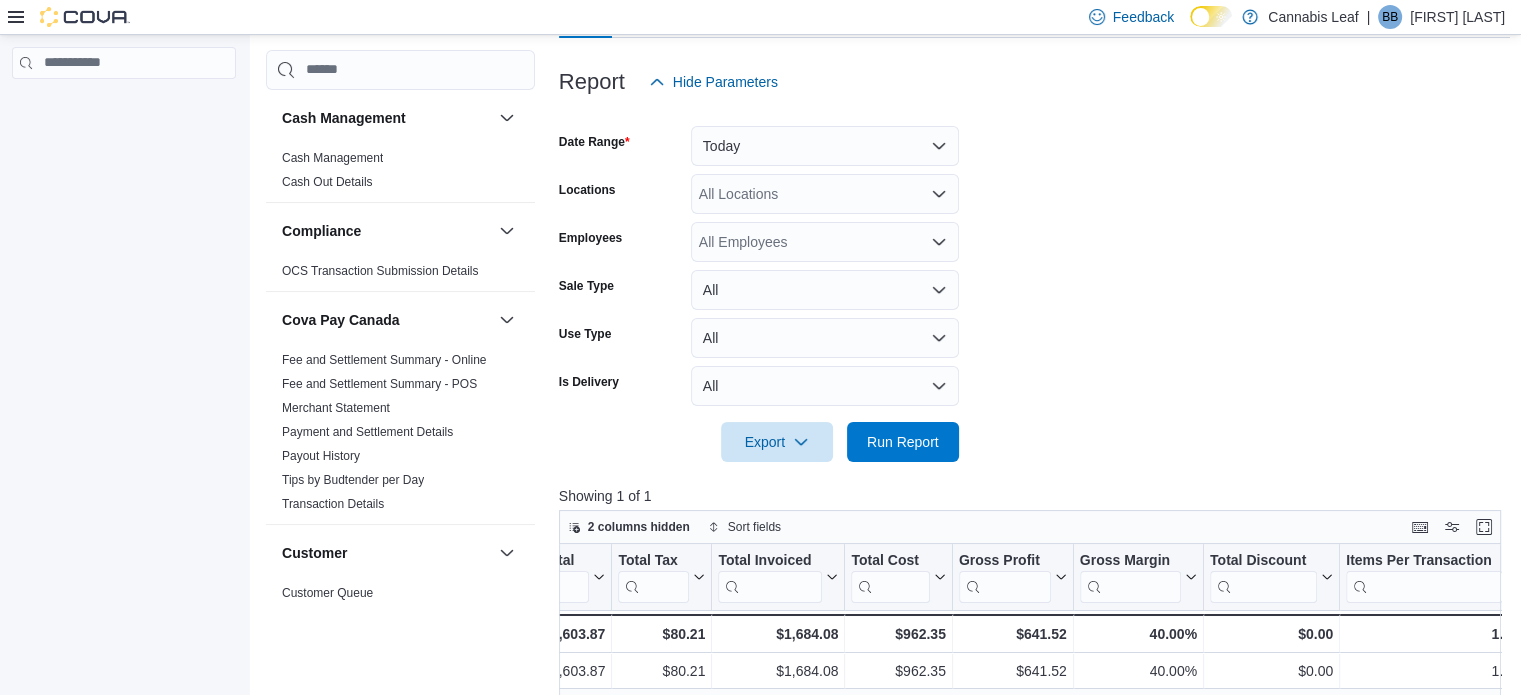 scroll, scrollTop: 305, scrollLeft: 0, axis: vertical 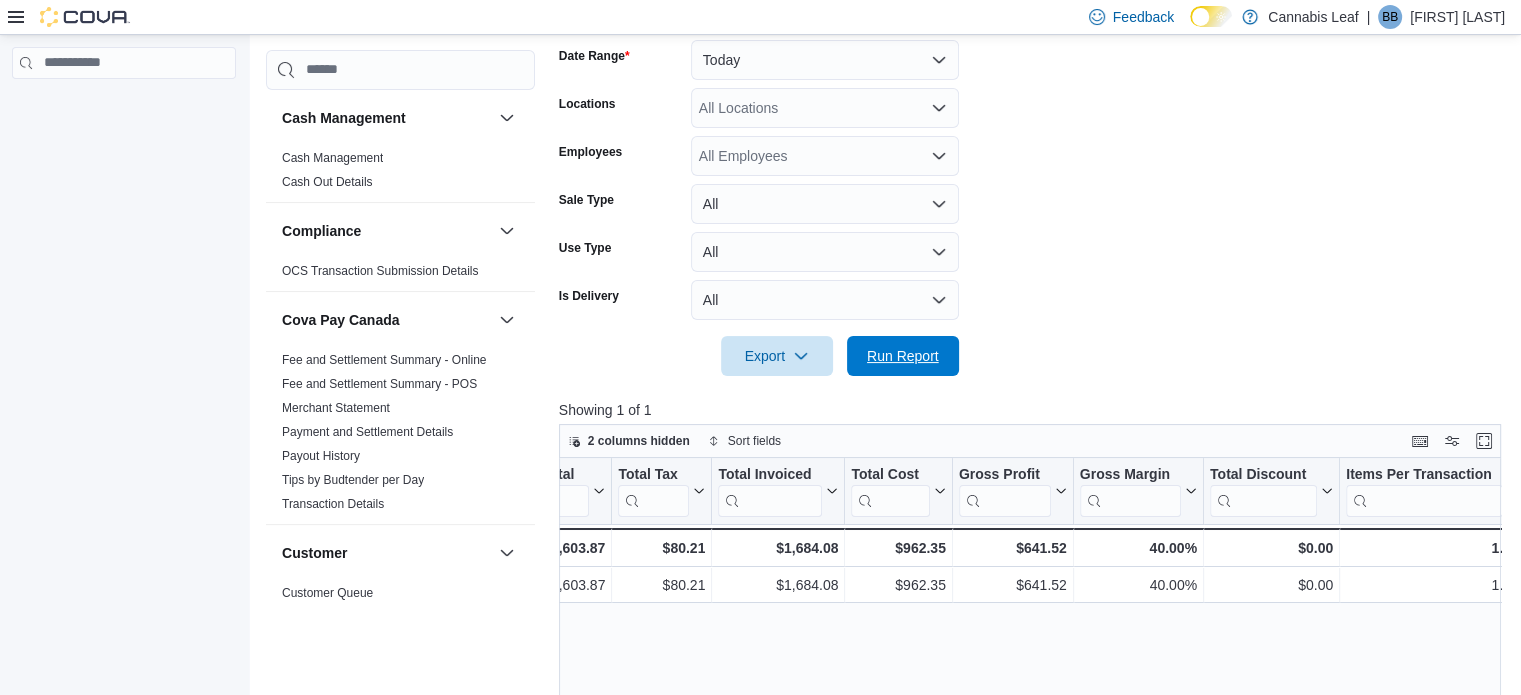 drag, startPoint x: 908, startPoint y: 351, endPoint x: 1132, endPoint y: 389, distance: 227.20035 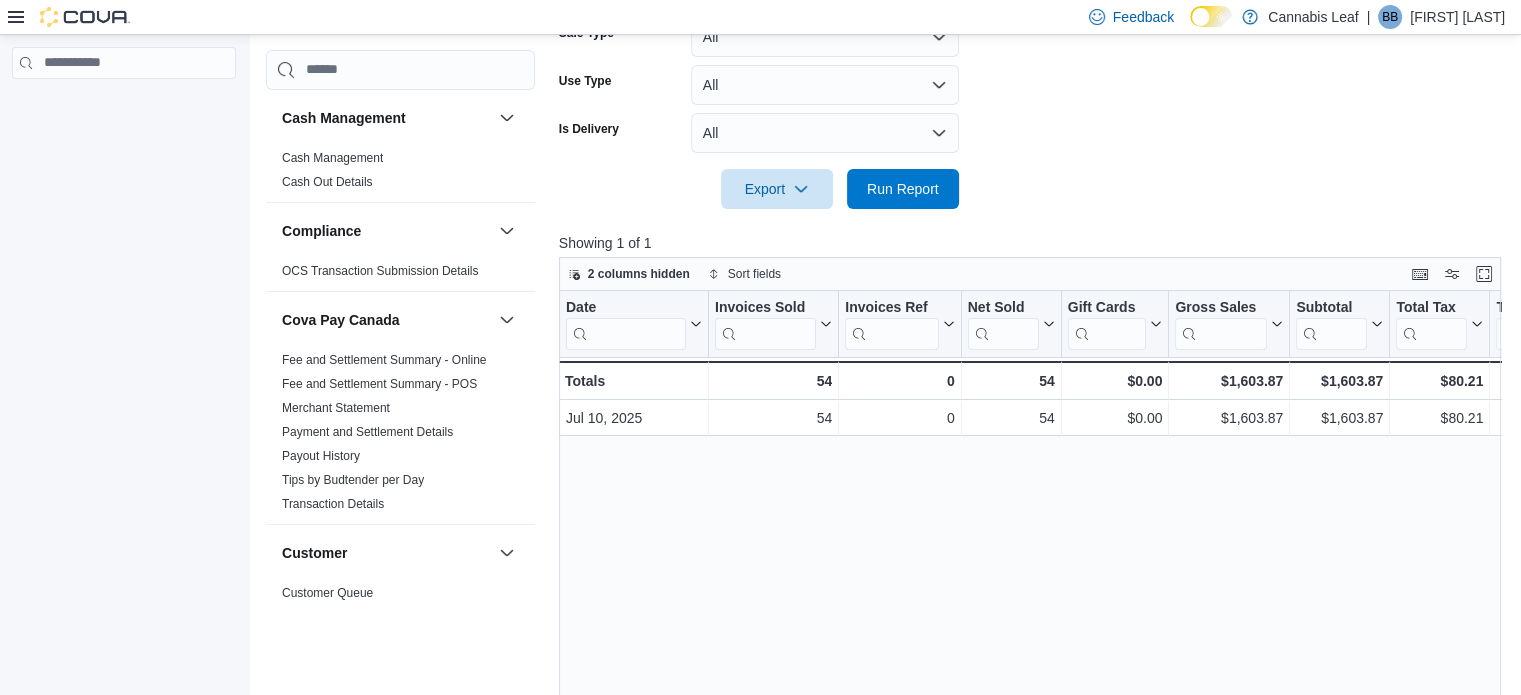 scroll, scrollTop: 605, scrollLeft: 0, axis: vertical 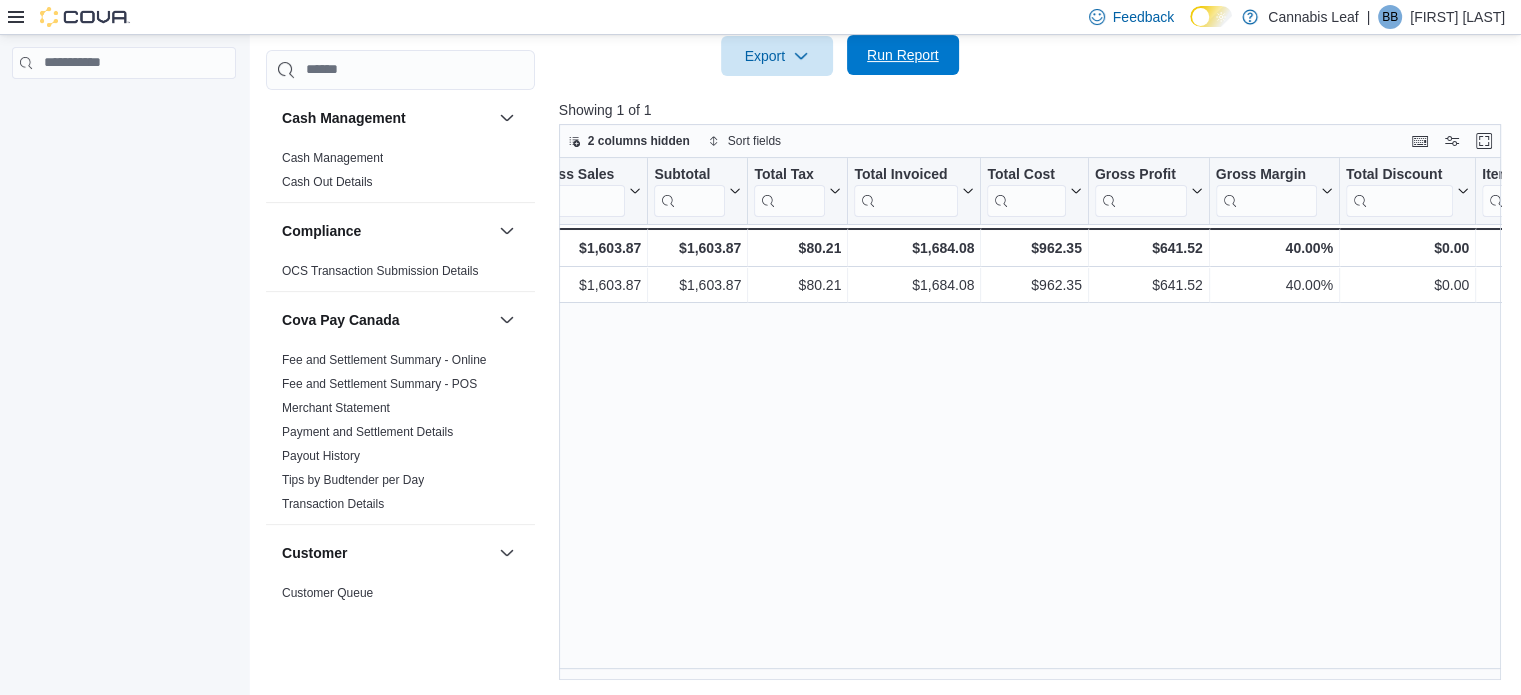 click on "Run Report" at bounding box center [903, 55] 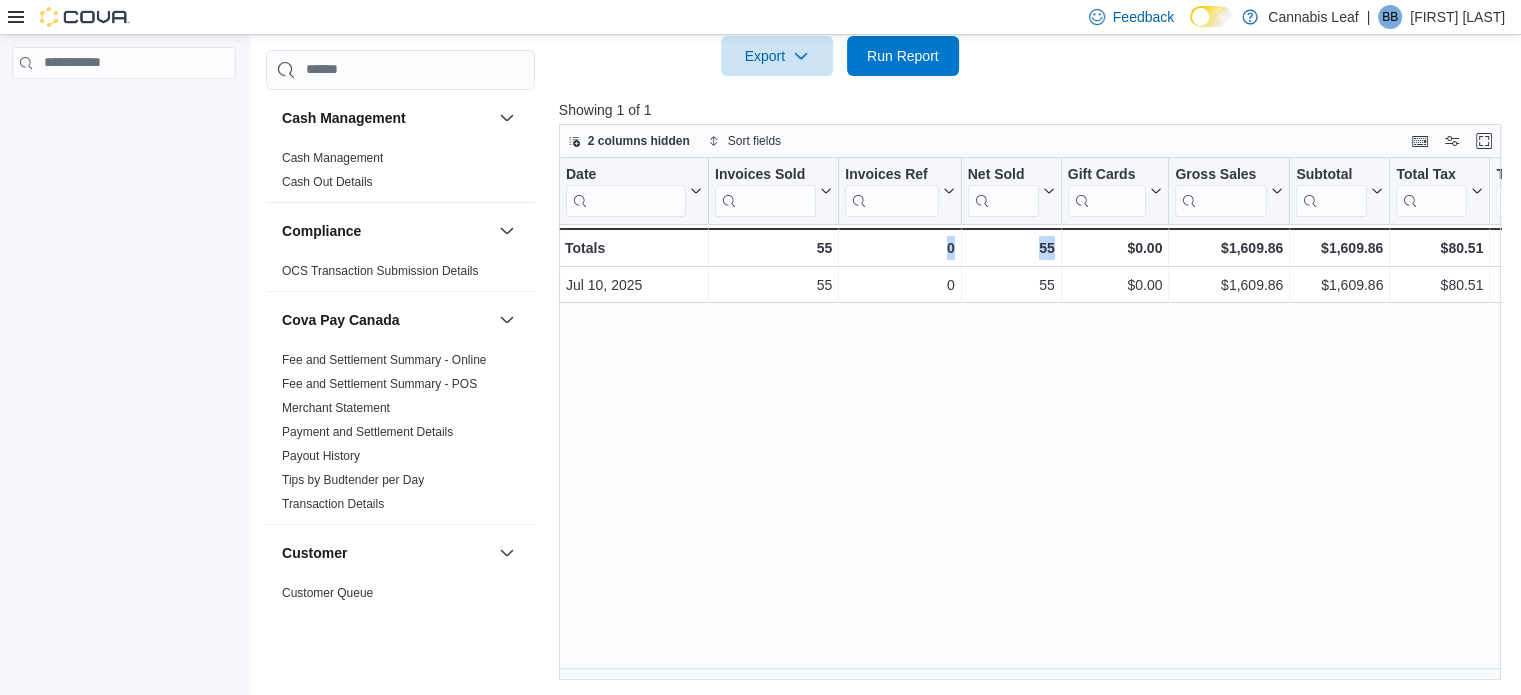 drag, startPoint x: 871, startPoint y: 666, endPoint x: 1044, endPoint y: 688, distance: 174.39323 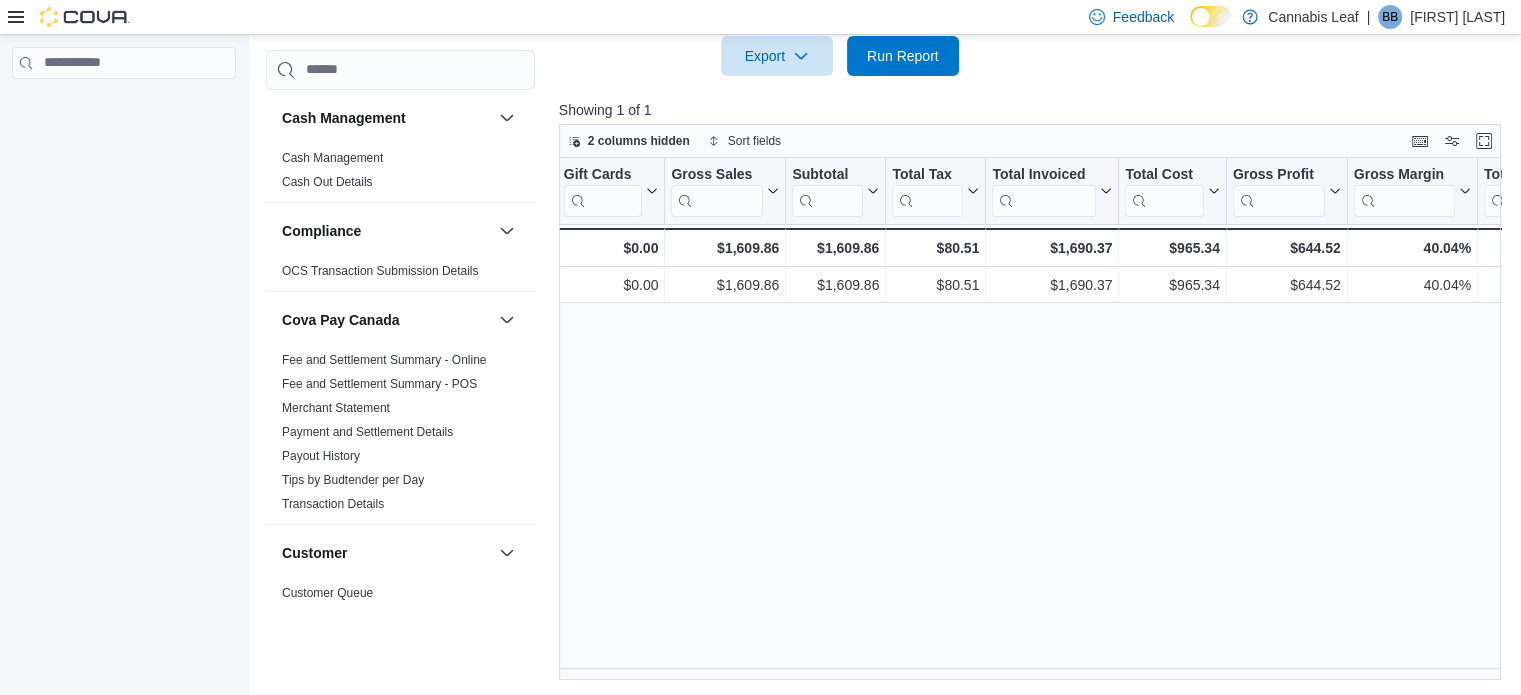 scroll, scrollTop: 0, scrollLeft: 0, axis: both 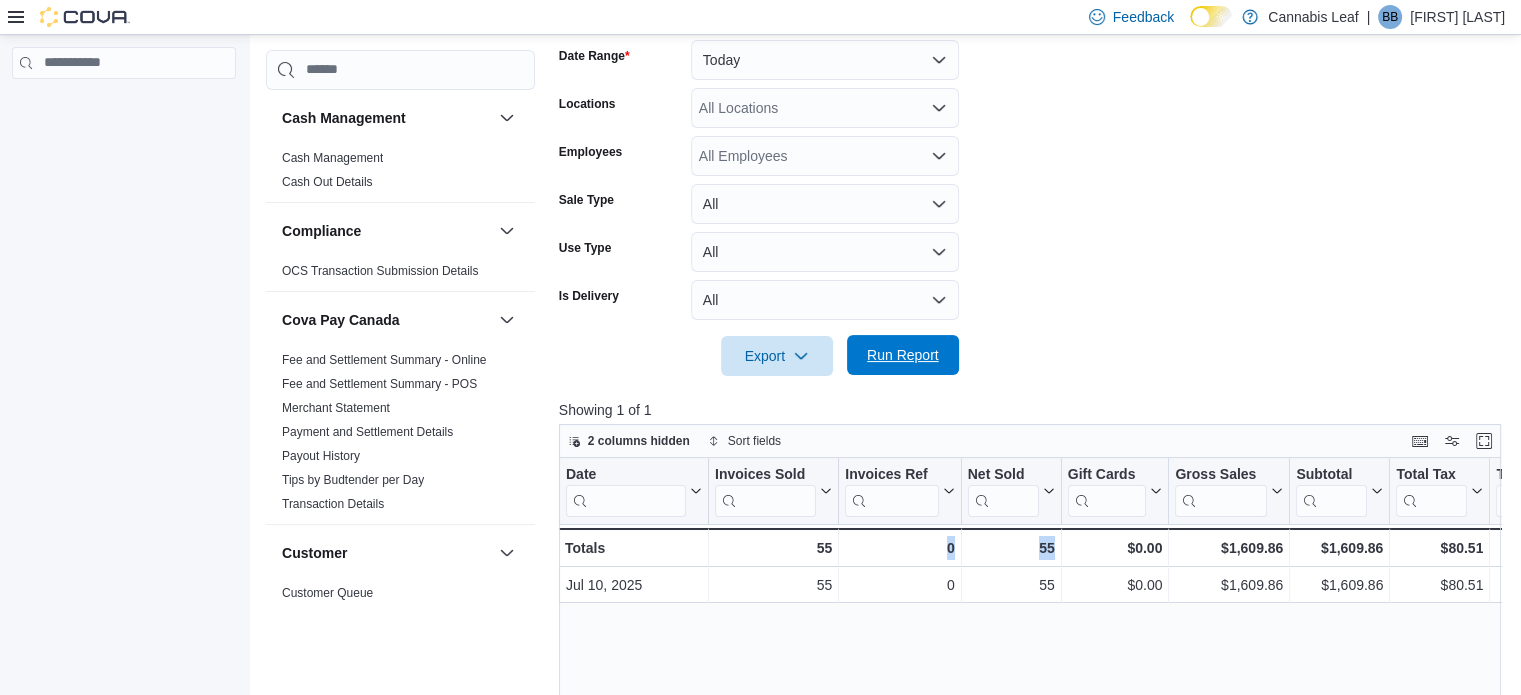 click on "Run Report" at bounding box center (903, 355) 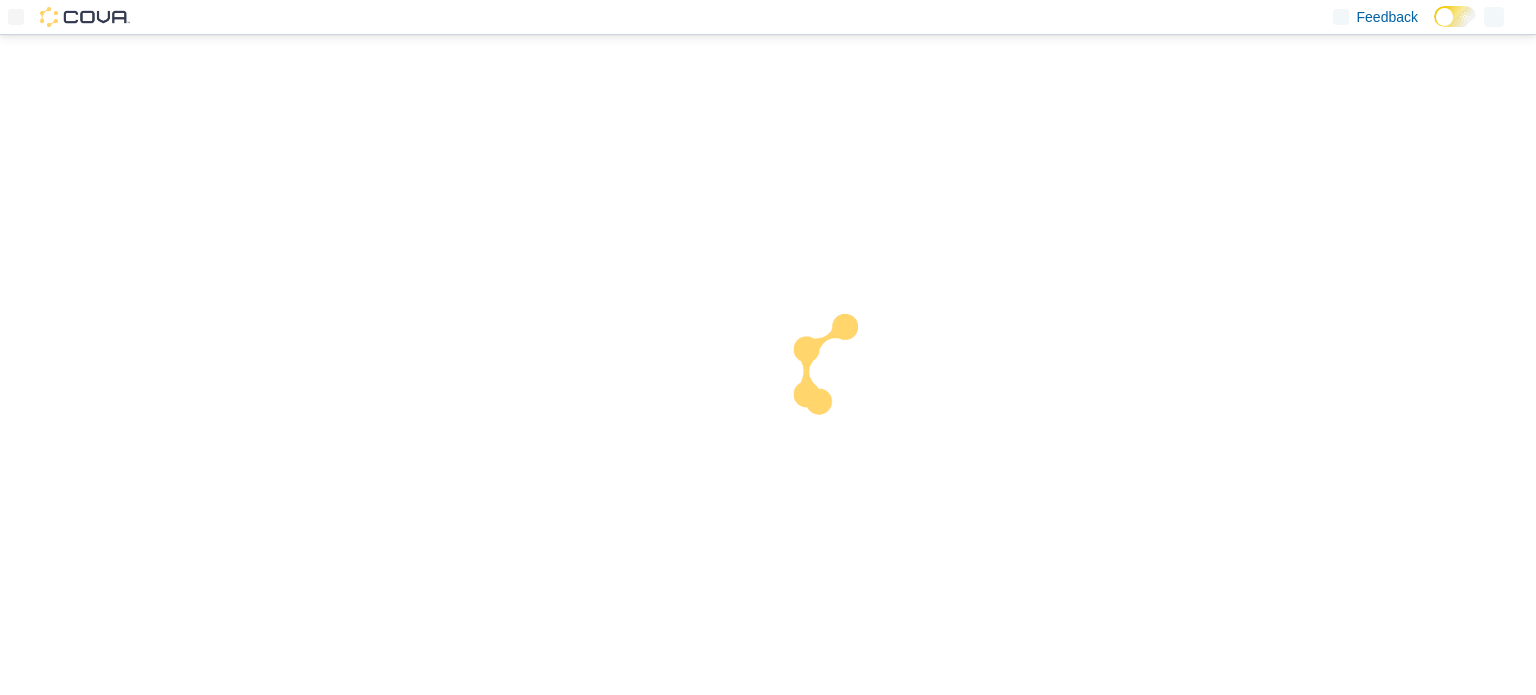 scroll, scrollTop: 0, scrollLeft: 0, axis: both 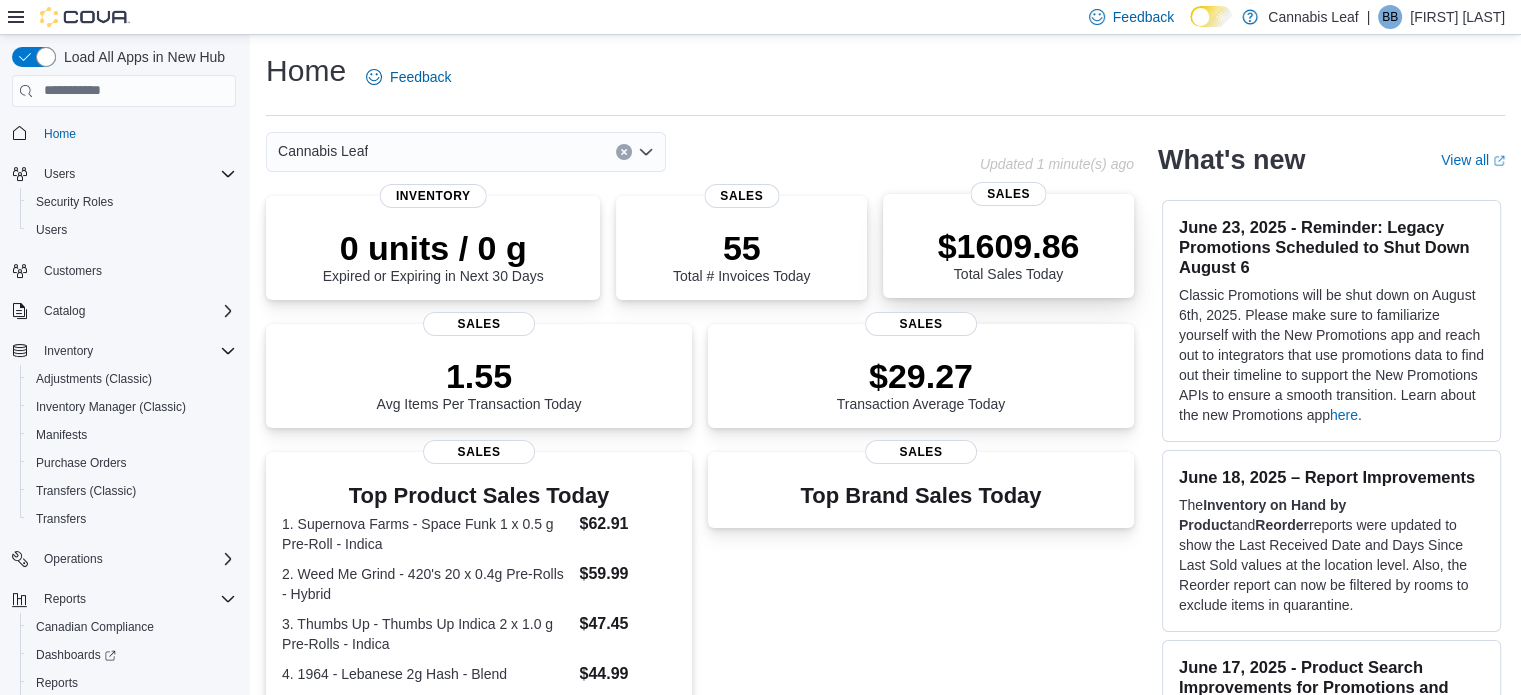 click on "$1609.86 Total Sales Today" at bounding box center (1009, 254) 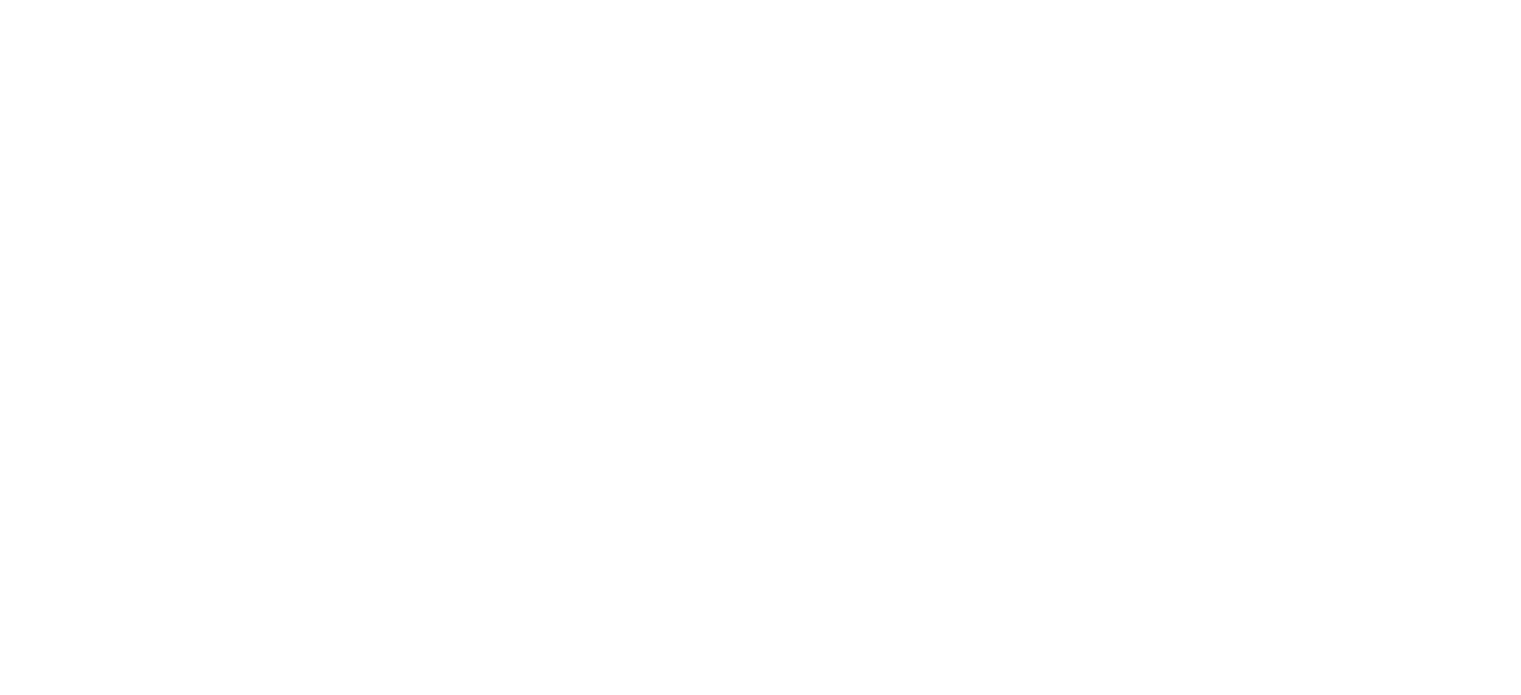 scroll, scrollTop: 0, scrollLeft: 0, axis: both 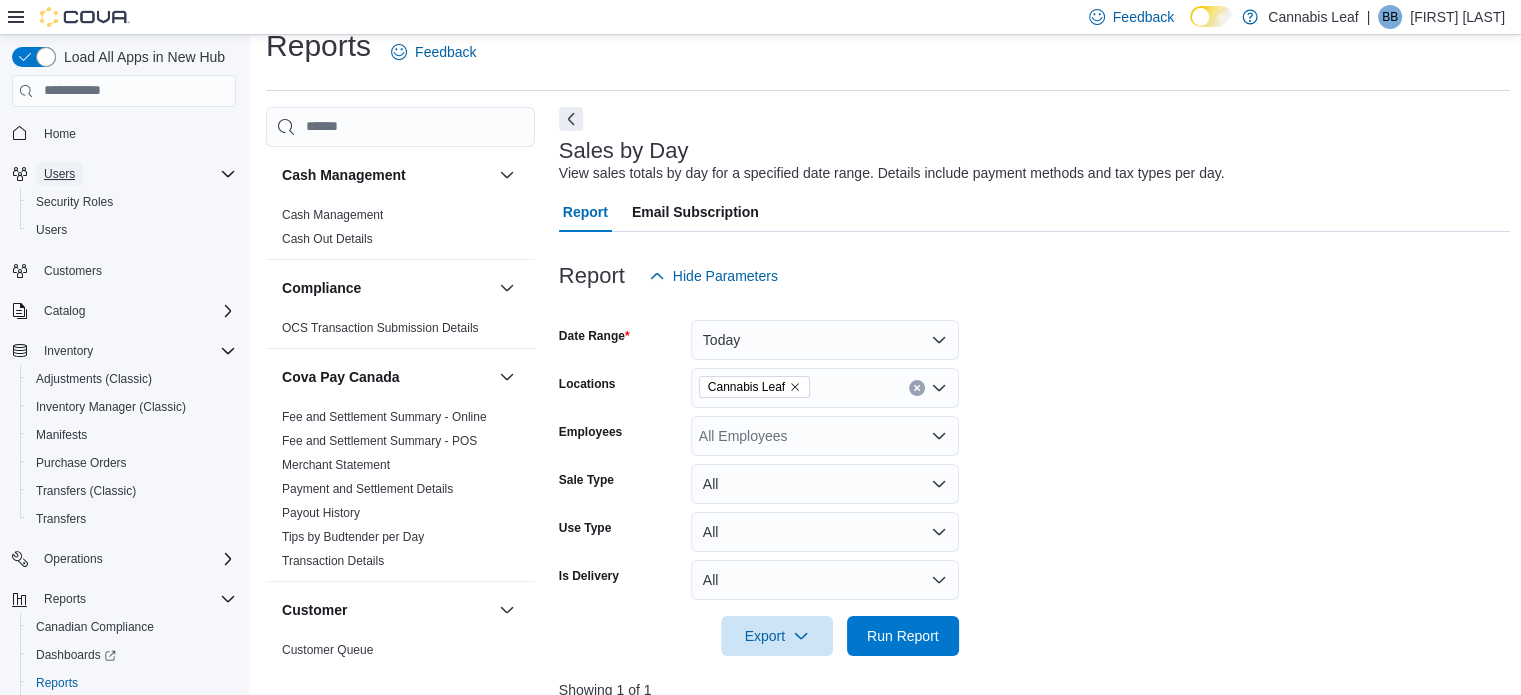 click on "Users" at bounding box center (59, 174) 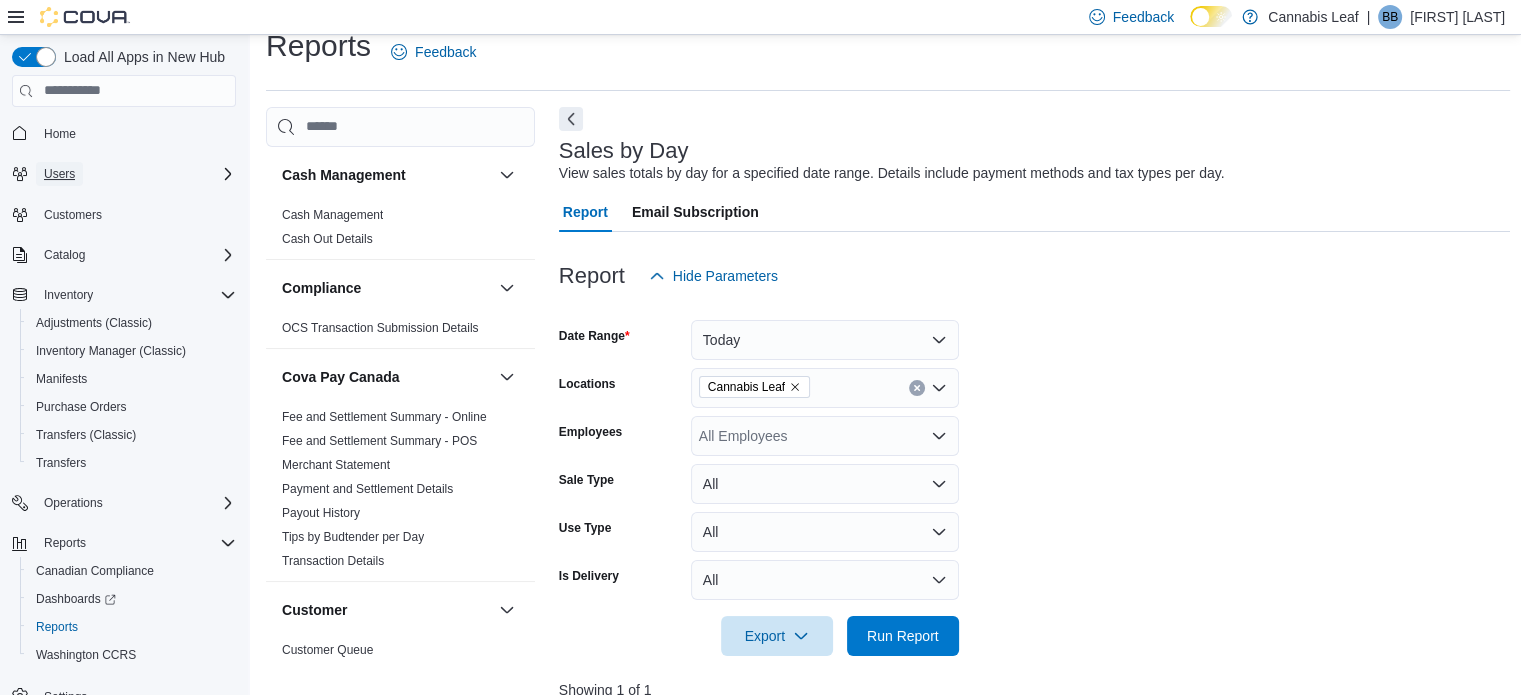 click on "Users" at bounding box center [59, 174] 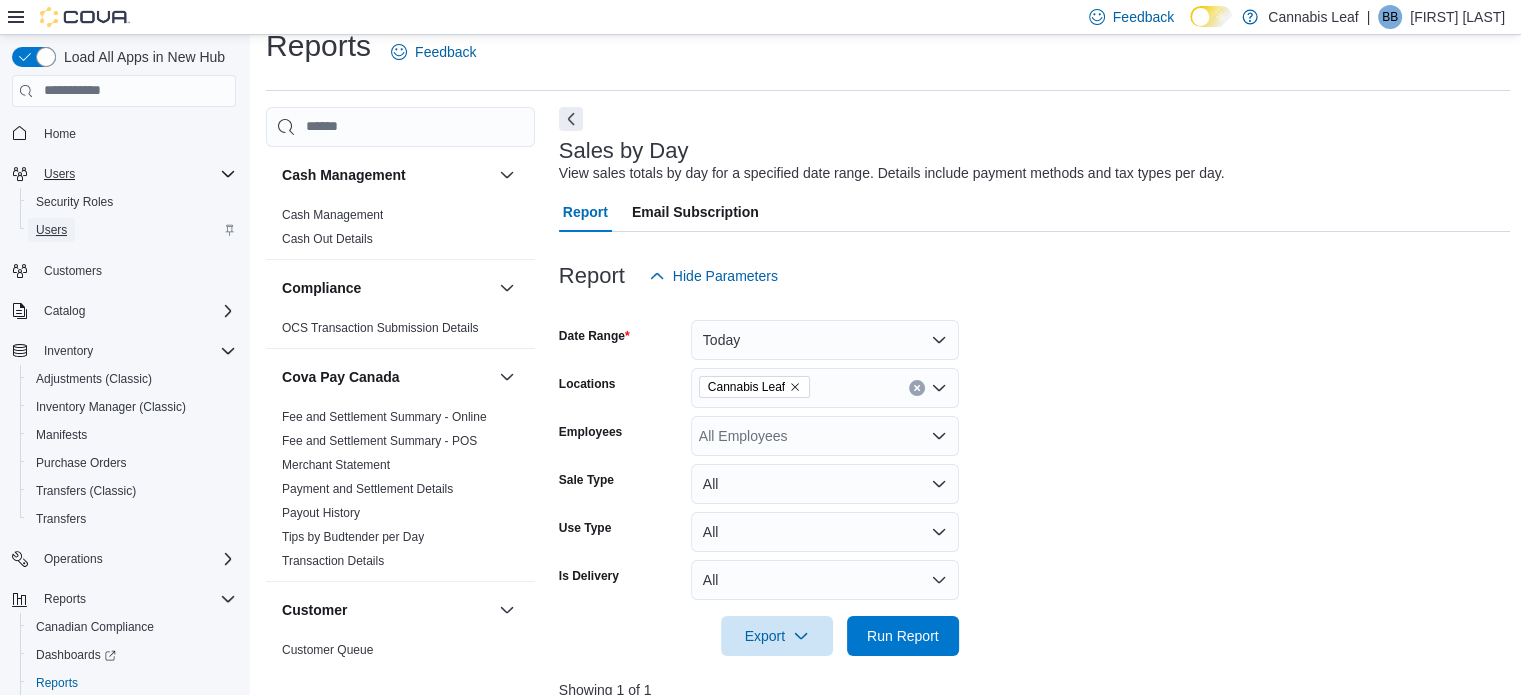 click on "Users" at bounding box center [51, 230] 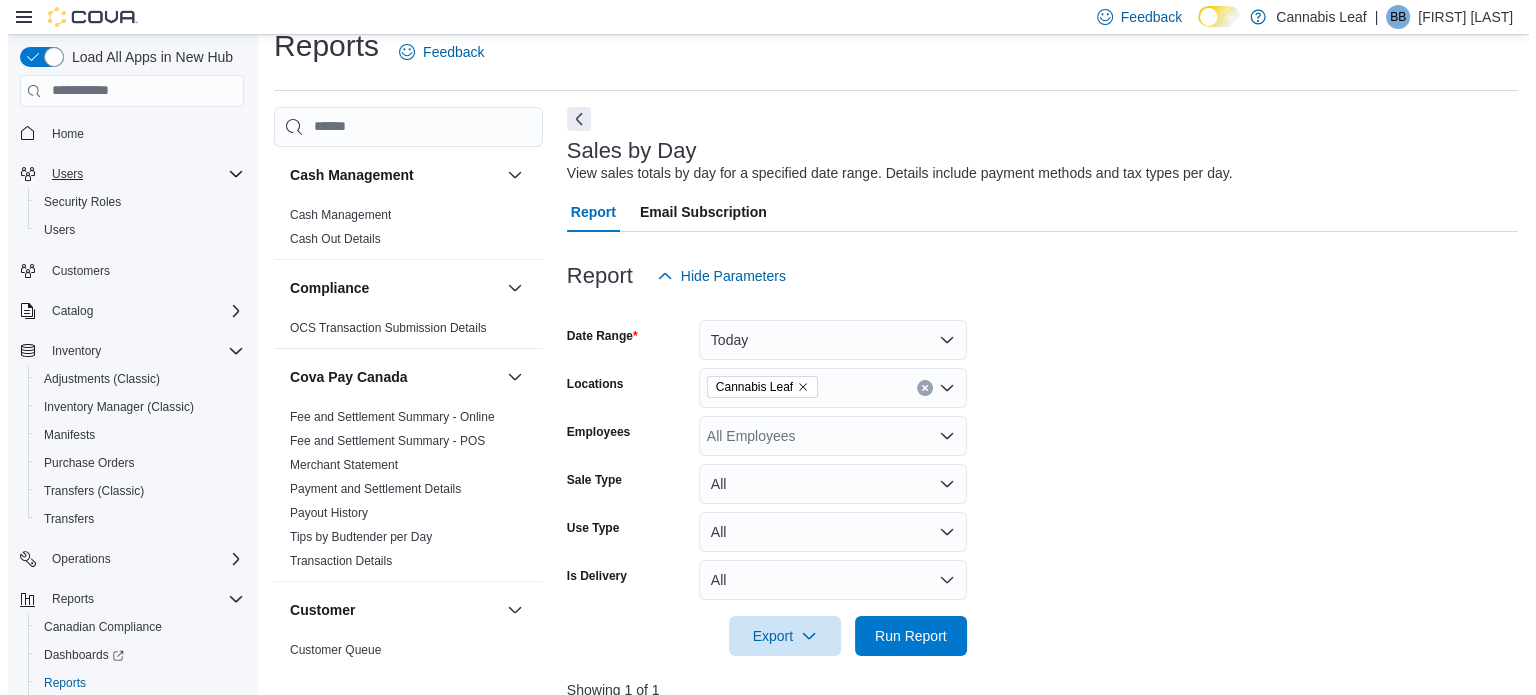 scroll, scrollTop: 0, scrollLeft: 0, axis: both 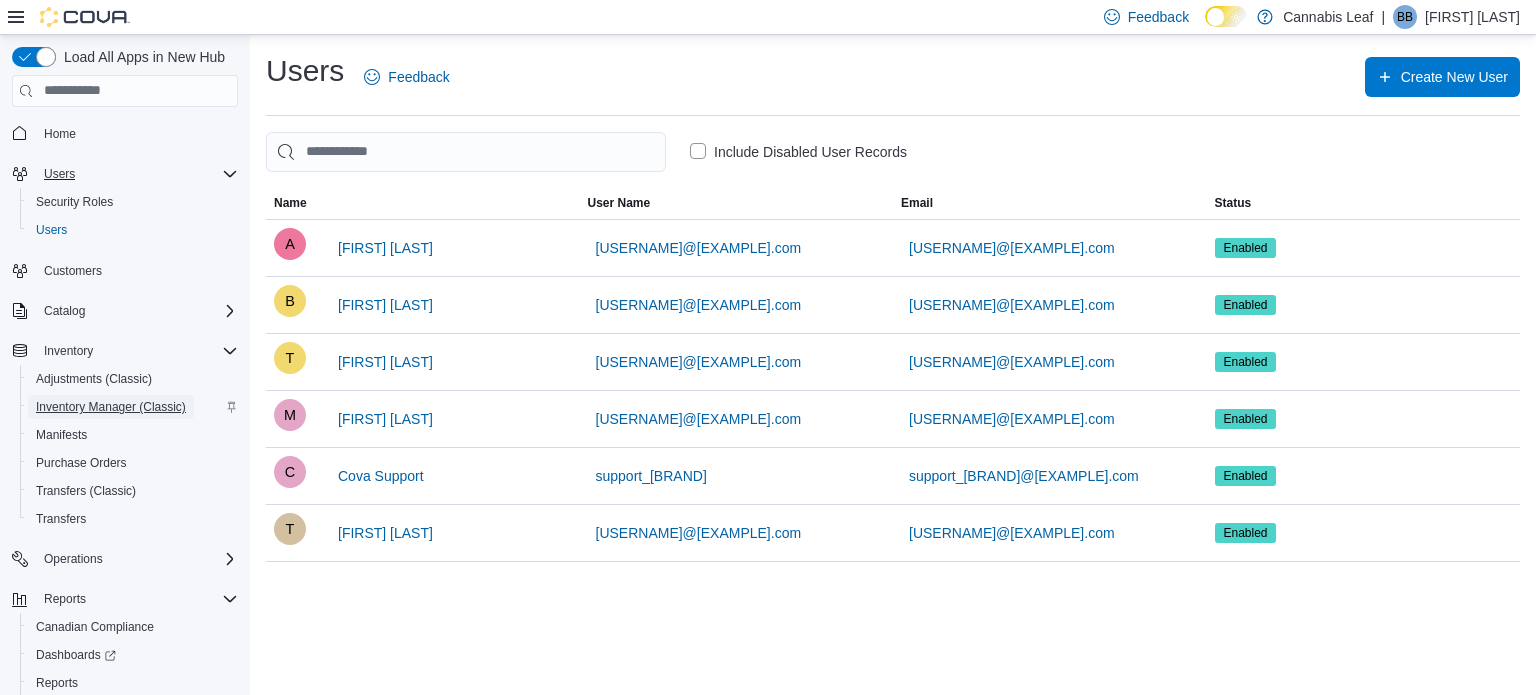 click on "Inventory Manager (Classic)" at bounding box center [111, 407] 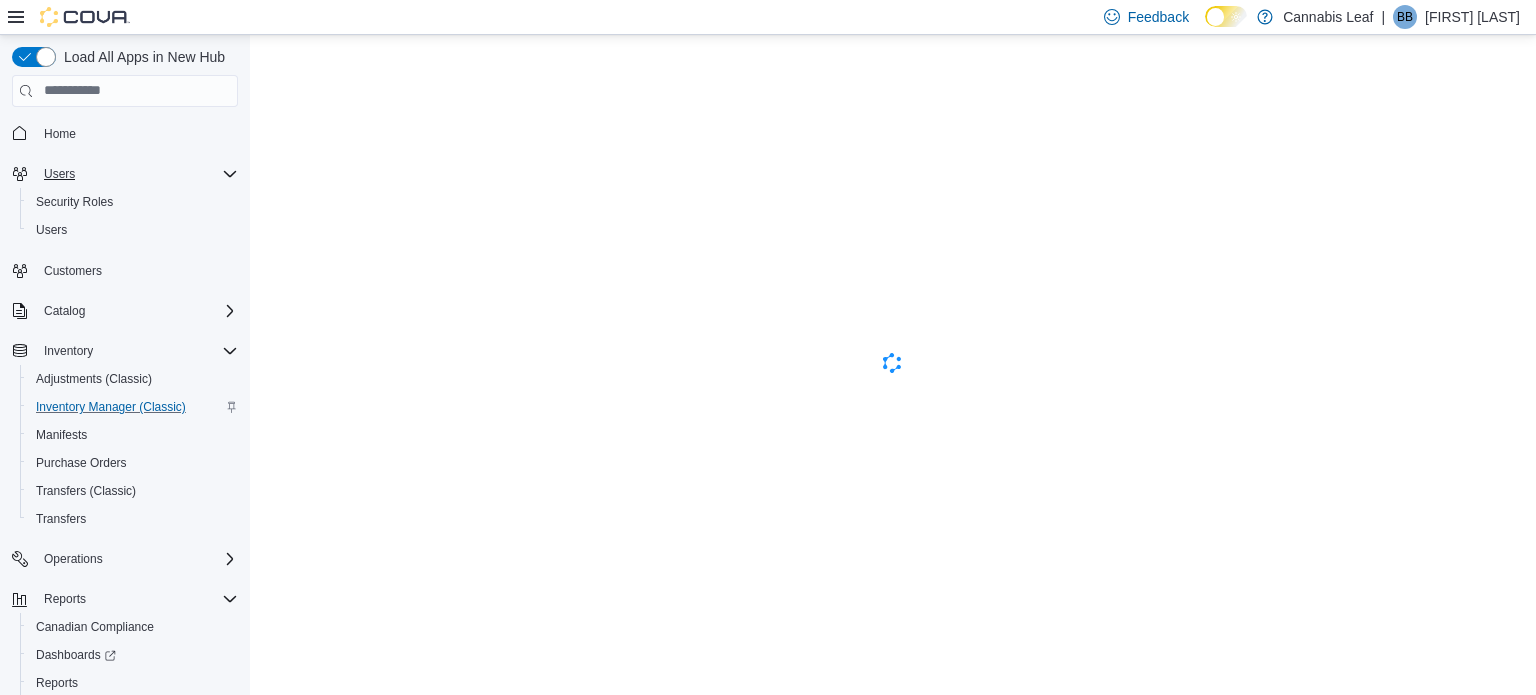 scroll, scrollTop: 0, scrollLeft: 0, axis: both 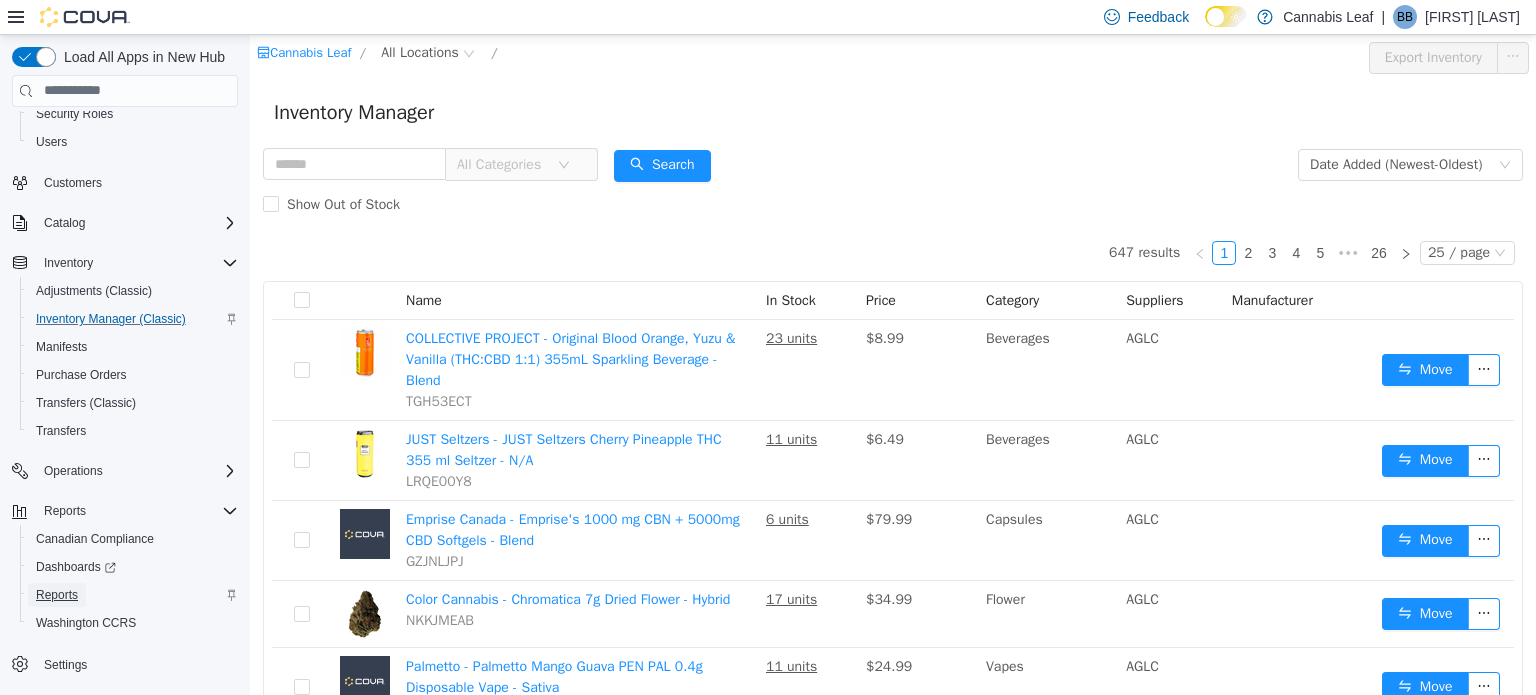 click on "Reports" at bounding box center (57, 595) 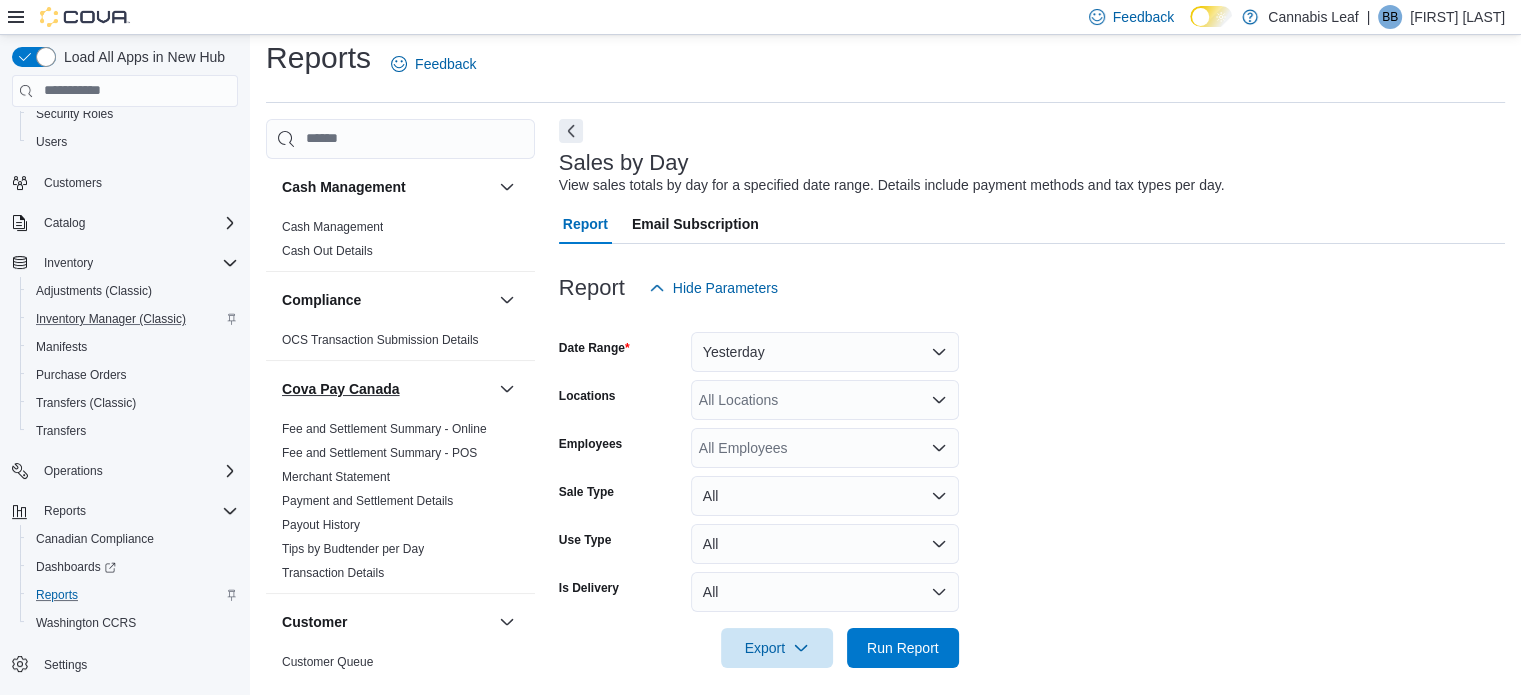 scroll, scrollTop: 25, scrollLeft: 0, axis: vertical 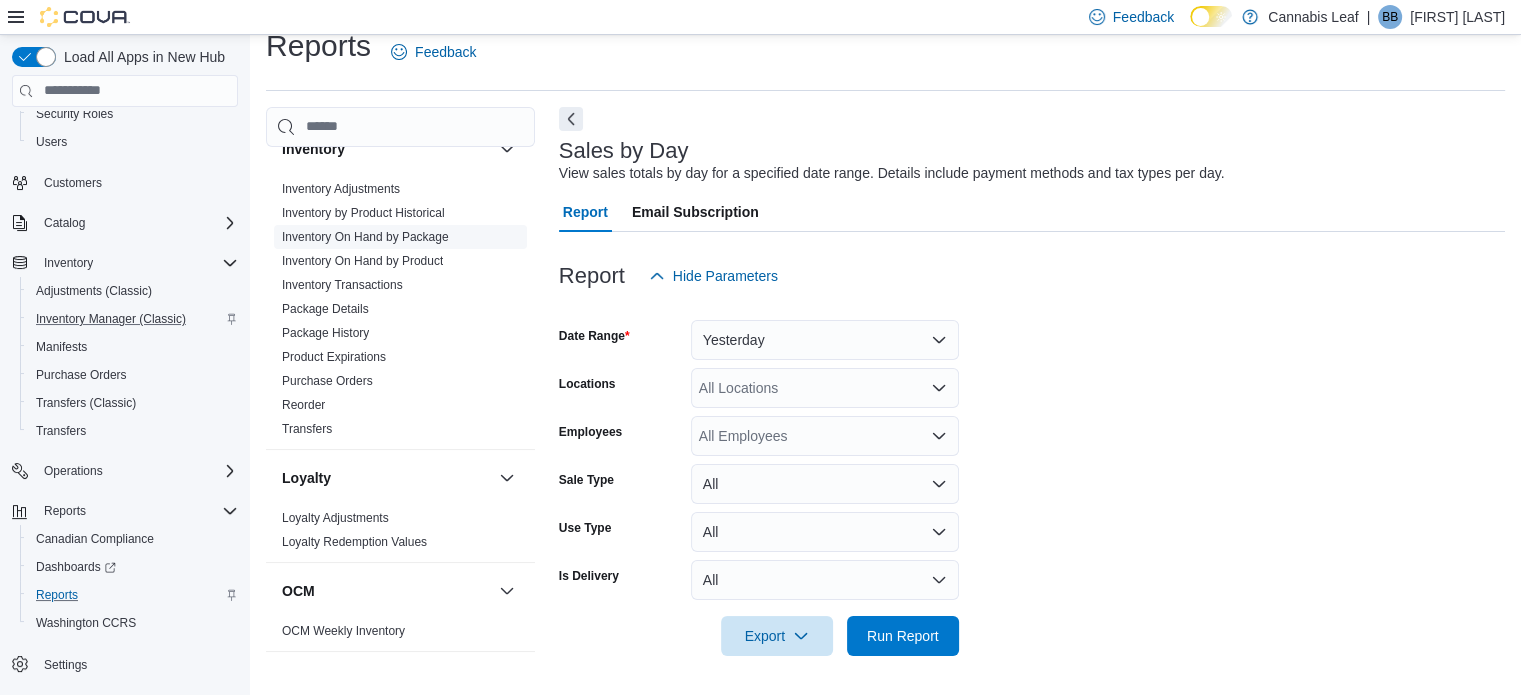 click on "Inventory On Hand by Package" at bounding box center [365, 237] 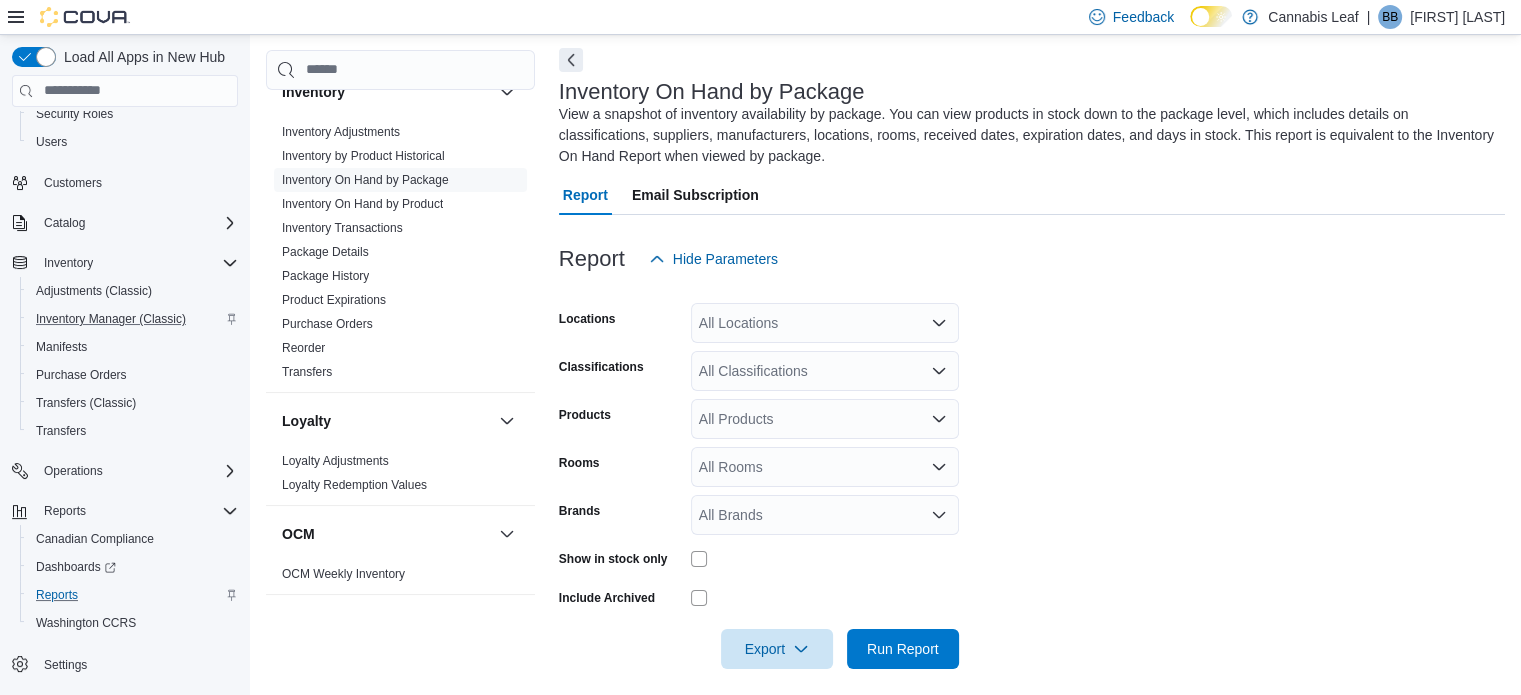 scroll, scrollTop: 88, scrollLeft: 0, axis: vertical 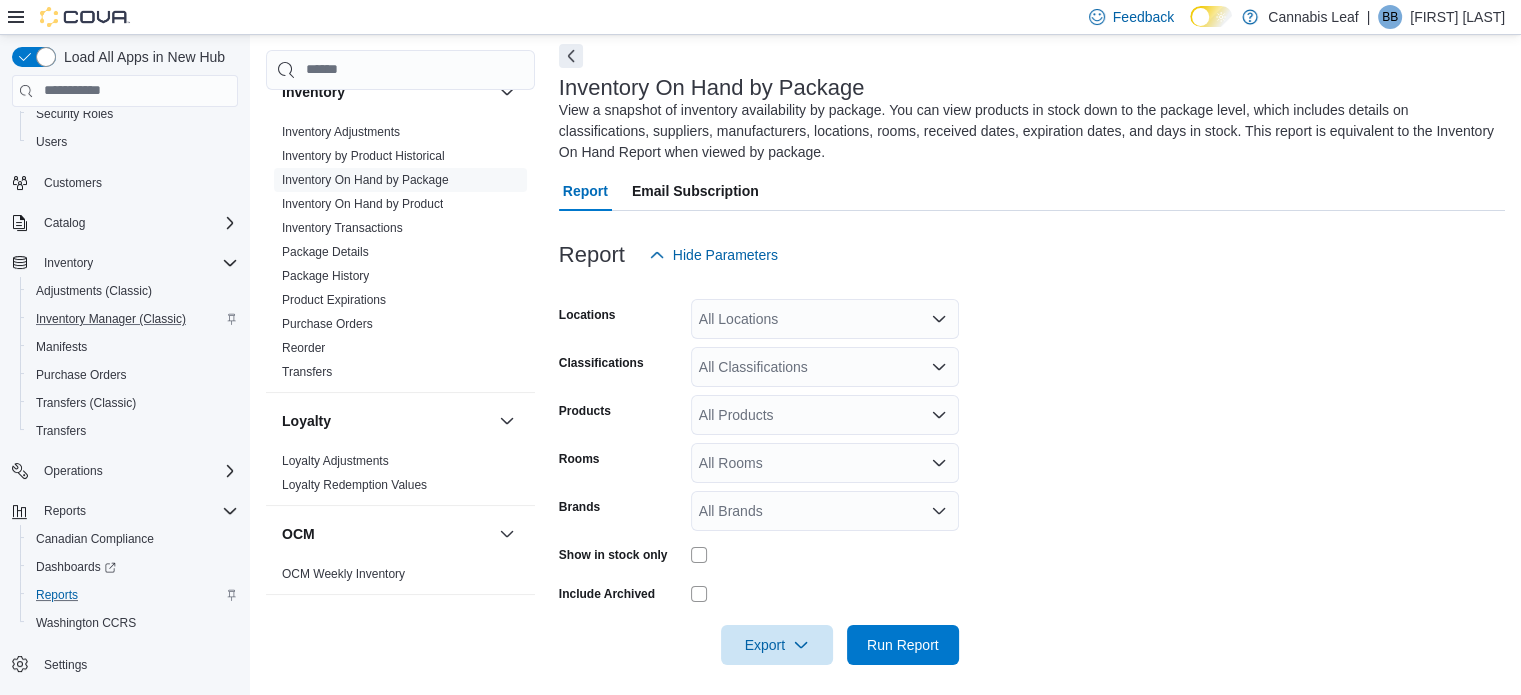 click at bounding box center [1032, 677] 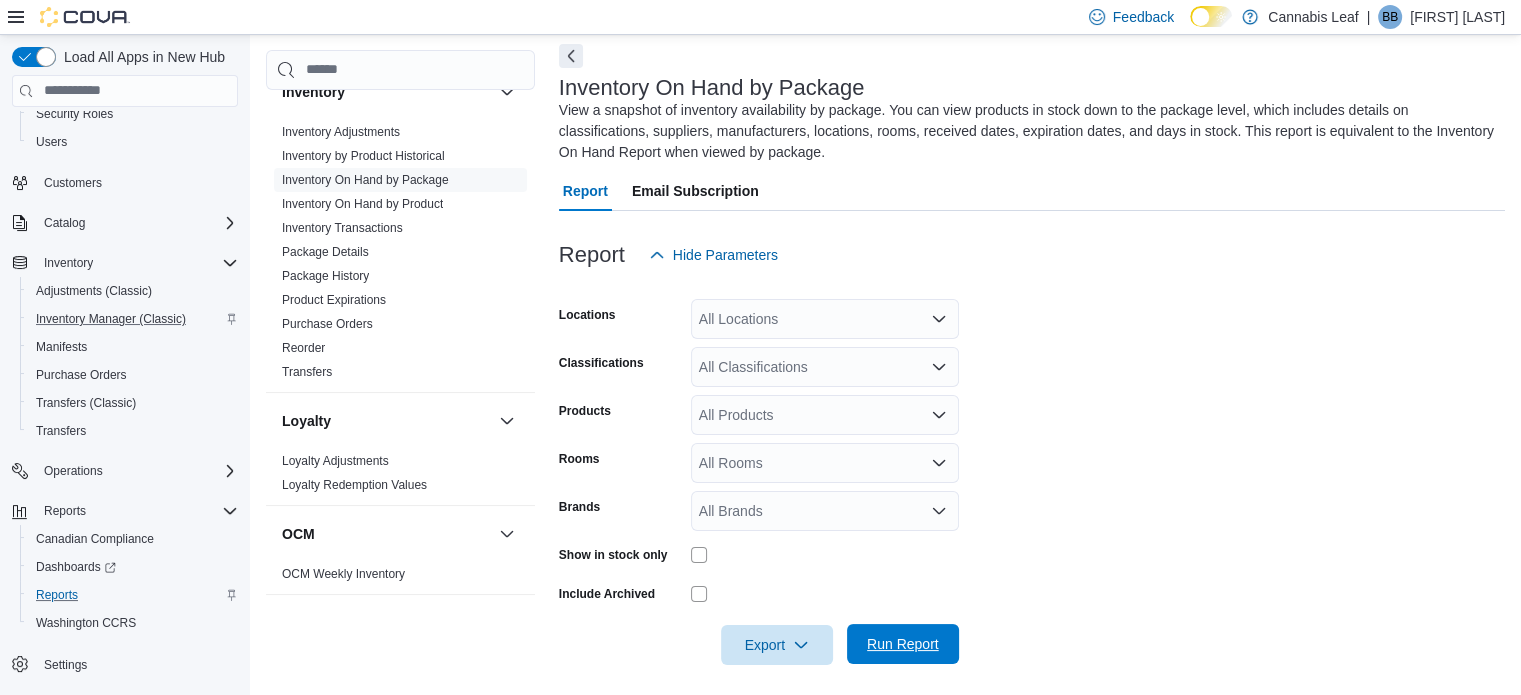 click on "Run Report" at bounding box center [903, 644] 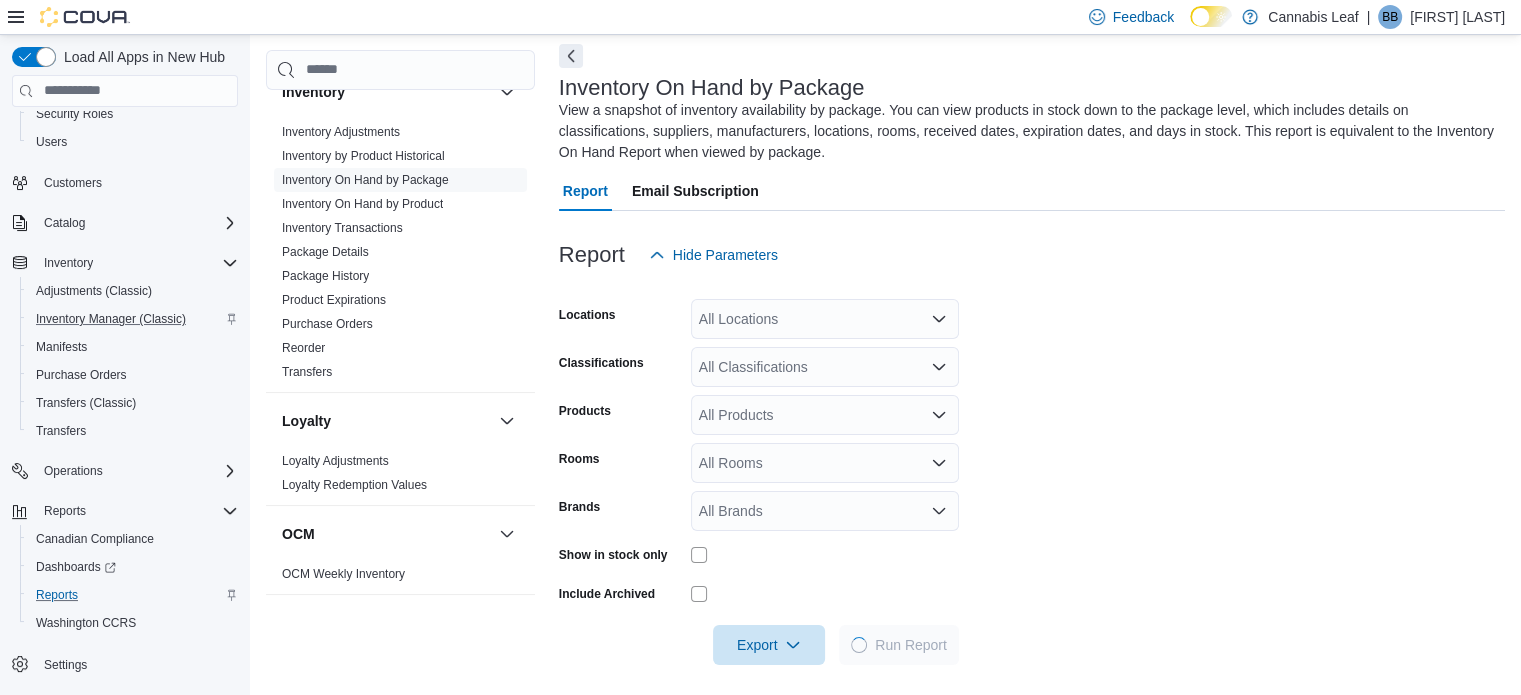 scroll, scrollTop: 717, scrollLeft: 0, axis: vertical 